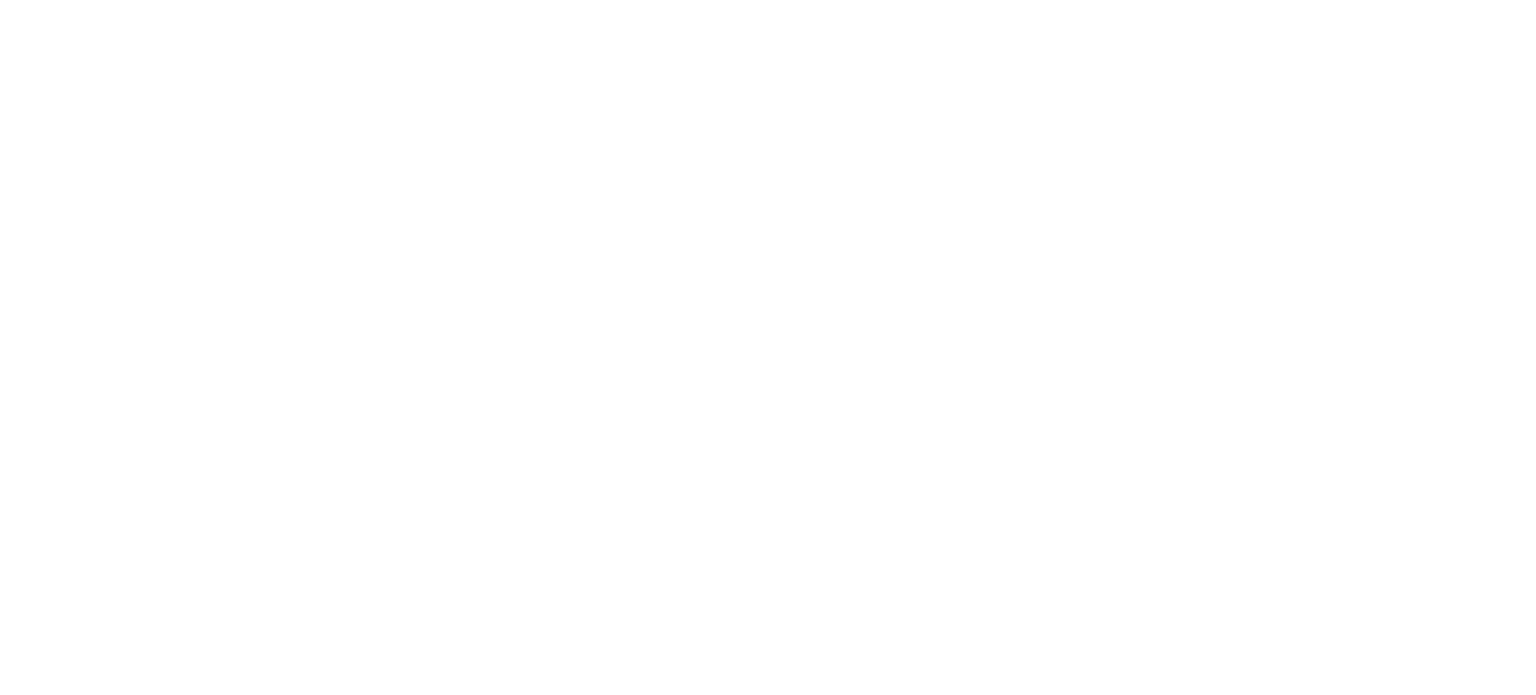 scroll, scrollTop: 0, scrollLeft: 0, axis: both 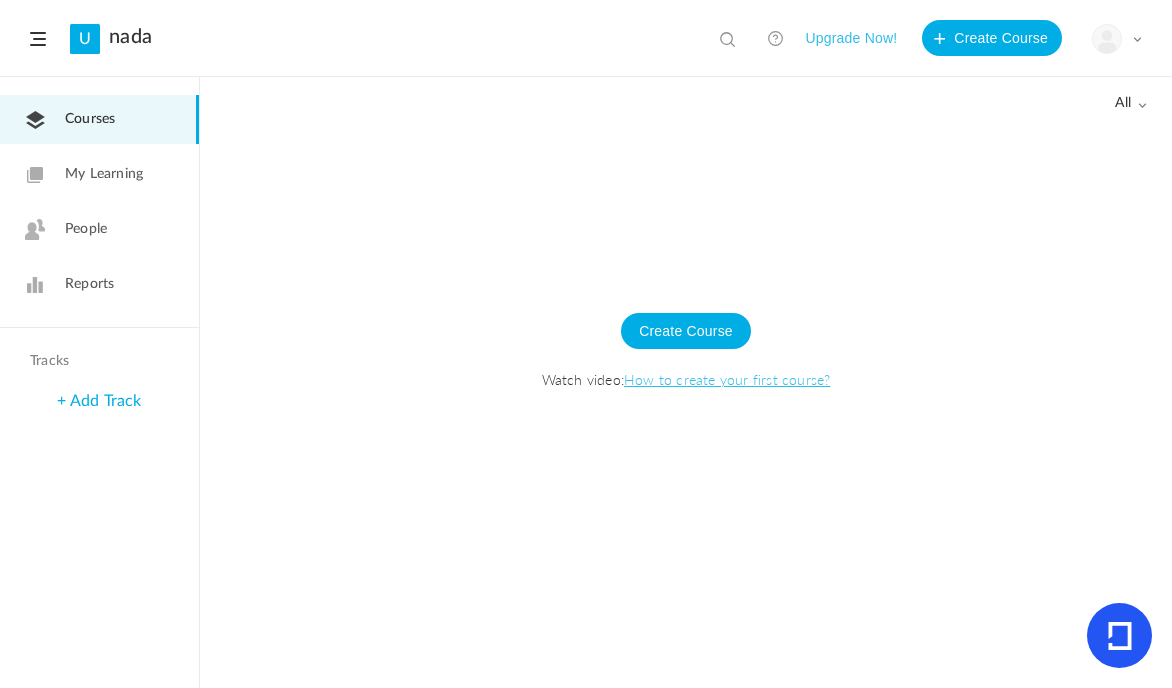 click on "Create Course
Watch video:  How to create your first course?" 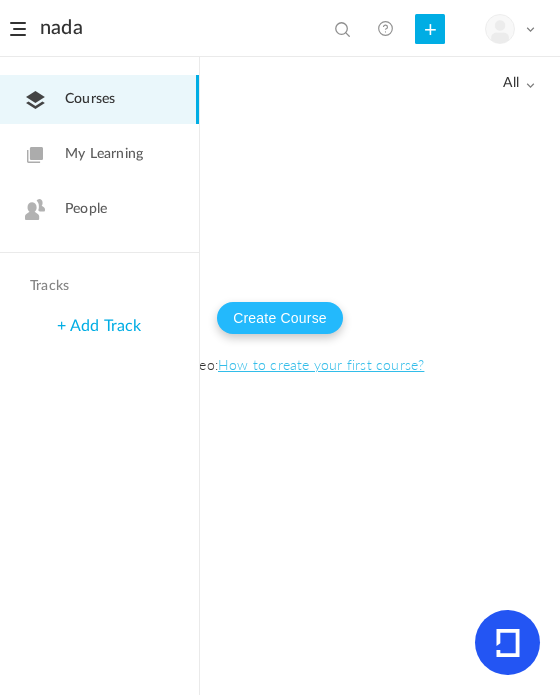 click on "Create Course" 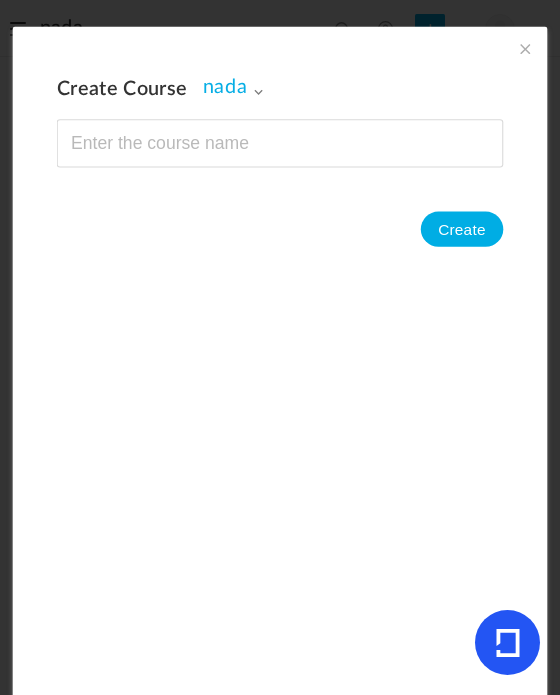 click at bounding box center (258, 91) 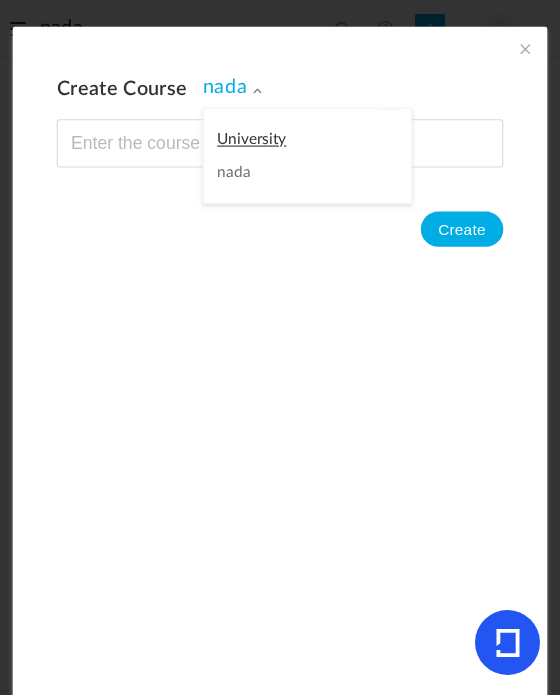 click at bounding box center [258, 91] 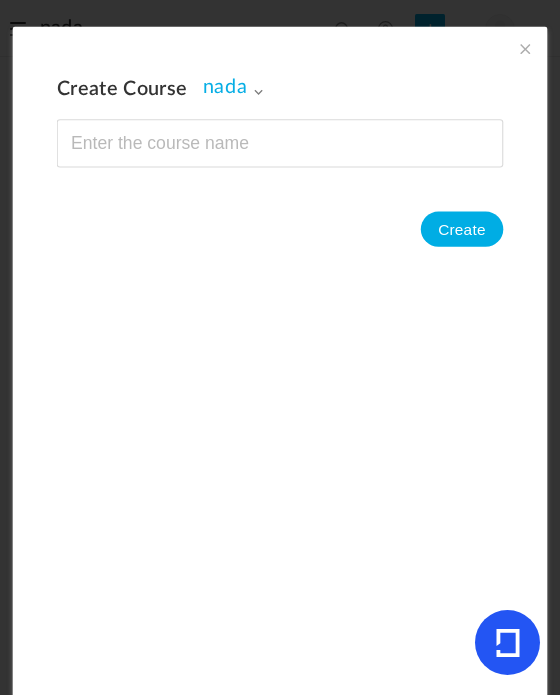click on "nada" at bounding box center [233, 87] 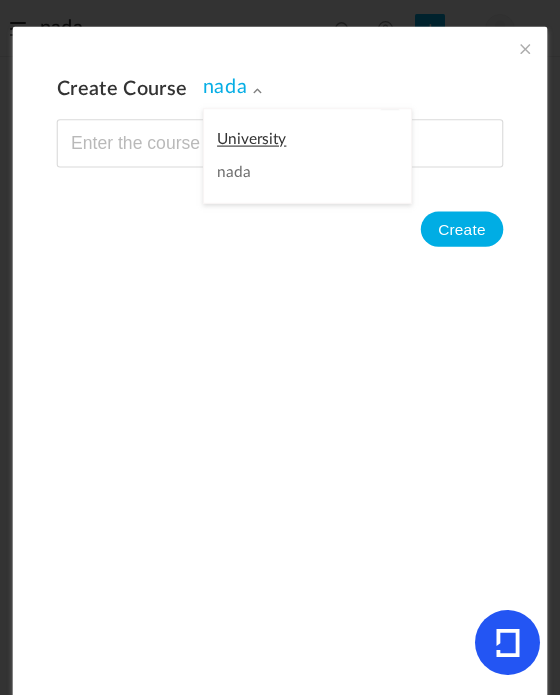 click on "nada" at bounding box center (307, 173) 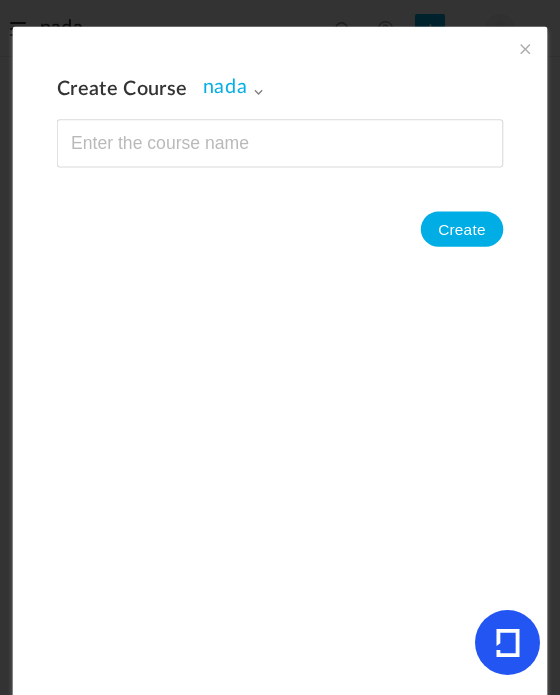 click on "nada" at bounding box center [233, 87] 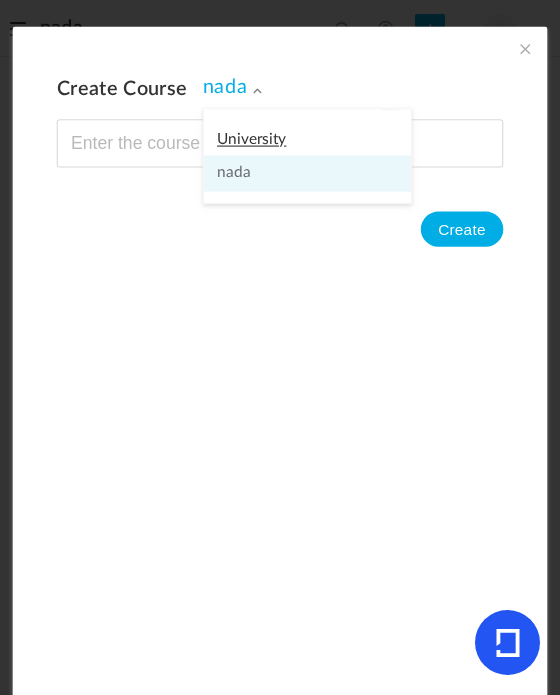 click on "nada" at bounding box center [307, 156] 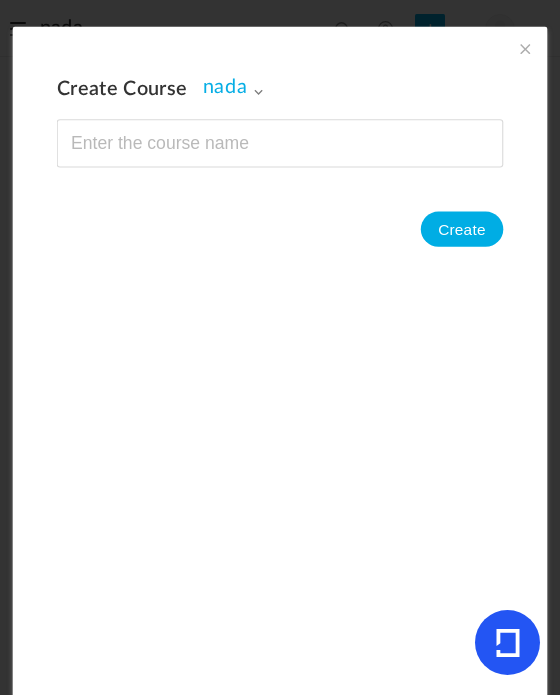 click on "nada" at bounding box center [233, 87] 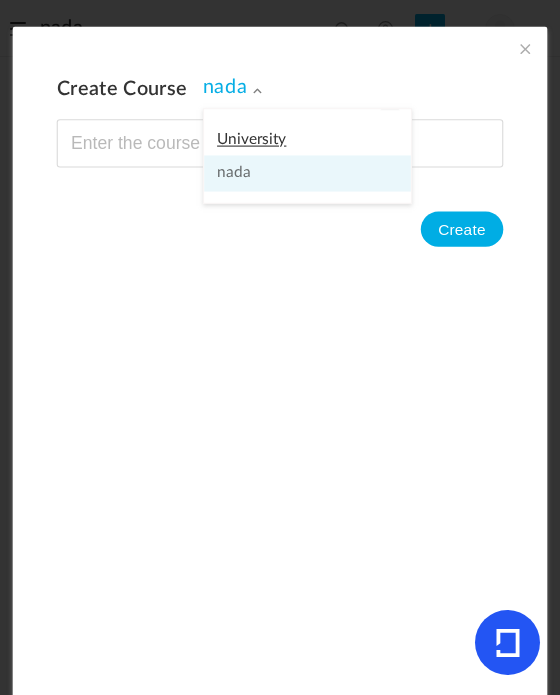 click on "nada" at bounding box center (307, 156) 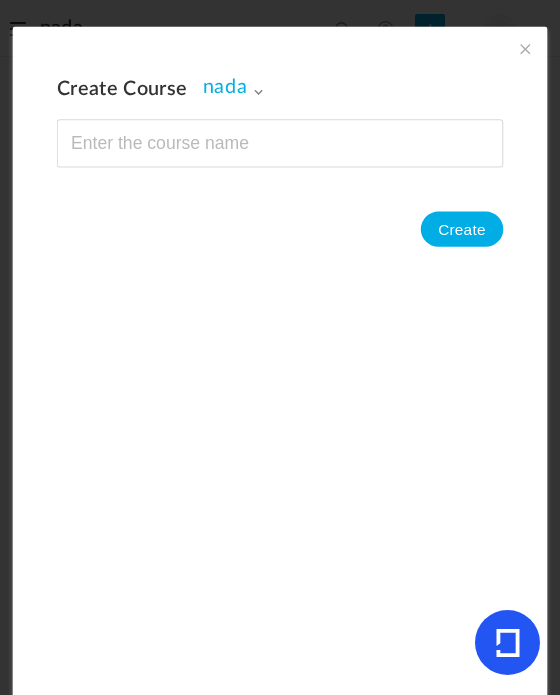 click on "nada" at bounding box center [233, 87] 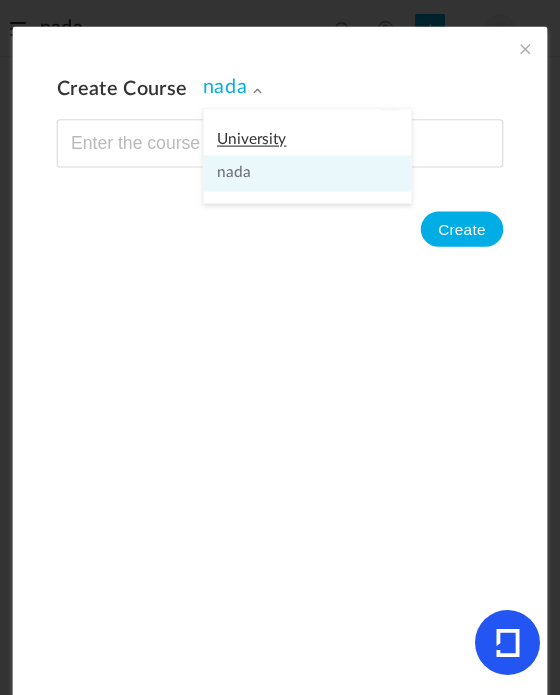 click on "nada" at bounding box center (307, 173) 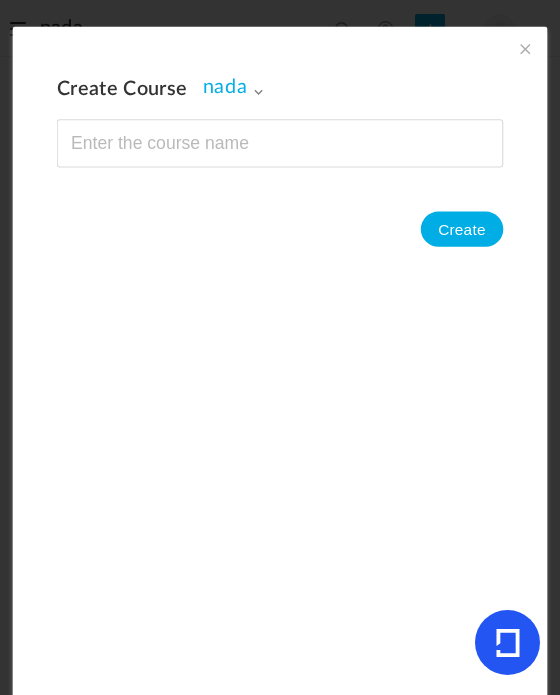 click at bounding box center [258, 91] 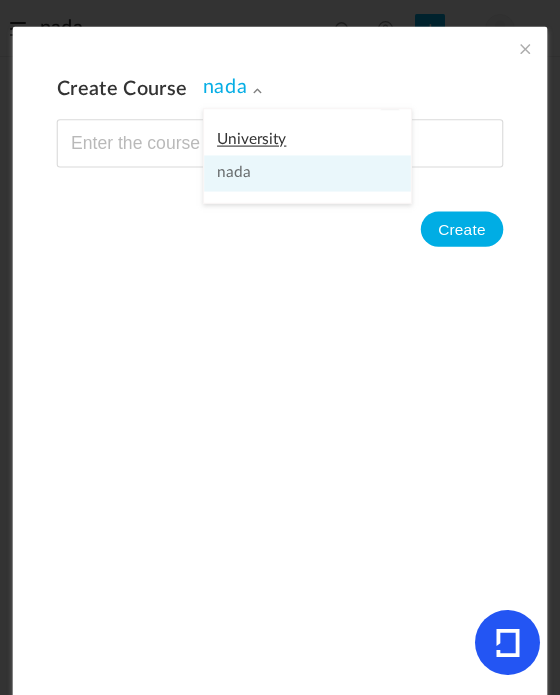 click at bounding box center [258, 91] 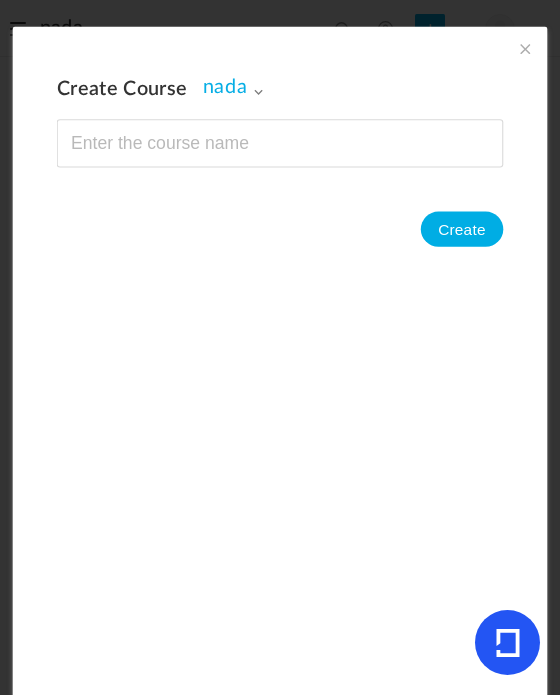 click at bounding box center (258, 91) 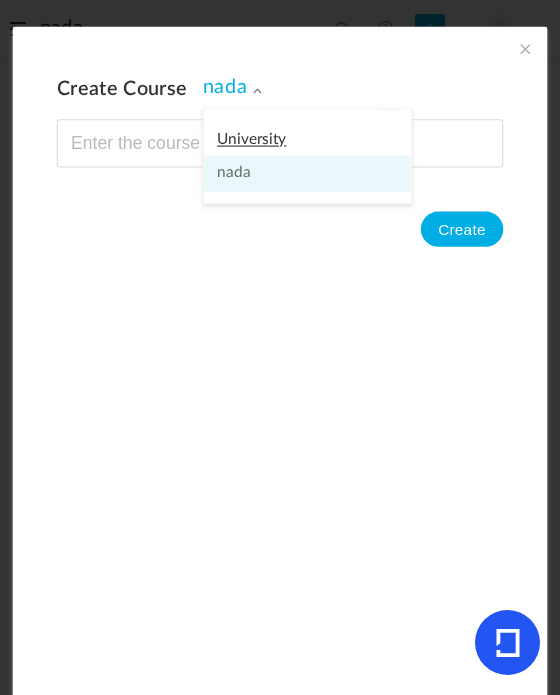 click on "nada" at bounding box center [307, 173] 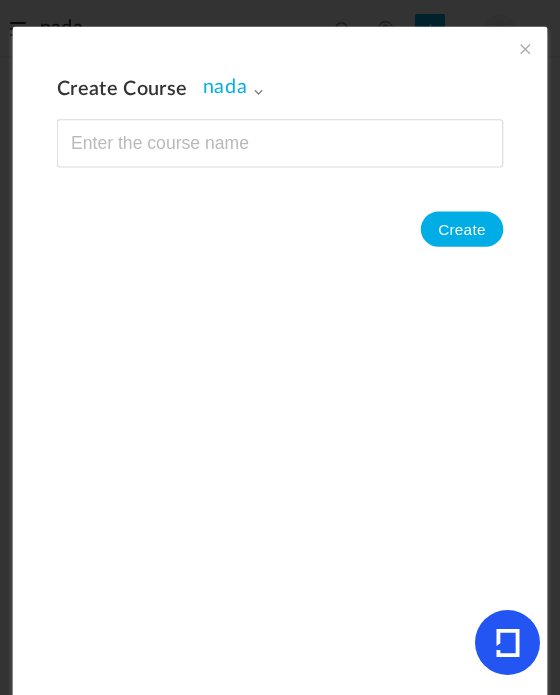 click on "nada" at bounding box center (233, 87) 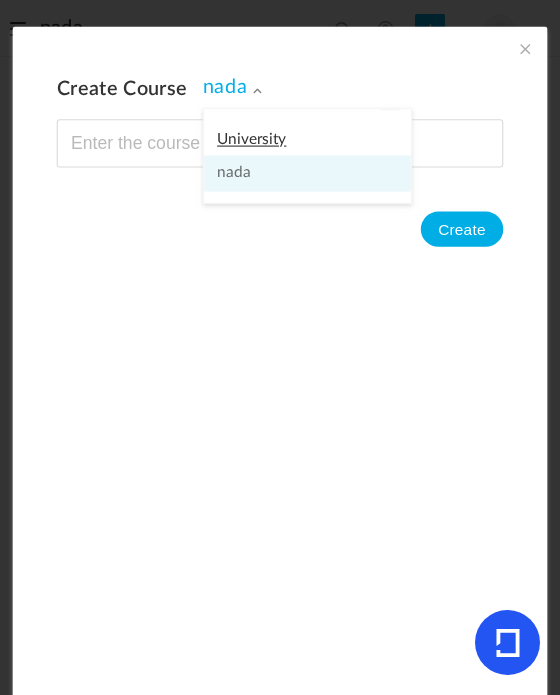 click on "nada" at bounding box center [307, 156] 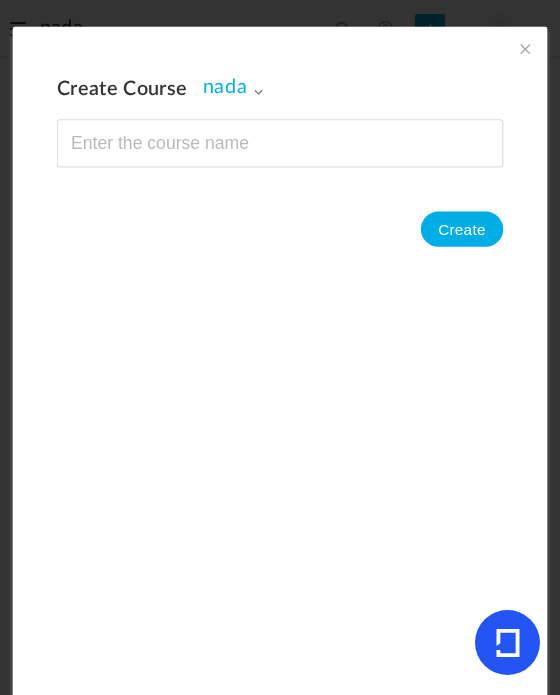 click at bounding box center (258, 91) 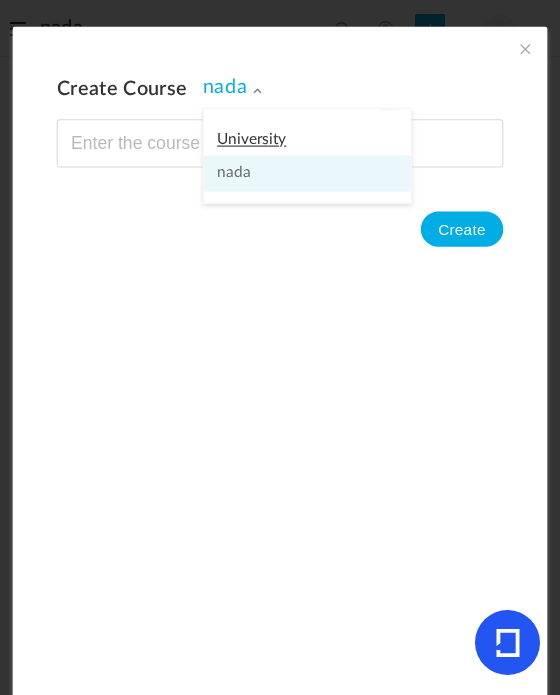 click on "nada" at bounding box center [307, 156] 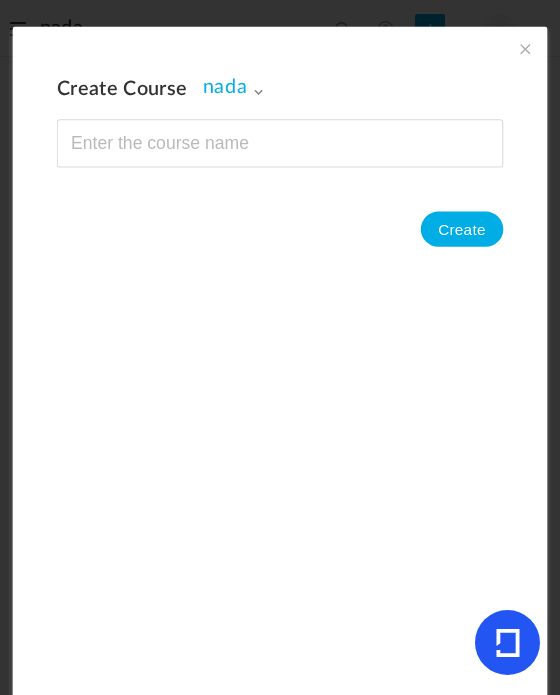 click at bounding box center (525, 49) 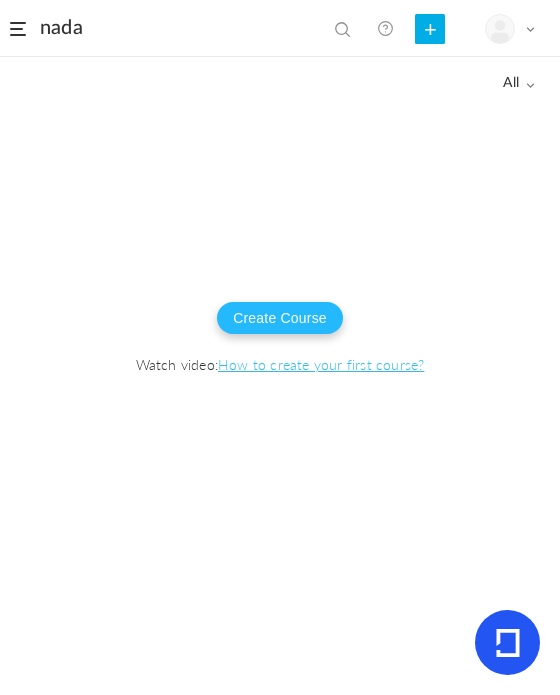 click on "Create Course" 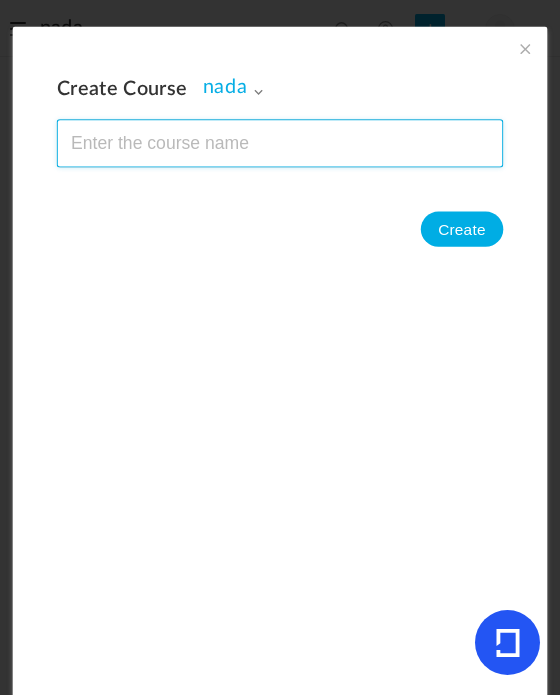 click at bounding box center (280, 143) 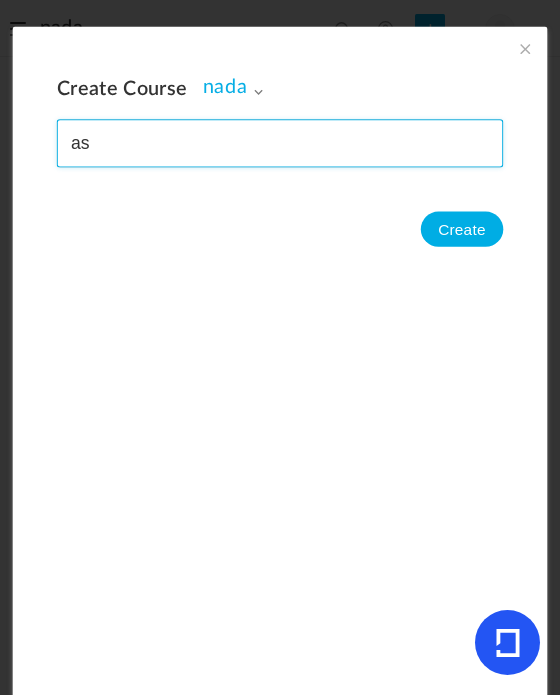 type on "a" 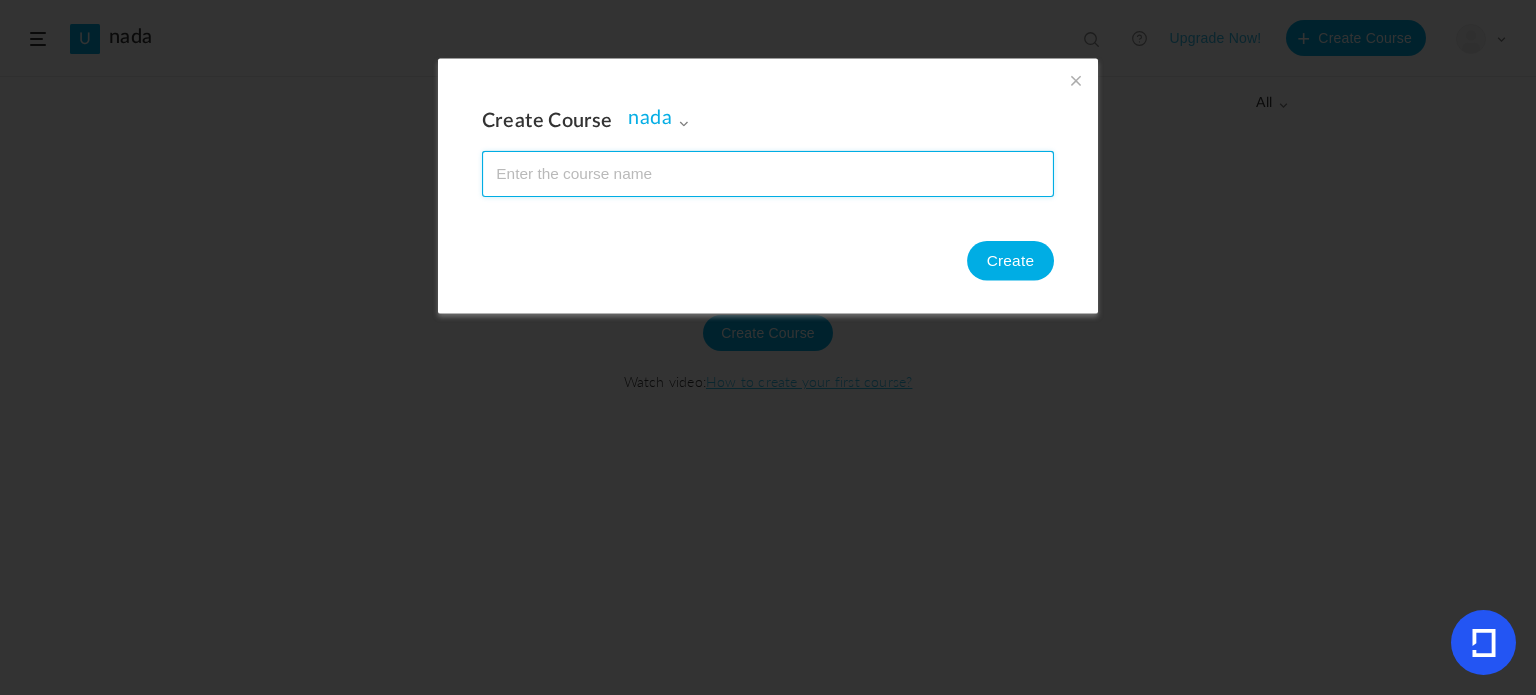 click at bounding box center [768, 173] 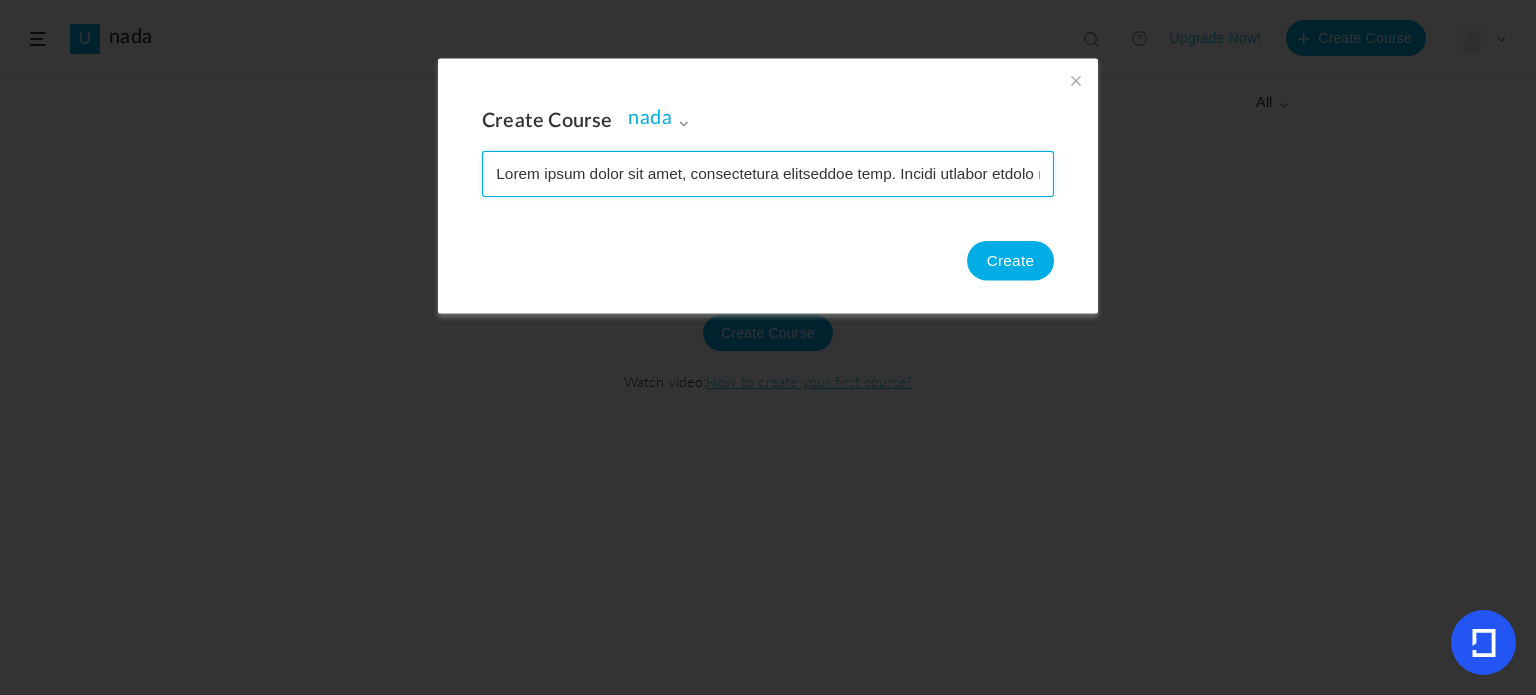 scroll, scrollTop: 0, scrollLeft: 20803, axis: horizontal 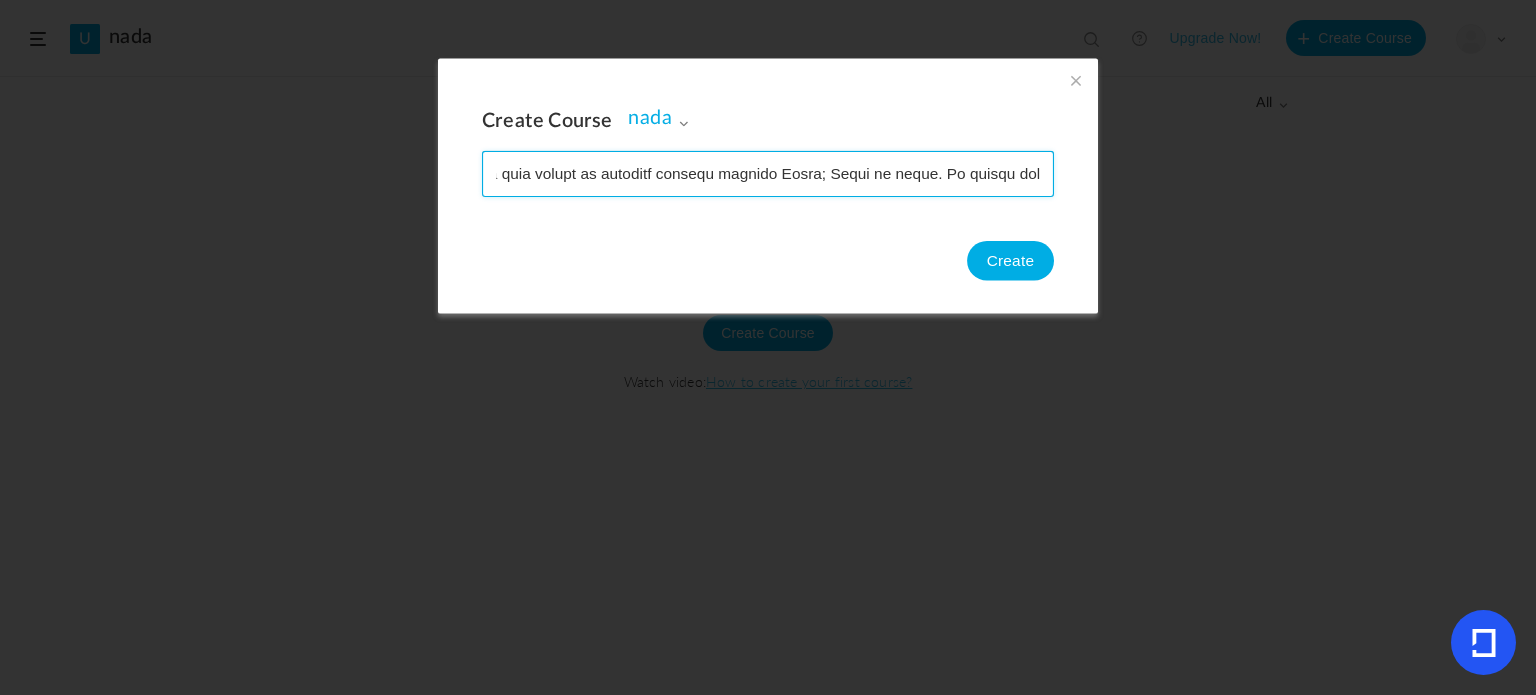 type on "Lorem ipsum dolor sit amet, consectetuer adipiscing elit. Aenean commodo ligula eget dolor. Aenean massa. Cum sociis natoque penatibus et magnis dis parturient [PERSON_NAME], nascetur ridiculus mus. Donec [PERSON_NAME], ultricies nec, pellentesque eu, pretium quis, sem. Nulla consequat massa quis enim. Donec [PERSON_NAME], fringilla vel, aliquet nec, vulputate eget, arcu. In enim [PERSON_NAME], rhoncus ut, imperdiet a, venenatis vitae, [PERSON_NAME]. Nullam dictum felis eu pede mollis pretium. Integer tincidunt. Cras dapibus. Vivamus elementum semper nisi. Aenean vulputate eleifend tellus. Aenean [PERSON_NAME] ligula, porttitor eu, consequat vitae, eleifend ac, enim. Aliquam lorem ante, dapibus in, viverra quis, feugiat a, tellus. Phasellus viverra nulla ut metus varius laoreet. Quisque rutrum. Aenean imperdiet. Etiam ultricies nisi vel augue. Curabitur ullamcorper ultricies nisi. Nam eget dui. Etiam rhoncus. Maecenas tempus, tellus eget condimentum rhoncus, sem [PERSON_NAME] semper libero, sit amet adipiscing sem neque sed ipsum. [PERSON_NAME] nunc, blandit..." 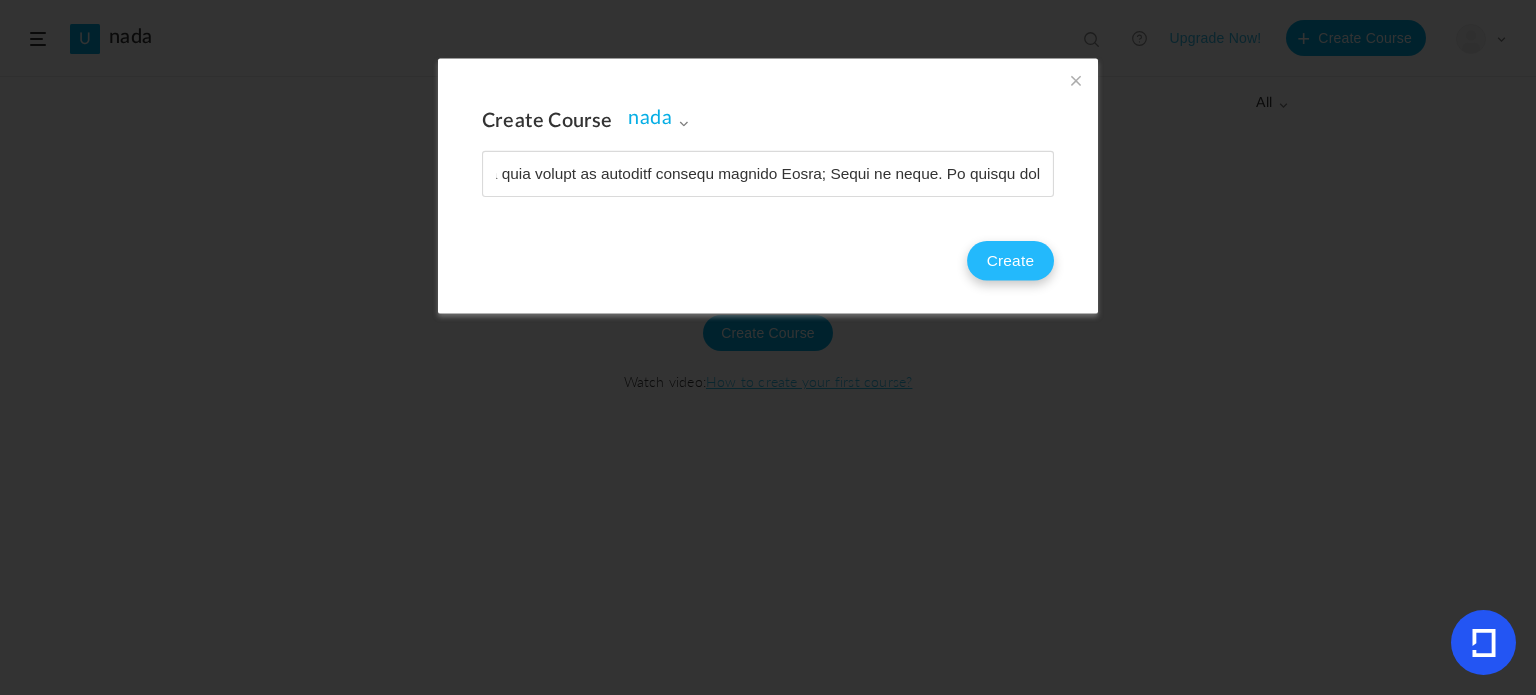 scroll, scrollTop: 0, scrollLeft: 0, axis: both 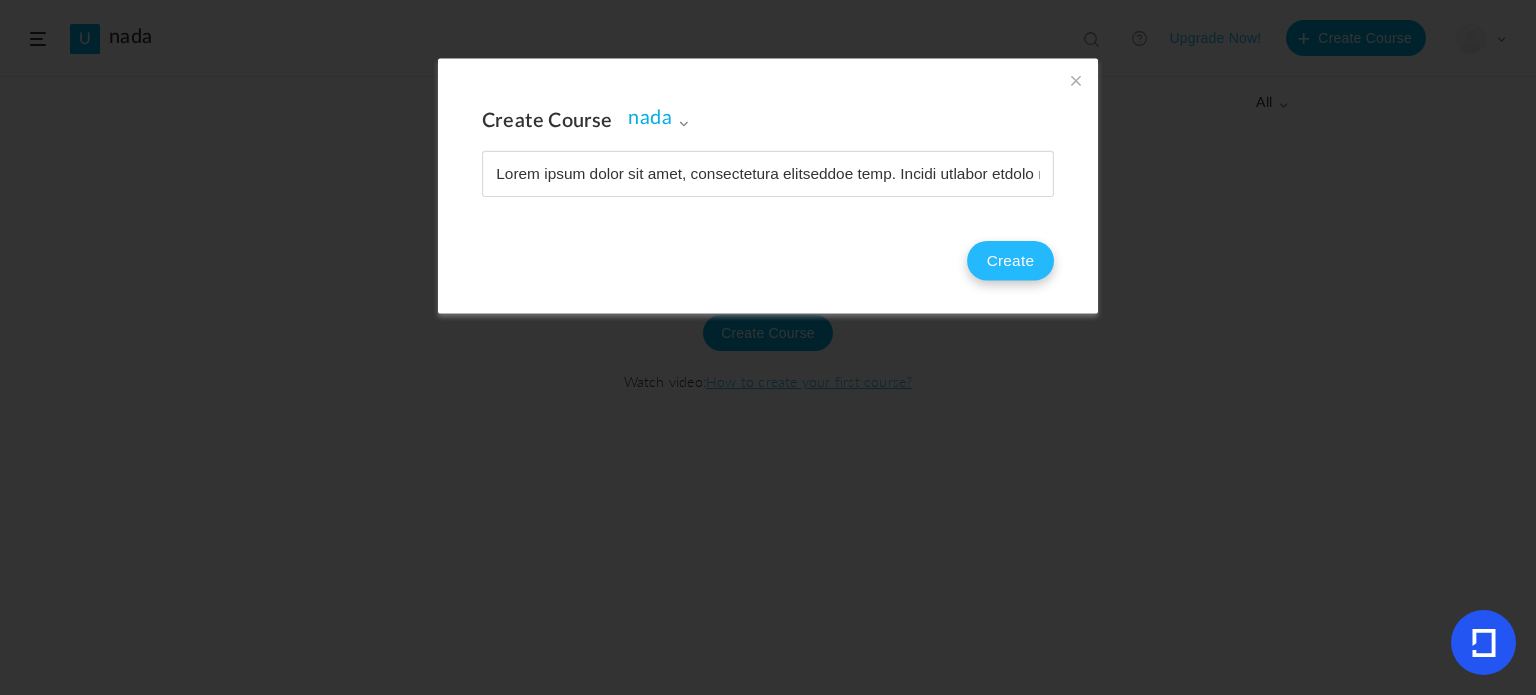click on "Create" at bounding box center (1010, 261) 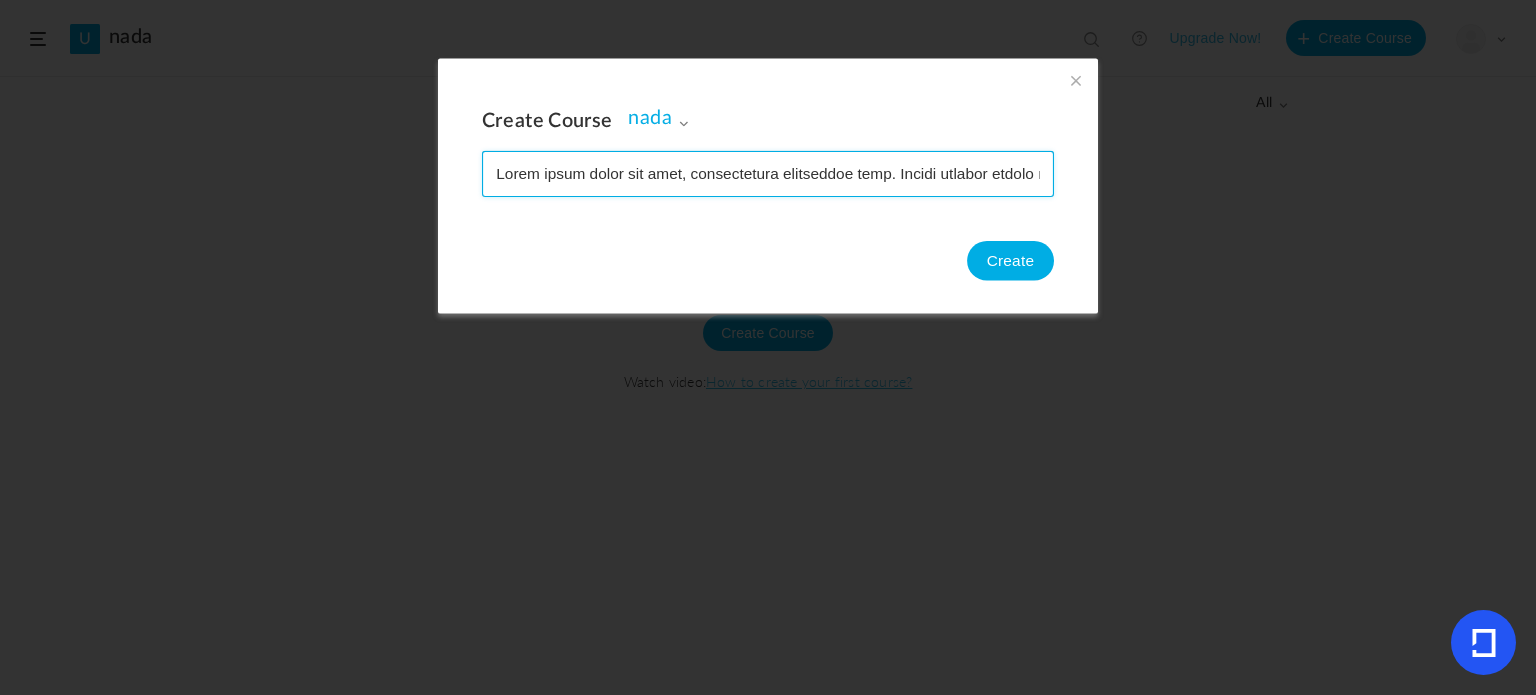 click at bounding box center (768, 173) 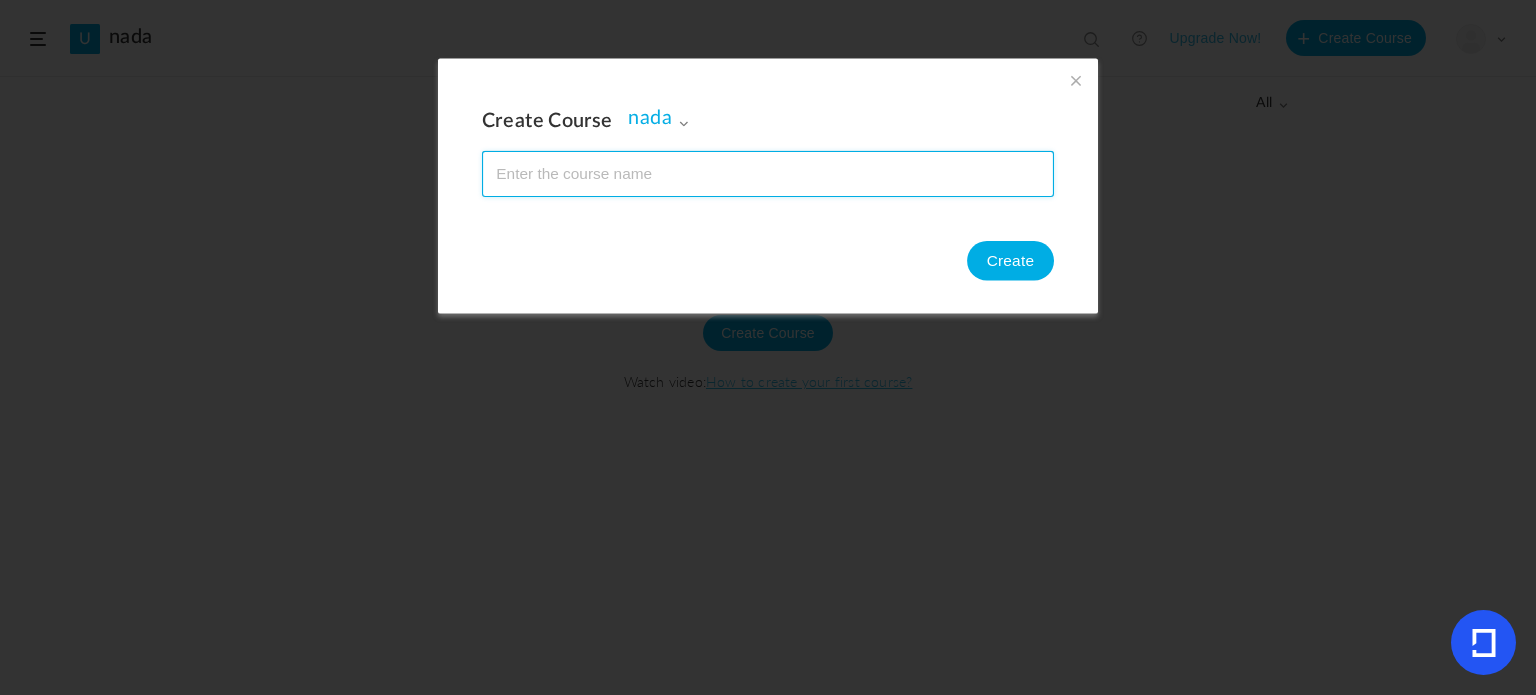 paste on "Lorem ipsum dolor sit amet, consectetuer adipiscing elit. Aenean commodo ligula eget dolor. Aenean massa. Cum sociis natoque penatibus et magnis dis parturient [PERSON_NAME], nascetur ridiculus mus. Donec [PERSON_NAME], ultricies nec, pellentesque eu, pretium quis, sem. Nulla consequat massa quis enim. Donec [PERSON_NAME], fringilla vel, aliquet nec, vulputate eget, arcu. In enim [PERSON_NAME], rhoncus ut, imperdiet a, venenatis vitae, [PERSON_NAME]. Nullam dictum felis eu pede mollis pretium. Integer tincidunt. Cras dapibus. Vivamus elementum semper nisi. Aenean vulputate eleifend tellus. Aenean [PERSON_NAME] ligula, porttitor eu, consequat vitae, eleifend ac, enim. Aliquam lorem ante, dapibus in, viverra quis, feugiat a," 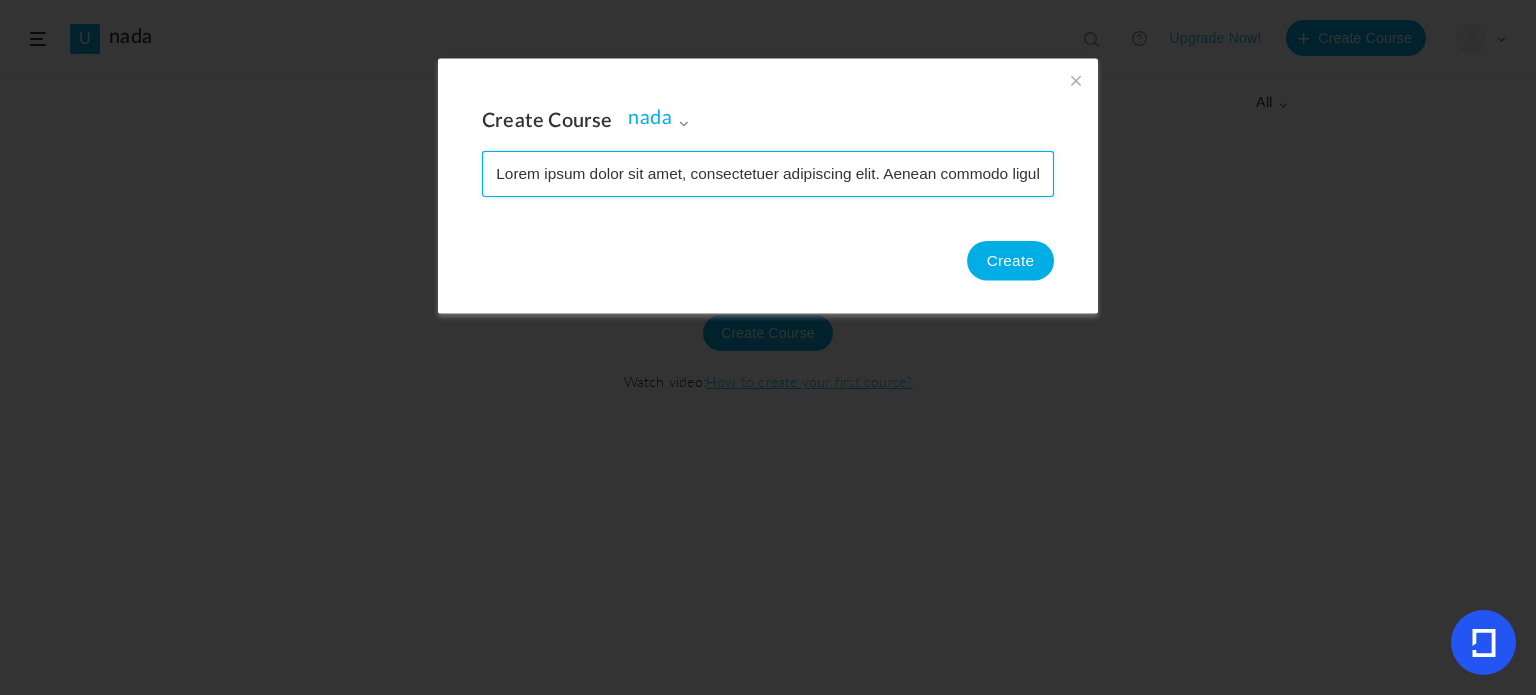 scroll, scrollTop: 0, scrollLeft: 3763, axis: horizontal 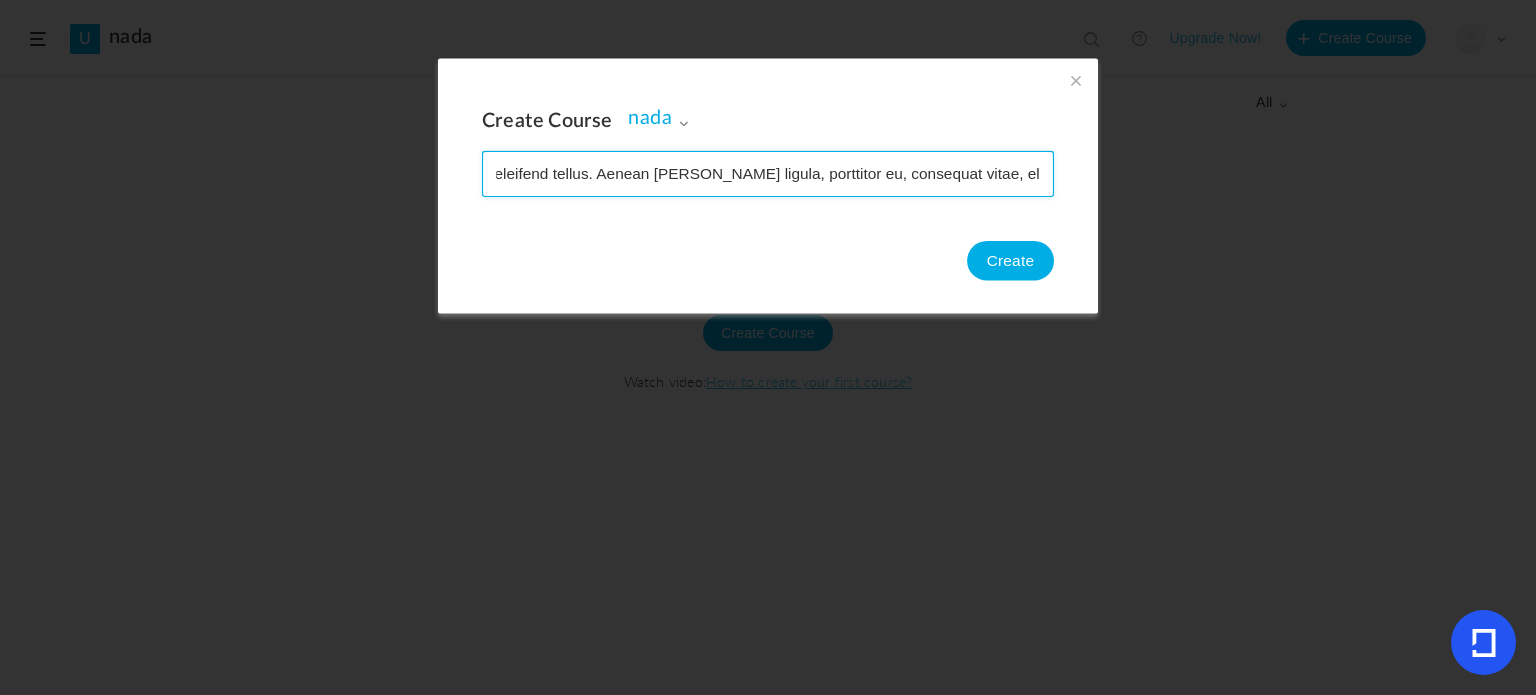type on "Lorem ipsum dolor sit amet, consectetuer adipiscing elit. Aenean commodo ligula eget dolor. Aenean massa. Cum sociis natoque penatibus et magnis dis parturient [PERSON_NAME], nascetur ridiculus mus. Donec [PERSON_NAME], ultricies nec, pellentesque eu, pretium quis, sem. Nulla consequat massa quis enim. Donec [PERSON_NAME], fringilla vel, aliquet nec, vulputate eget, arcu. In enim [PERSON_NAME], rhoncus ut, imperdiet a, venenatis vitae, [PERSON_NAME]. Nullam dictum felis eu pede mollis pretium. Integer tincidunt. Cras dapibus. Vivamus elementum semper nisi. Aenean vulputate eleifend tellus. Aenean [PERSON_NAME] ligula, porttitor eu, consequat vitae, eleifend ac, enim. Aliquam lorem ante, dapibus in, viverra quis, feugiat a," 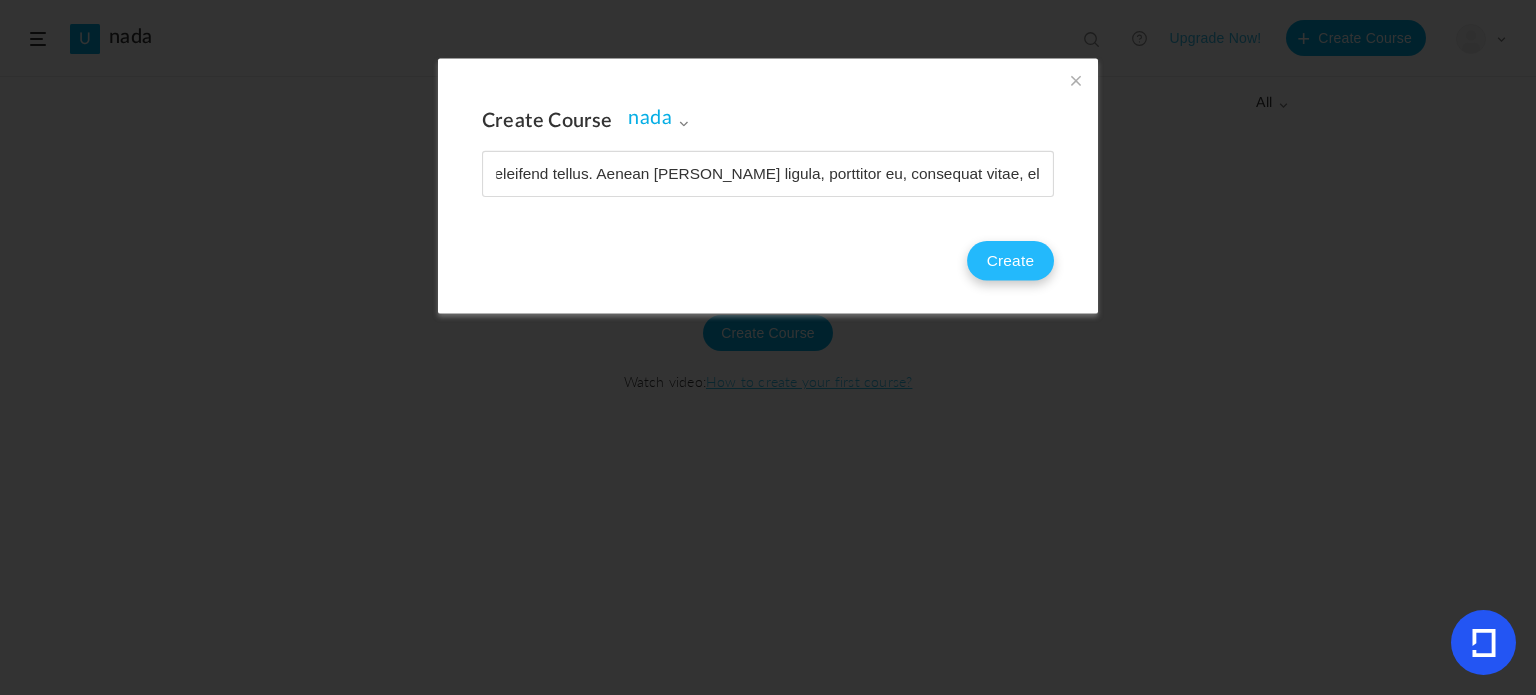 click on "Create" at bounding box center (1010, 261) 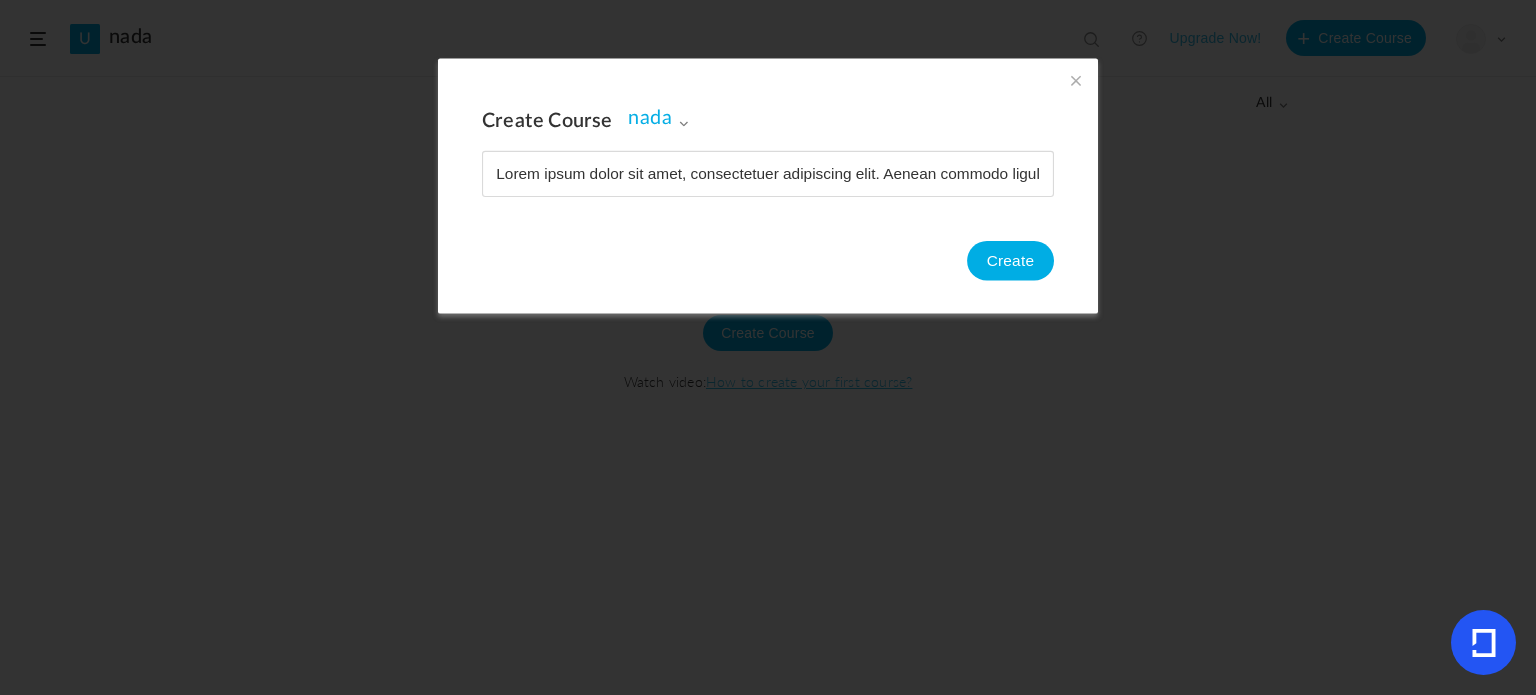 click on "Create Course
nada
nada
Create" at bounding box center [768, 149] 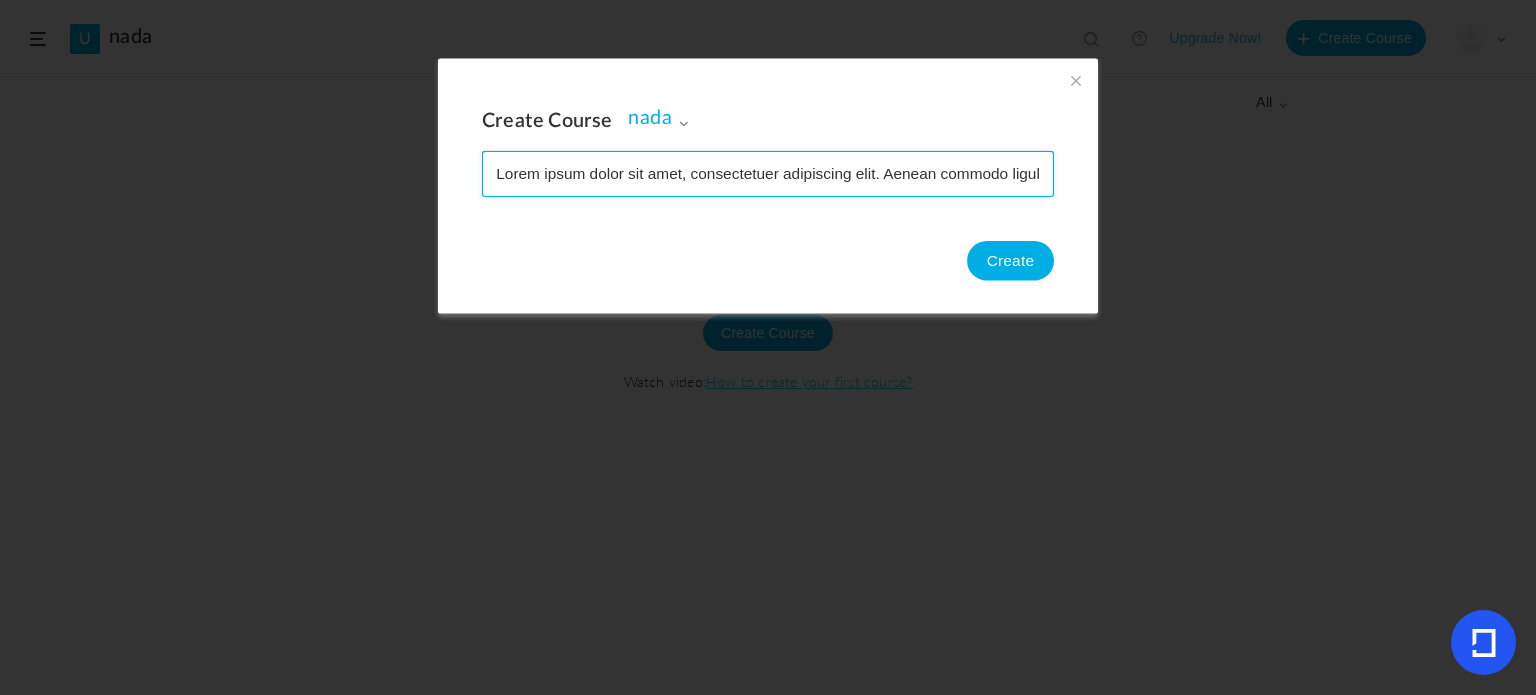 click at bounding box center (768, 173) 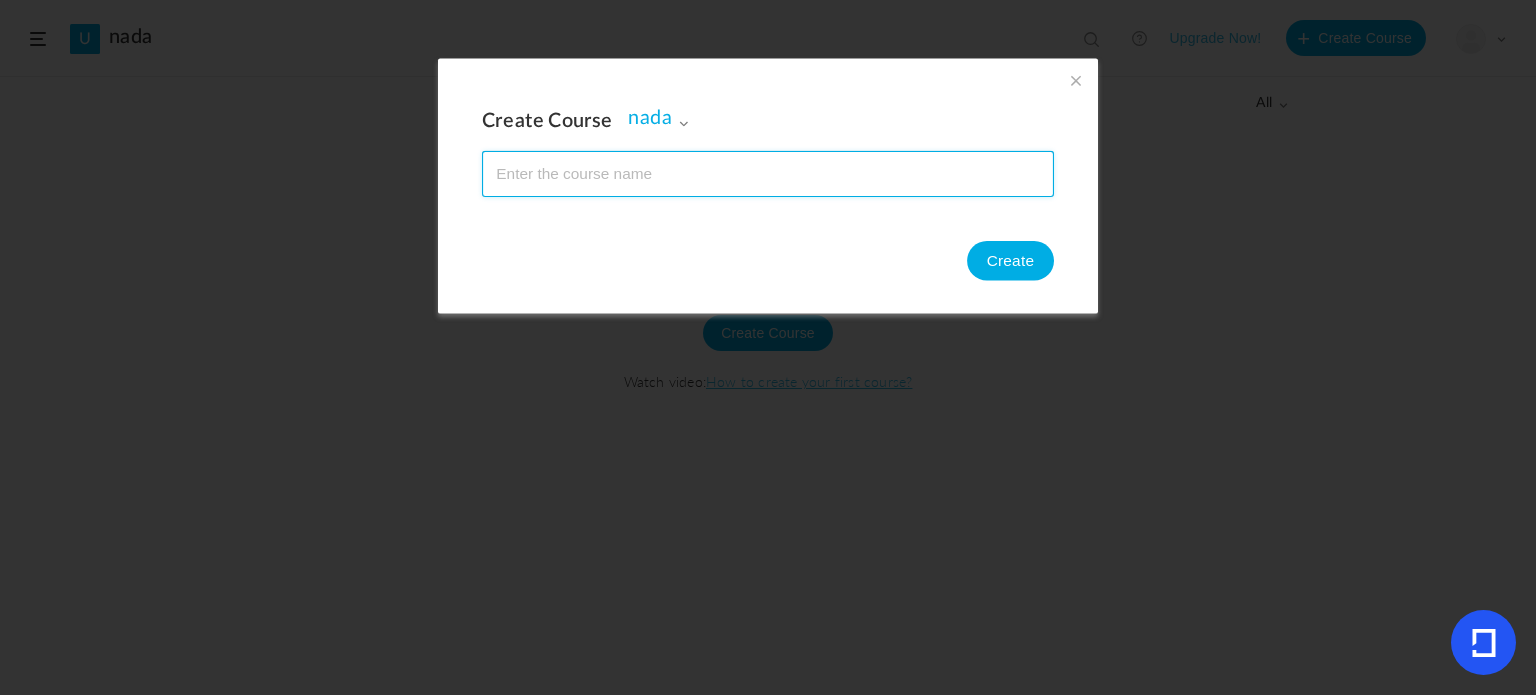 paste on "Lorem ipsum dolor sit amet, consectetuer adipiscing elit. Aenean commodo ligula eget dolor. Aenean massa. Cum sociis natoque penatibus et magnis dis parturient [PERSON_NAME], nascetur ridiculus mus. Donec [PERSON_NAME], ultricies nec, pellentesque eu, pretium quis, sem. Nulla consequat massa quis enim. Donec [PERSON_NAME], fringilla vel, aliquet nec, vulputate eget, arcu. In enim [PERSON_NAME], rhoncus ut, imperdiet a, venenatis vitae, [PERSON_NAME]. Nullam dictum felis eu pede mollis pretium. Integer tincidunt. Cras dapibus. Vivamus elementum semper nisi. Aenean vulputate eleifend tellus. Aenean [PERSON_NAME] ligula, porttitor eu, consequat vitae, eleifend ac, enim. Aliquam lorem ante, dapibus in, viverra quis, feugiat a," 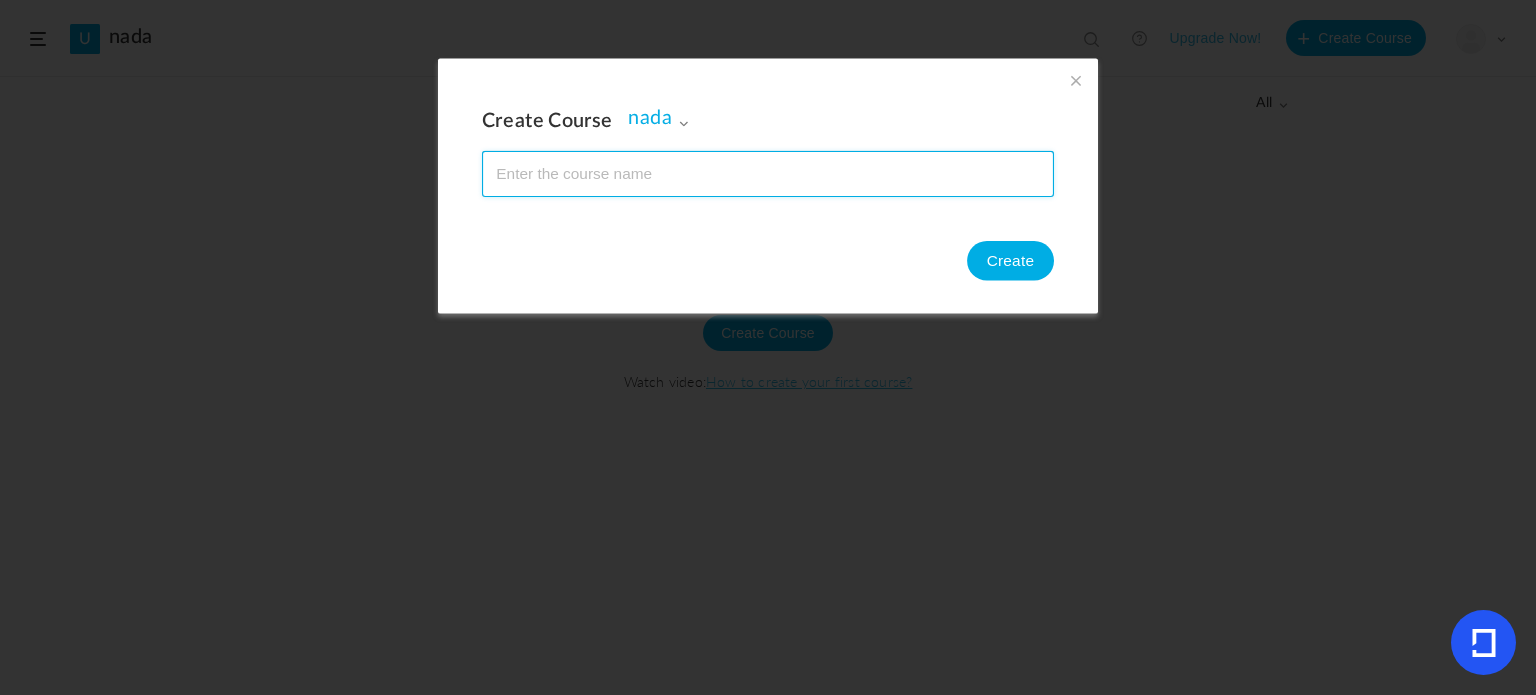 type on "Lorem ipsum dolor sit amet, consectetuer adipiscing elit. Aenean commodo ligula eget dolor. Aenean massa. Cum sociis natoque penatibus et magnis dis parturient [PERSON_NAME], nascetur ridiculus mus. Donec [PERSON_NAME], ultricies nec, pellentesque eu, pretium quis, sem. Nulla consequat massa quis enim. Donec [PERSON_NAME], fringilla vel, aliquet nec, vulputate eget, arcu. In enim [PERSON_NAME], rhoncus ut, imperdiet a, venenatis vitae, [PERSON_NAME]. Nullam dictum felis eu pede mollis pretium. Integer tincidunt. Cras dapibus. Vivamus elementum semper nisi. Aenean vulputate eleifend tellus. Aenean [PERSON_NAME] ligula, porttitor eu, consequat vitae, eleifend ac, enim. Aliquam lorem ante, dapibus in, viverra quis, feugiat a," 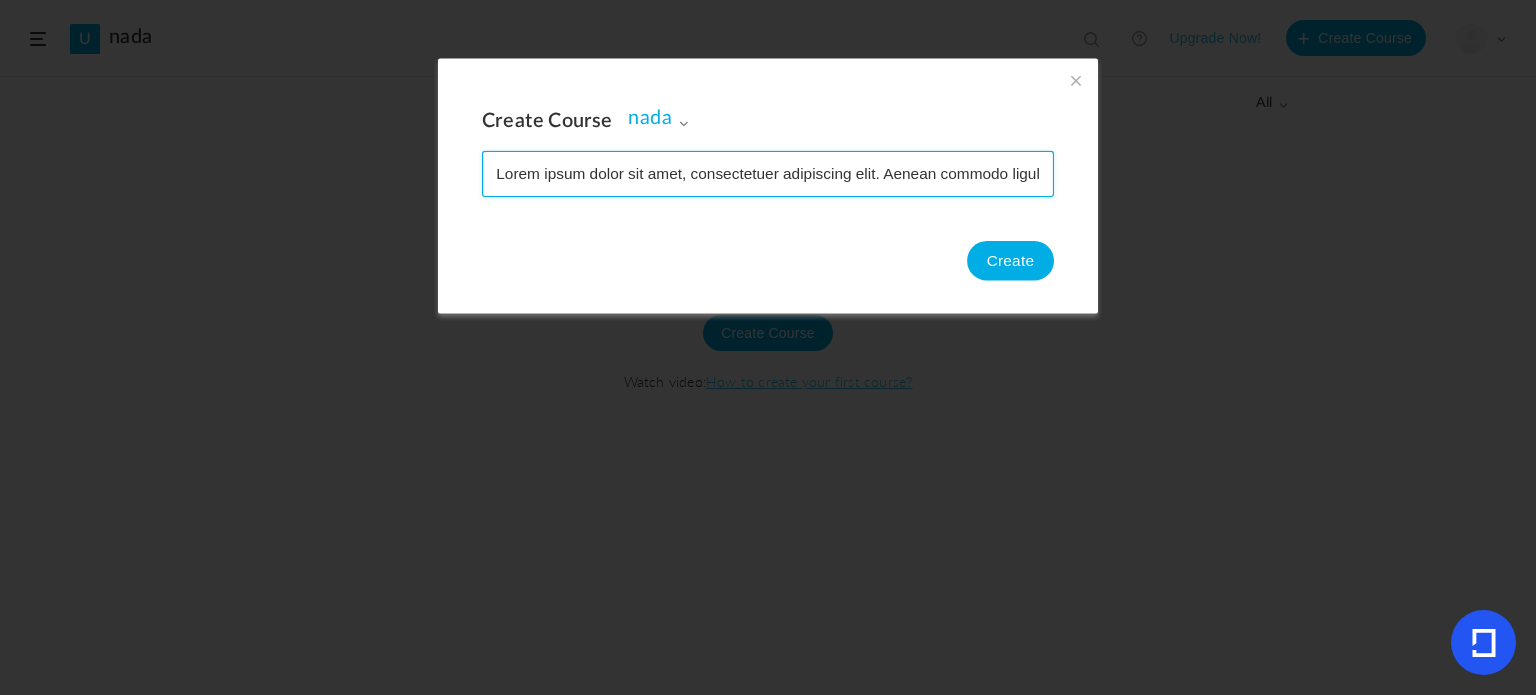scroll, scrollTop: 0, scrollLeft: 3763, axis: horizontal 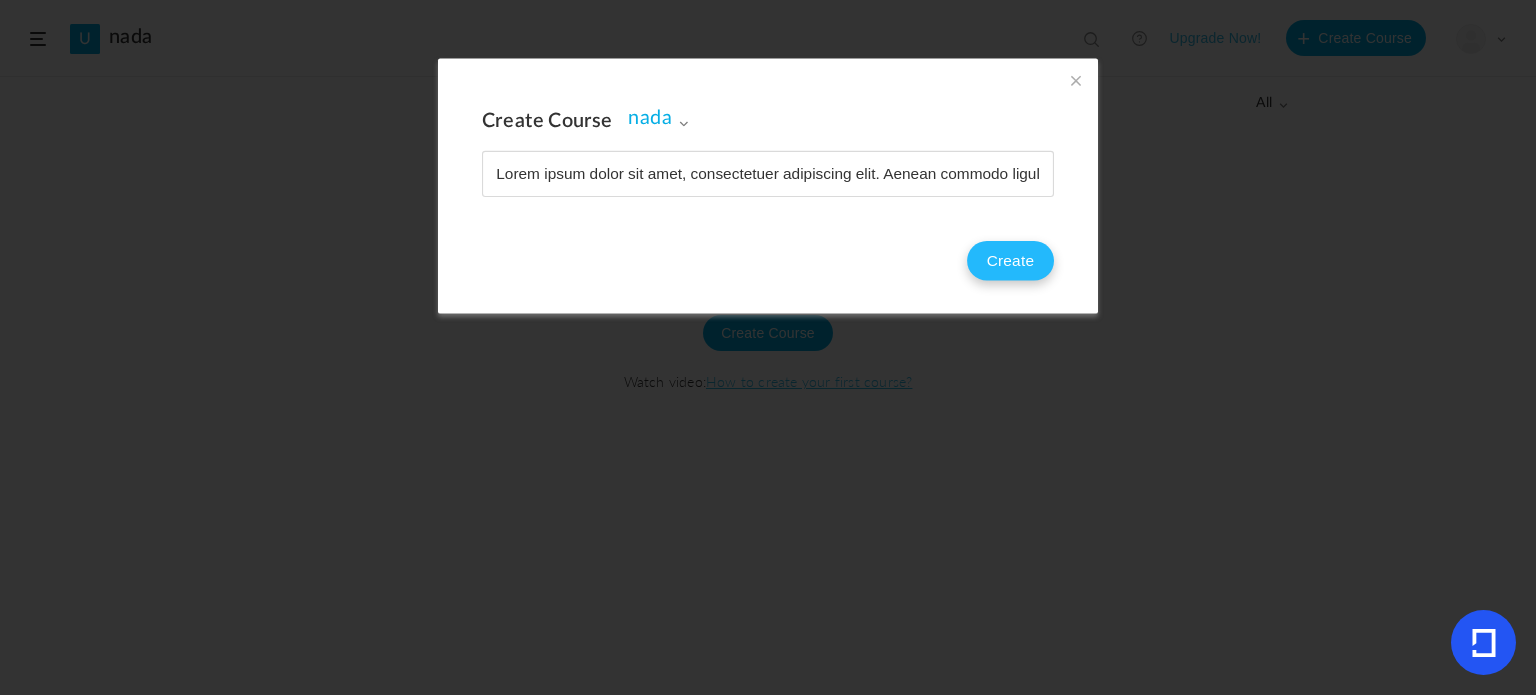 click on "Create" at bounding box center (1010, 261) 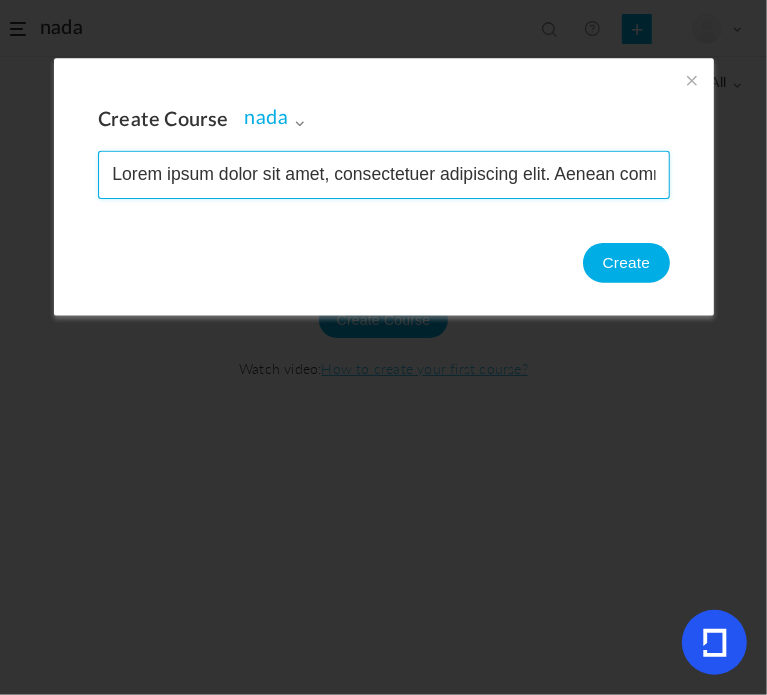 click at bounding box center (384, 174) 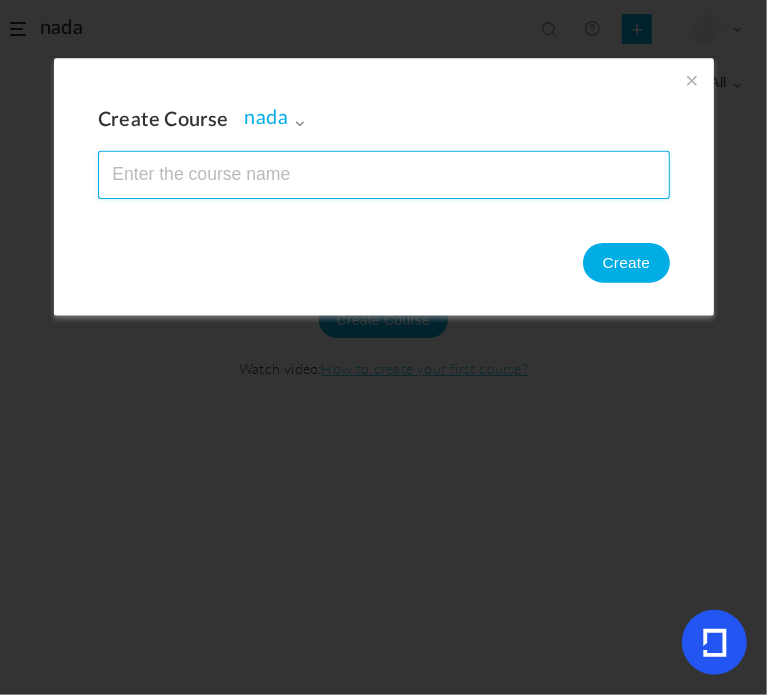 click at bounding box center [384, 174] 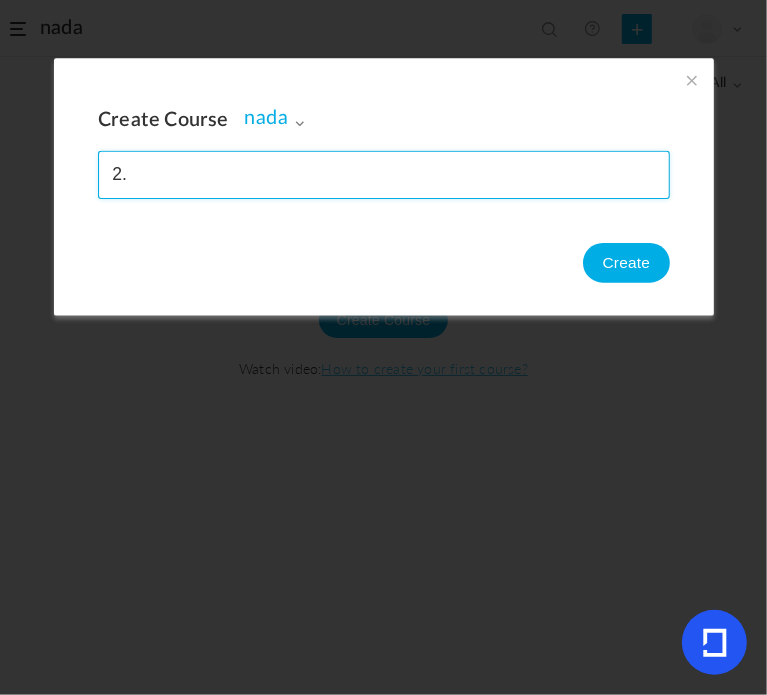 type on "2" 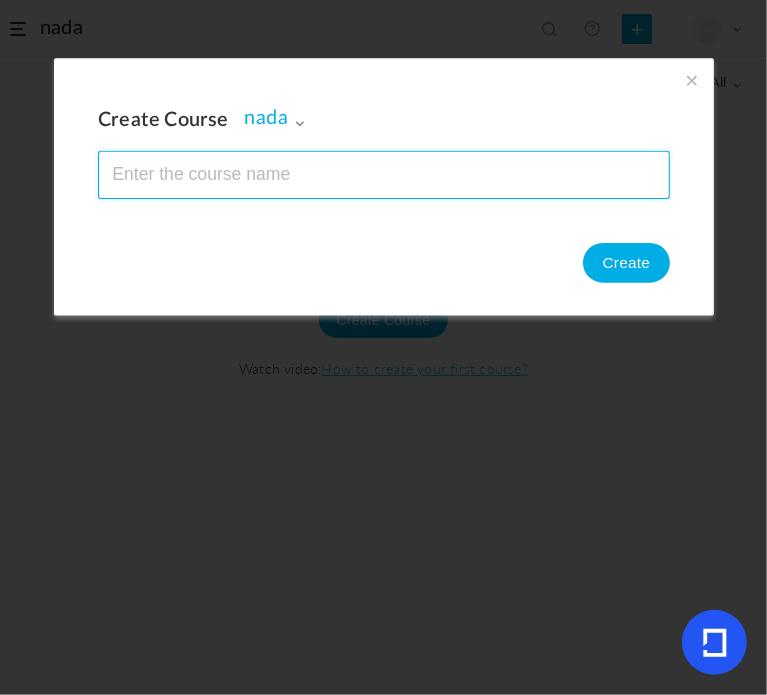 click at bounding box center [384, 174] 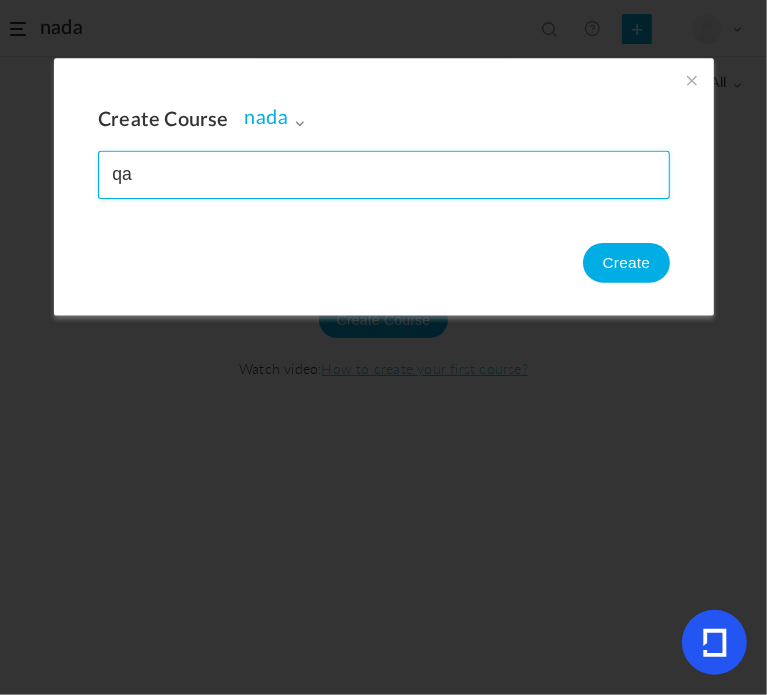 click at bounding box center [384, 174] 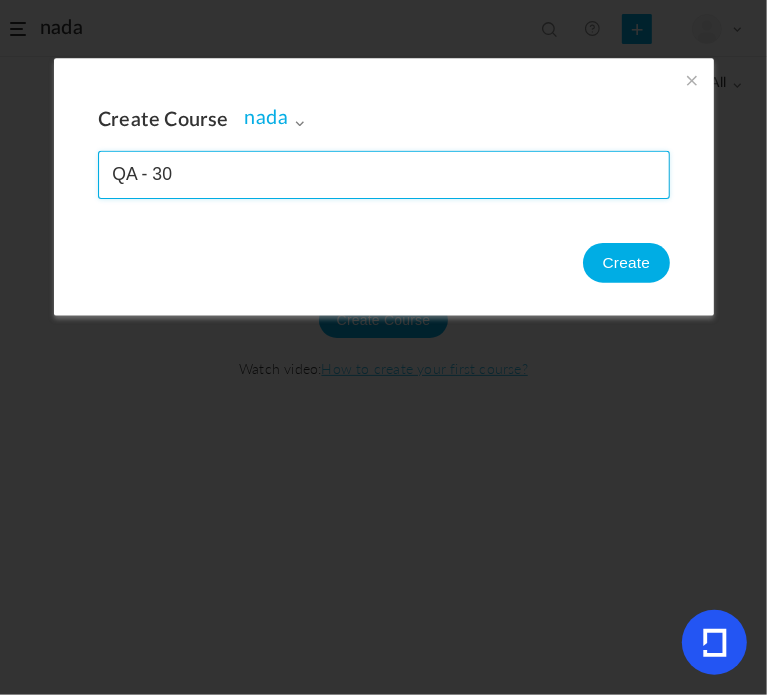 type on "QA - 30" 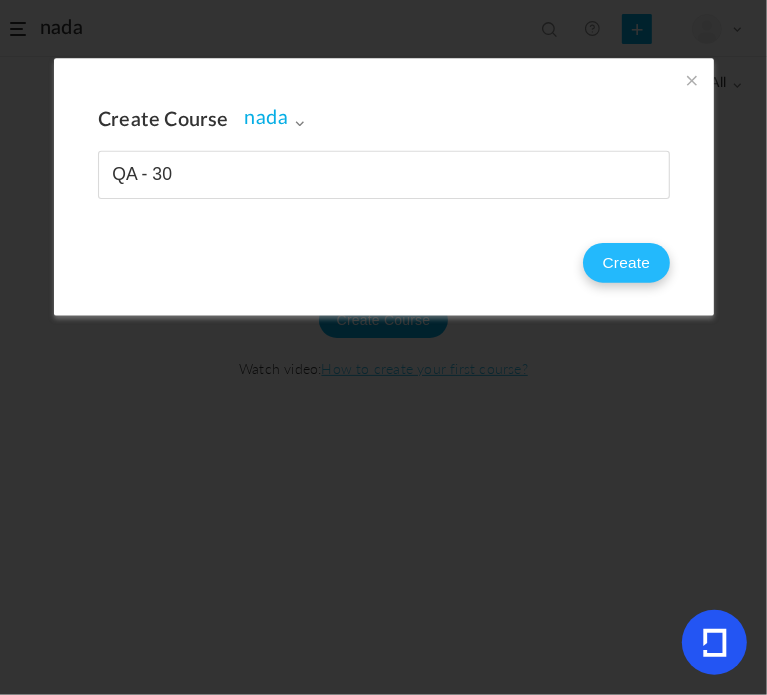 click on "Create" at bounding box center (625, 263) 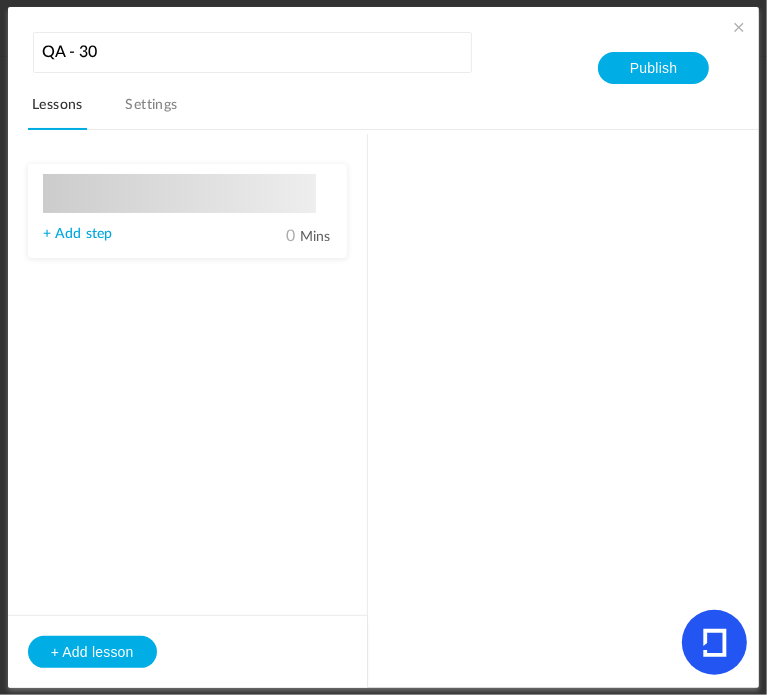 type on "Lesson 1" 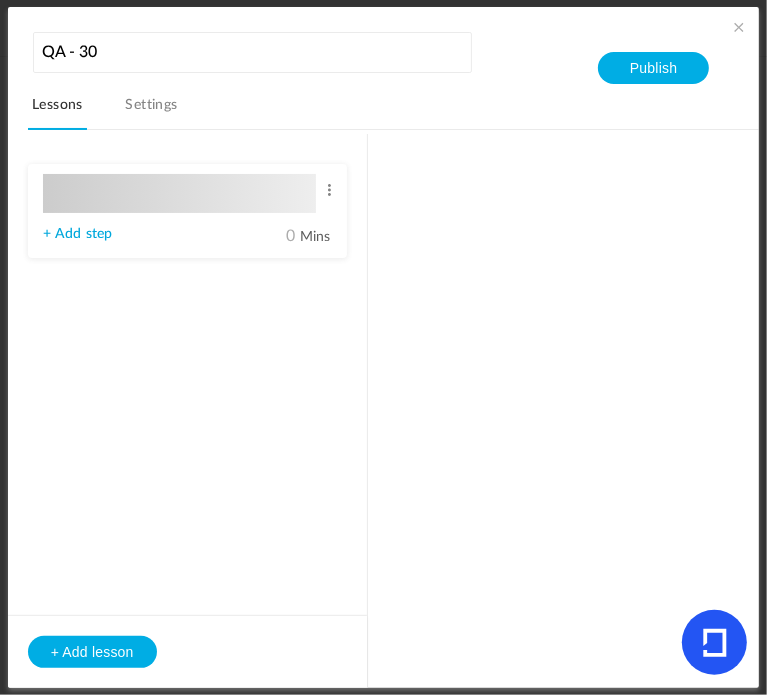 type on "0" 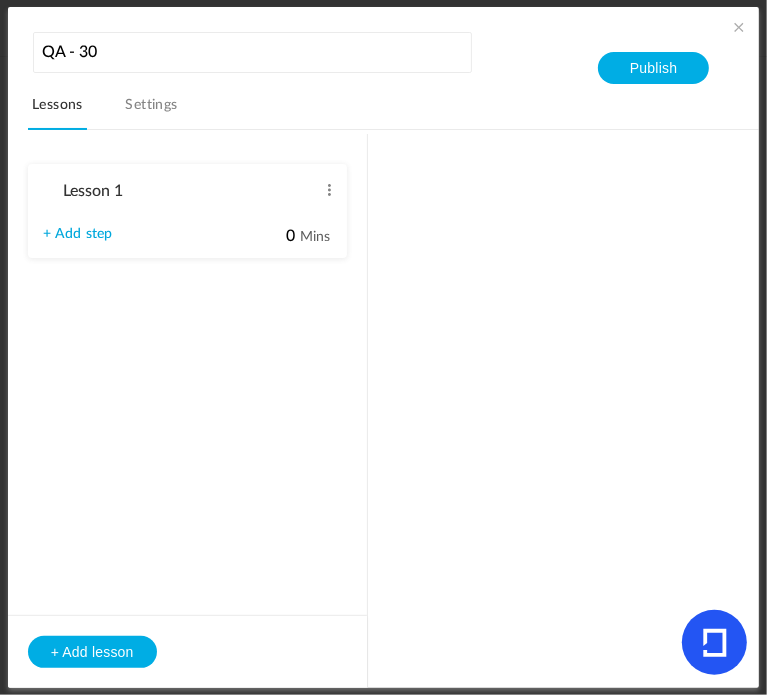 type on "Step 1" 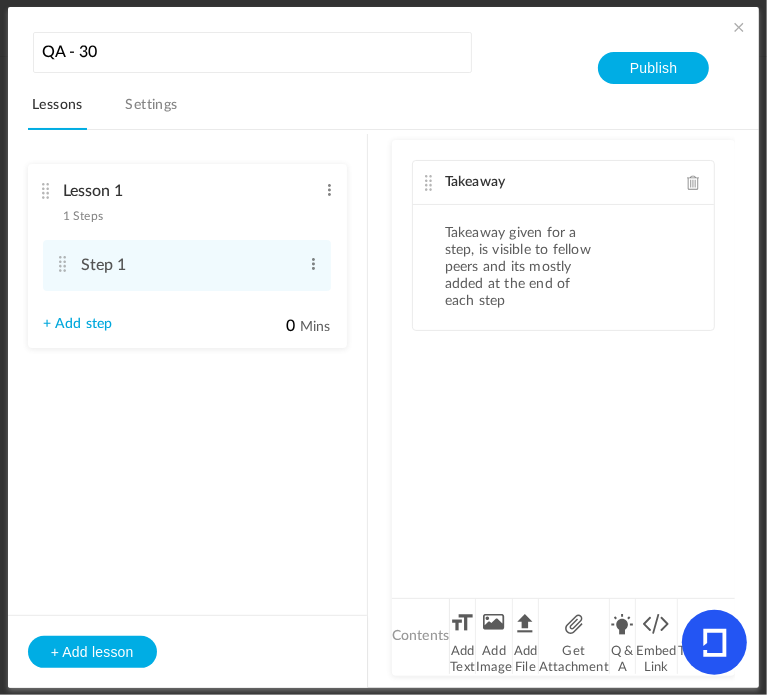 click at bounding box center [739, 27] 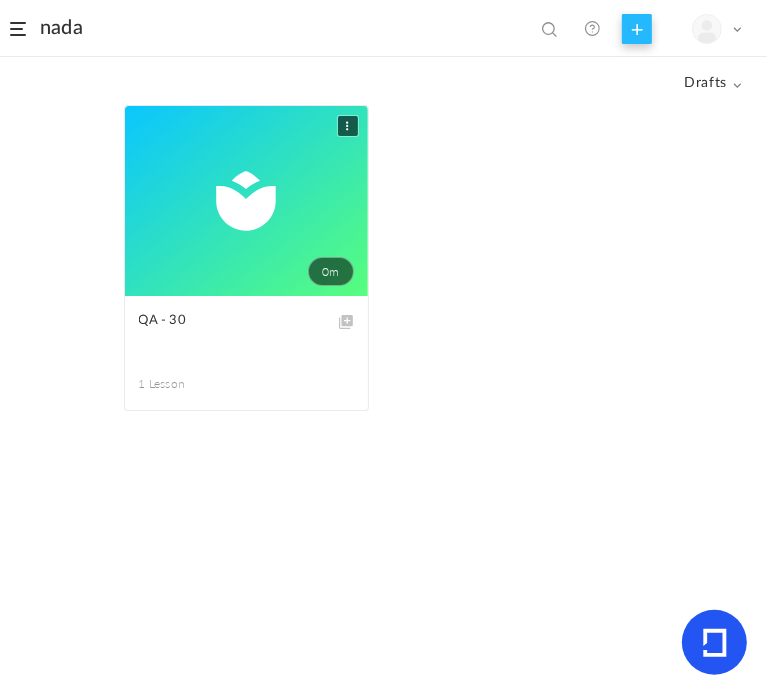 click 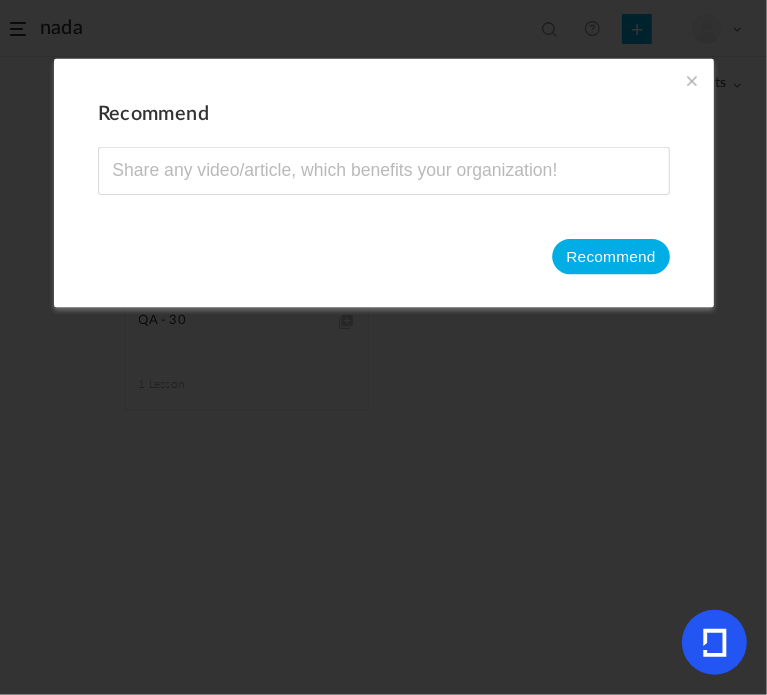 click at bounding box center [692, 80] 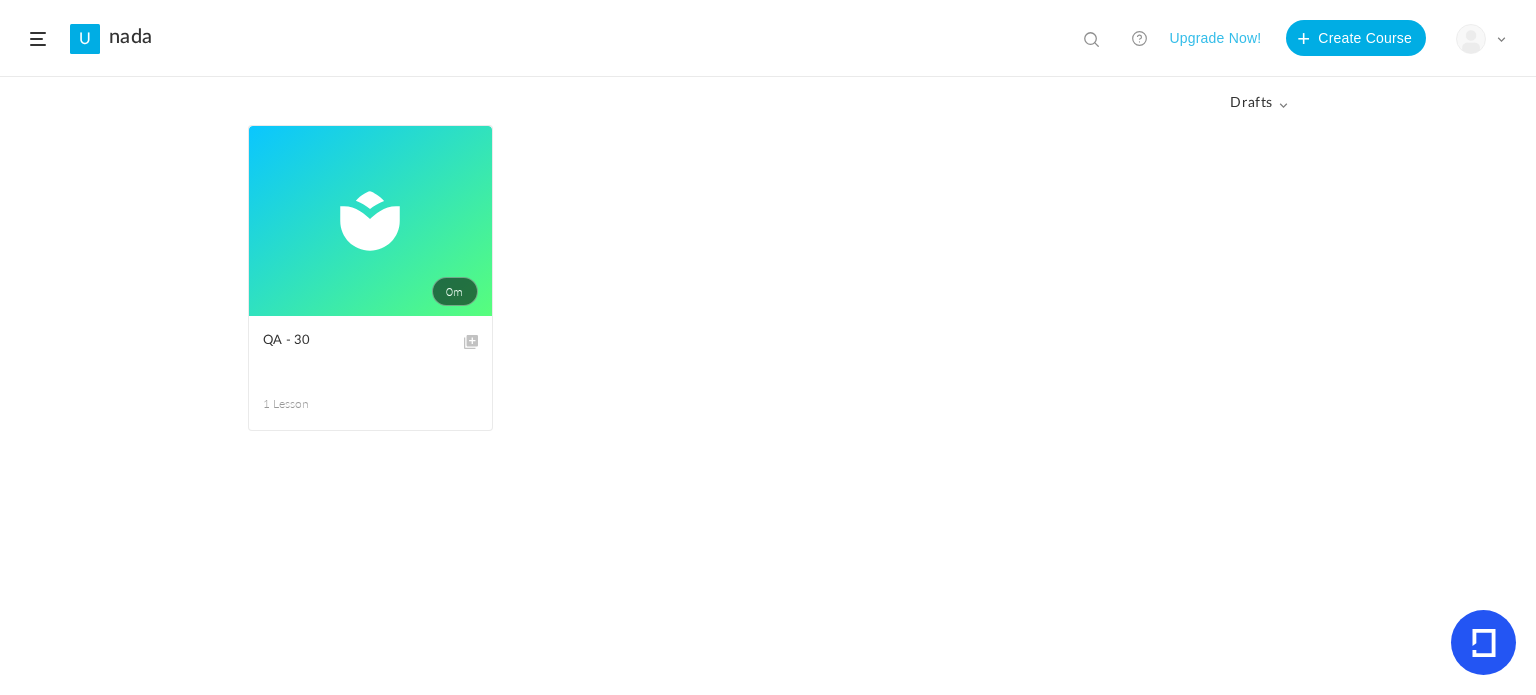 click 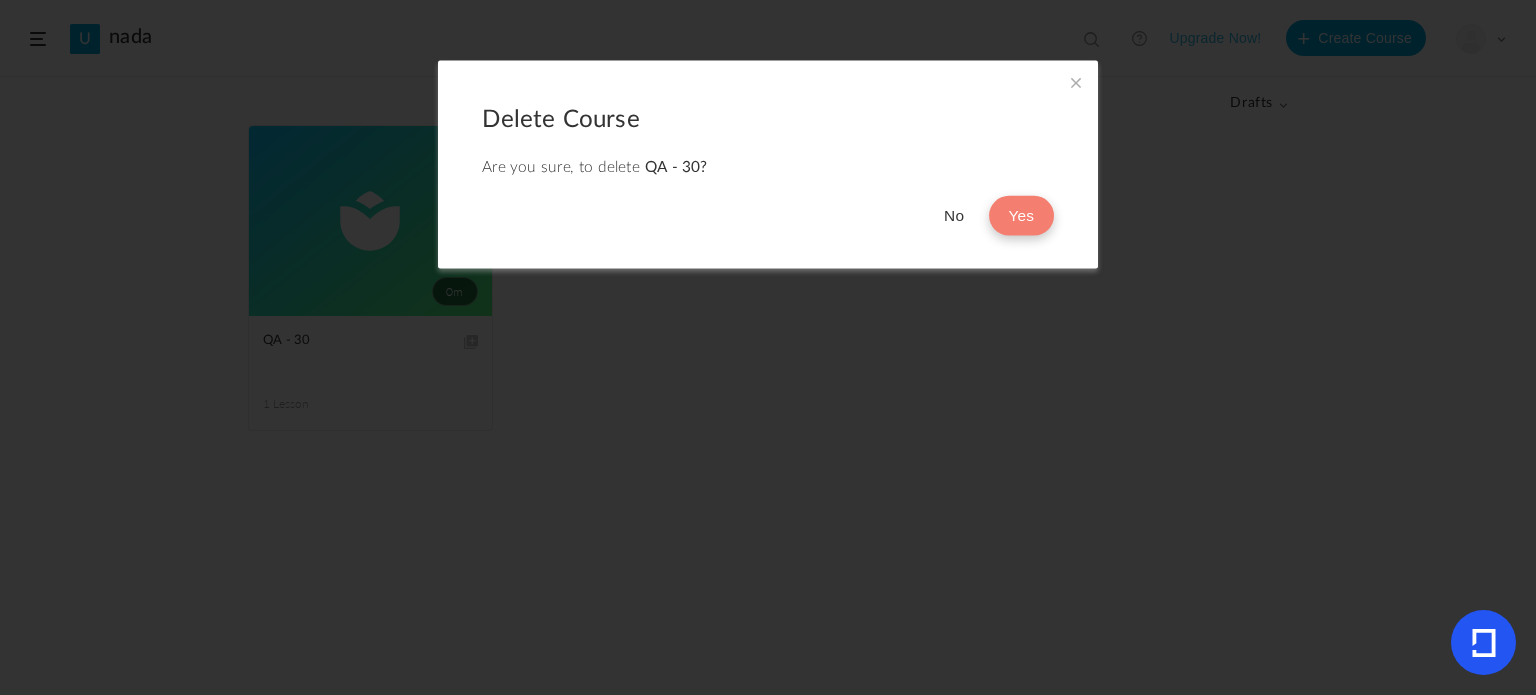 click on "Yes" at bounding box center (1021, 216) 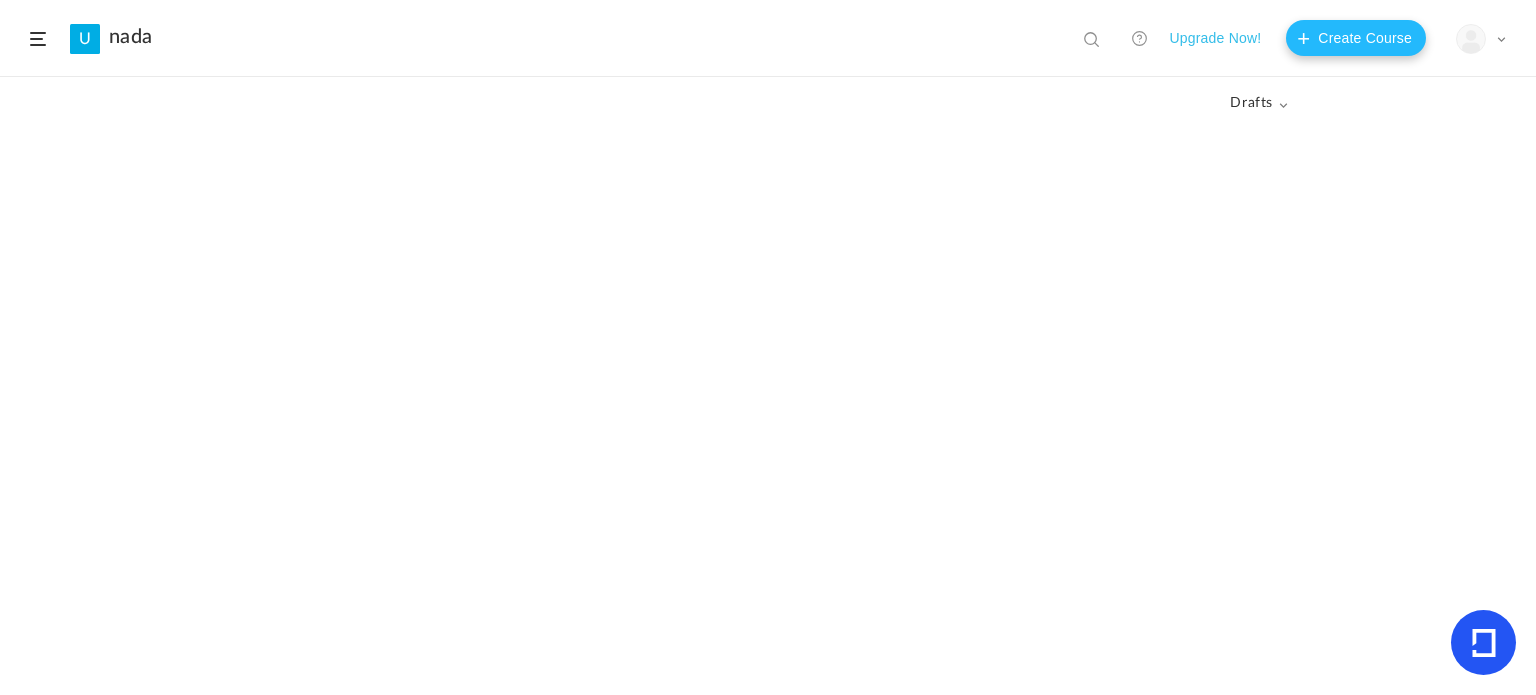click on "Create Course" 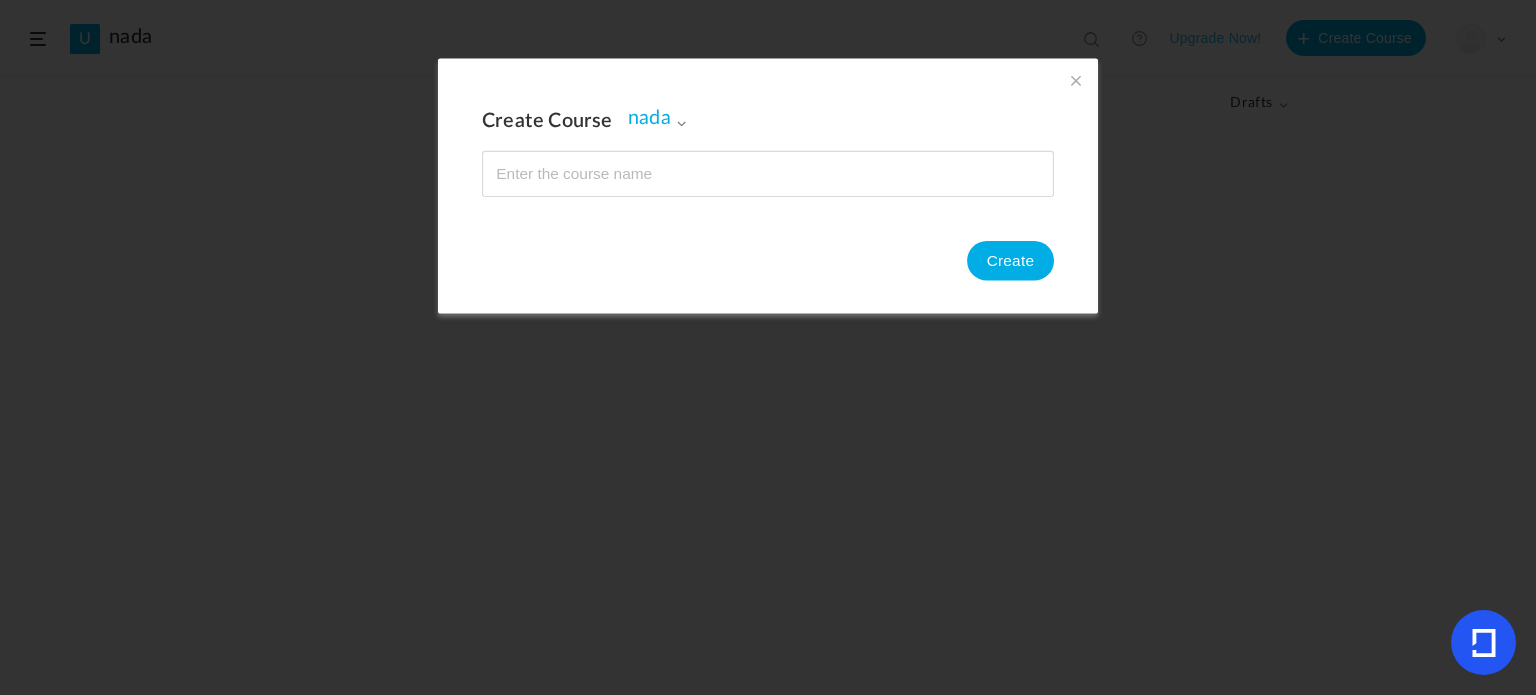 type on "W" 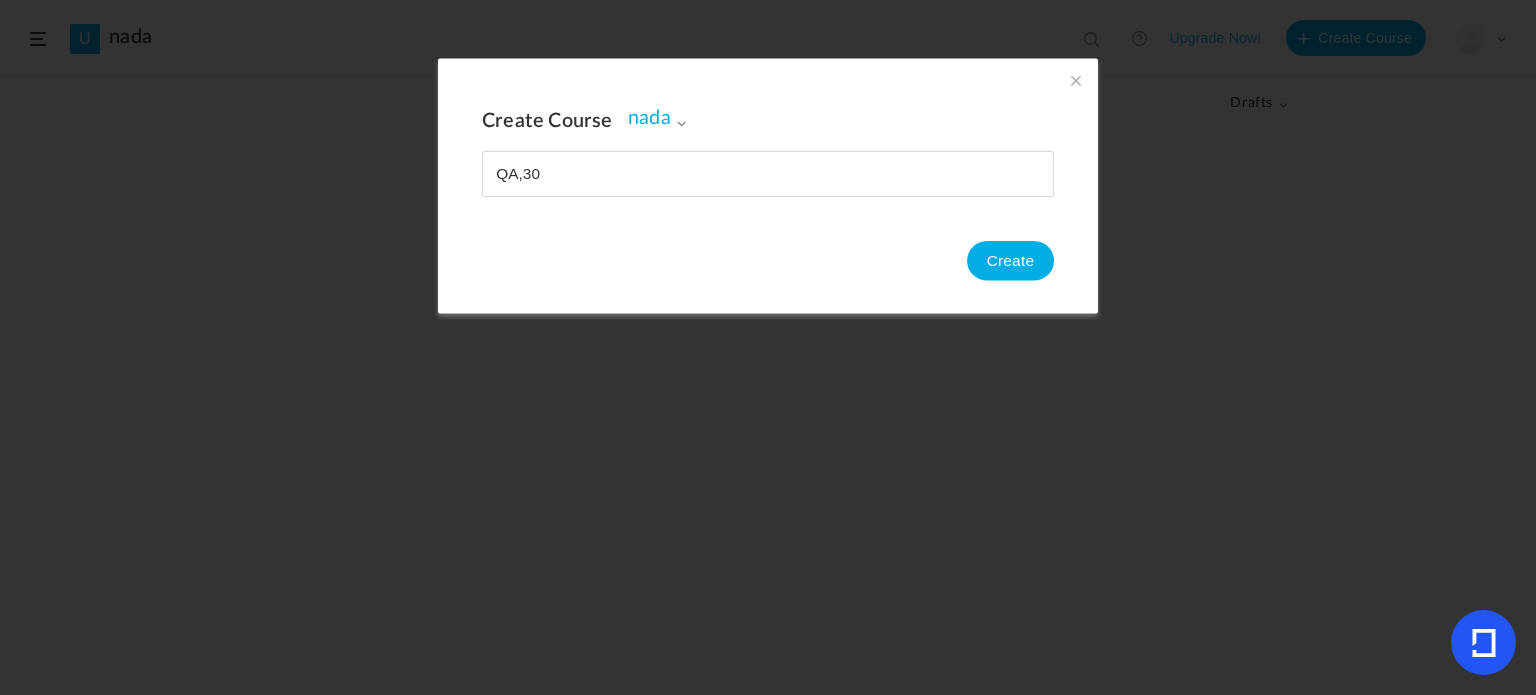 type on "QA,30" 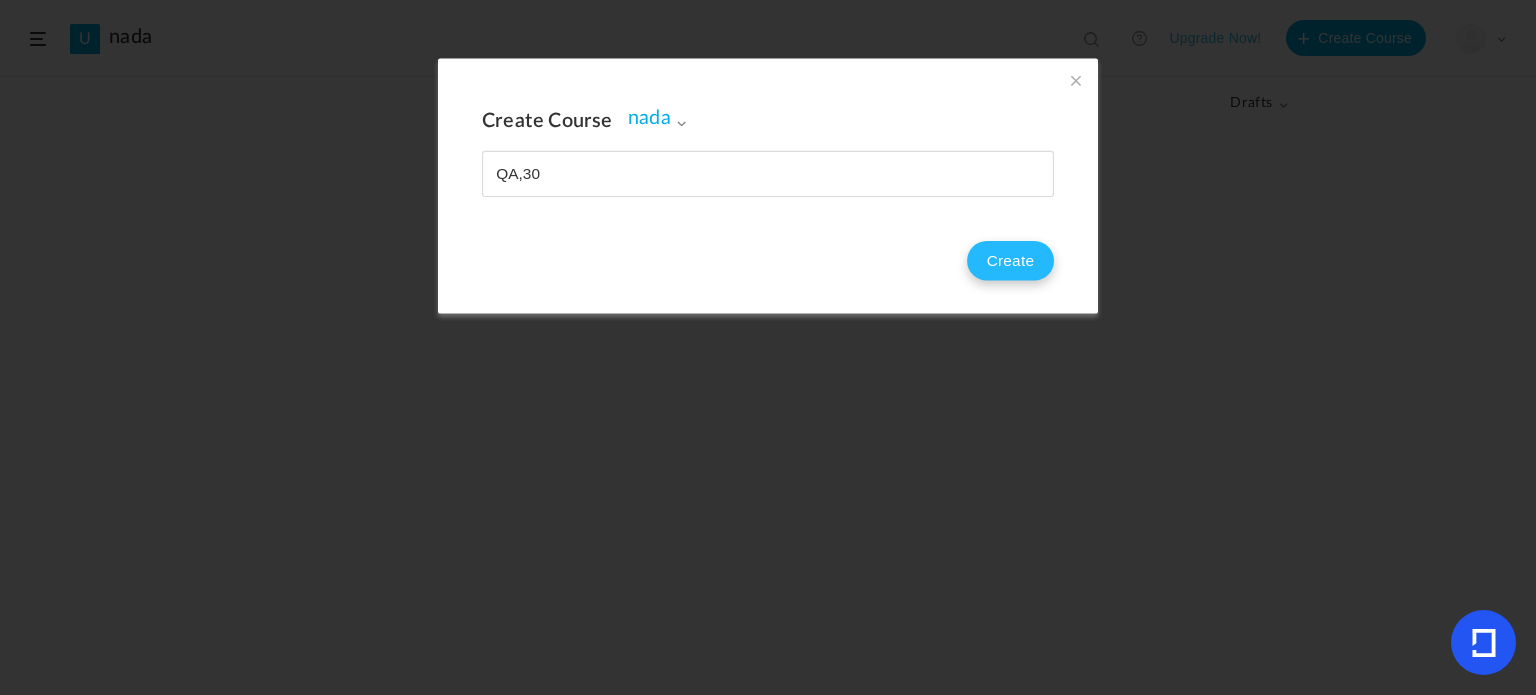 click on "Create" at bounding box center [1010, 261] 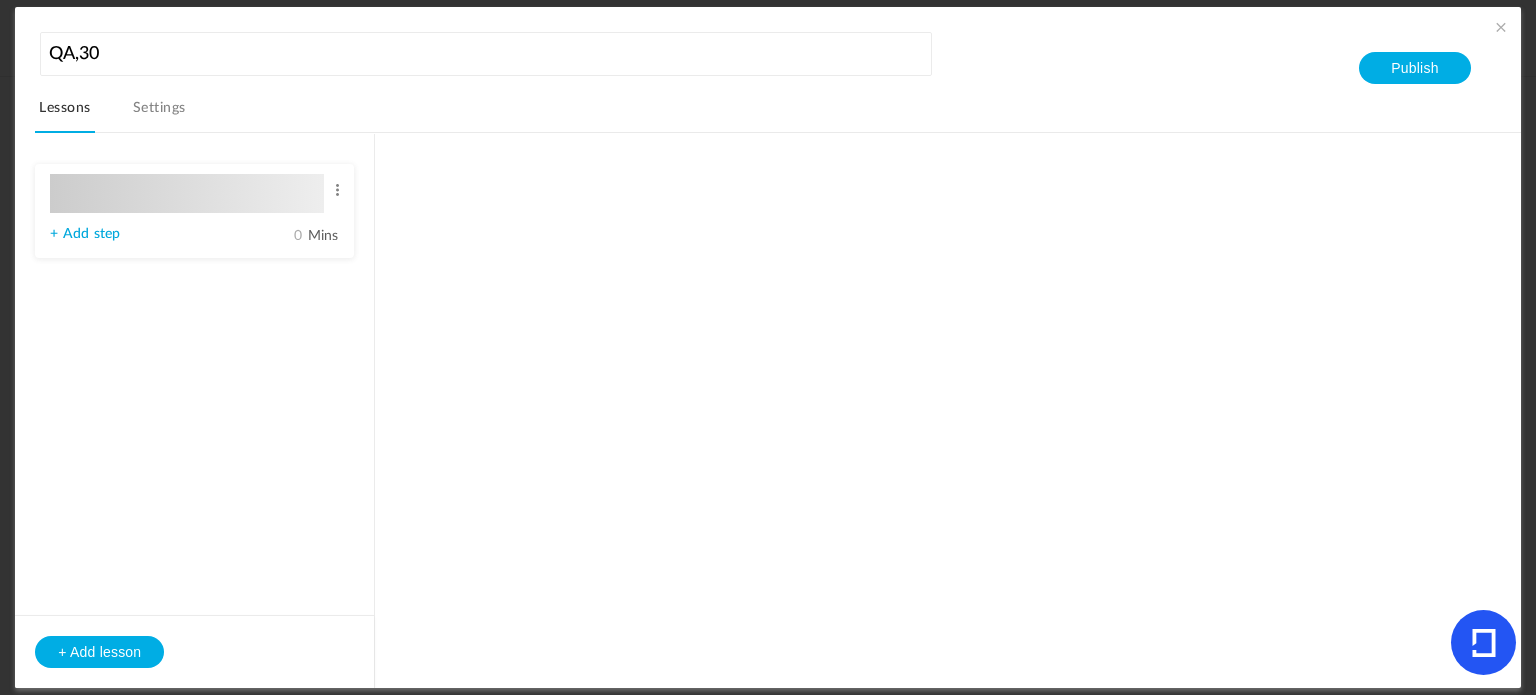 type on "Lesson 1" 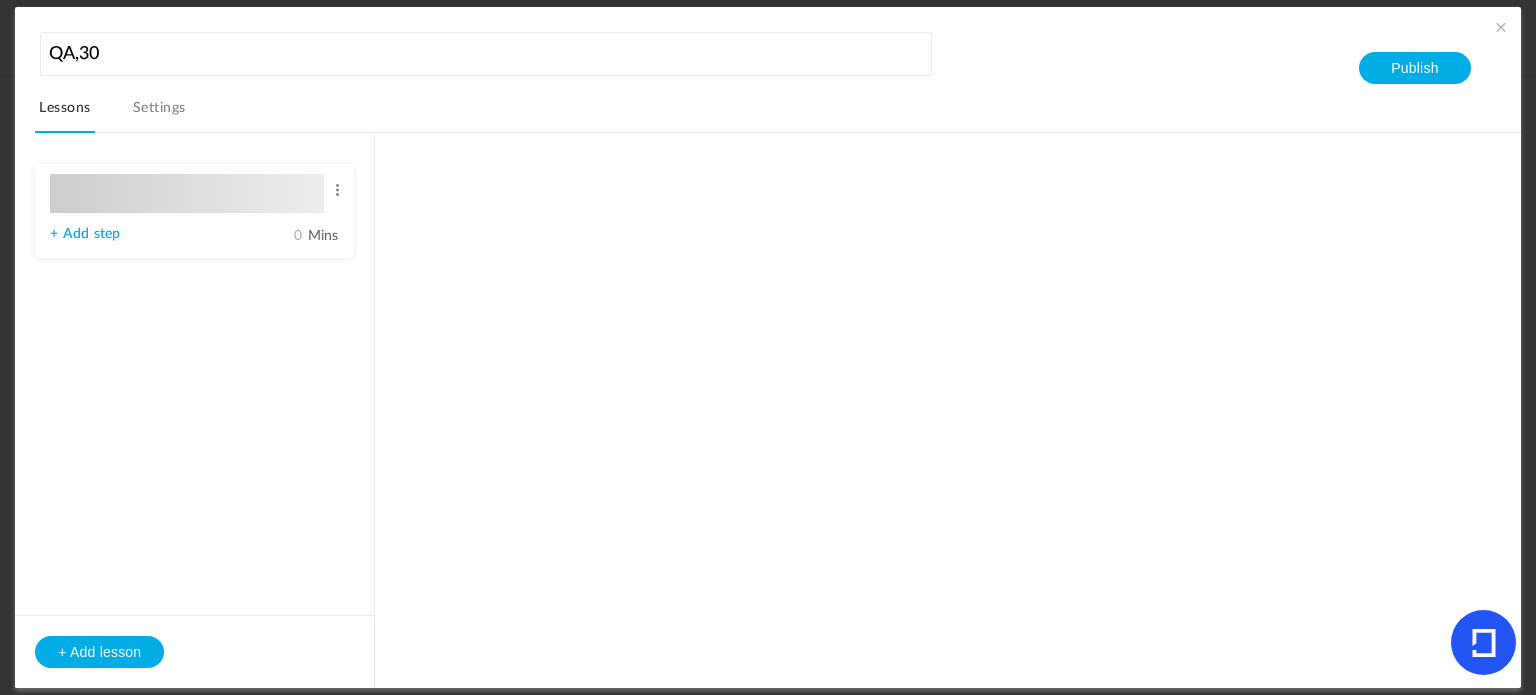 type on "0" 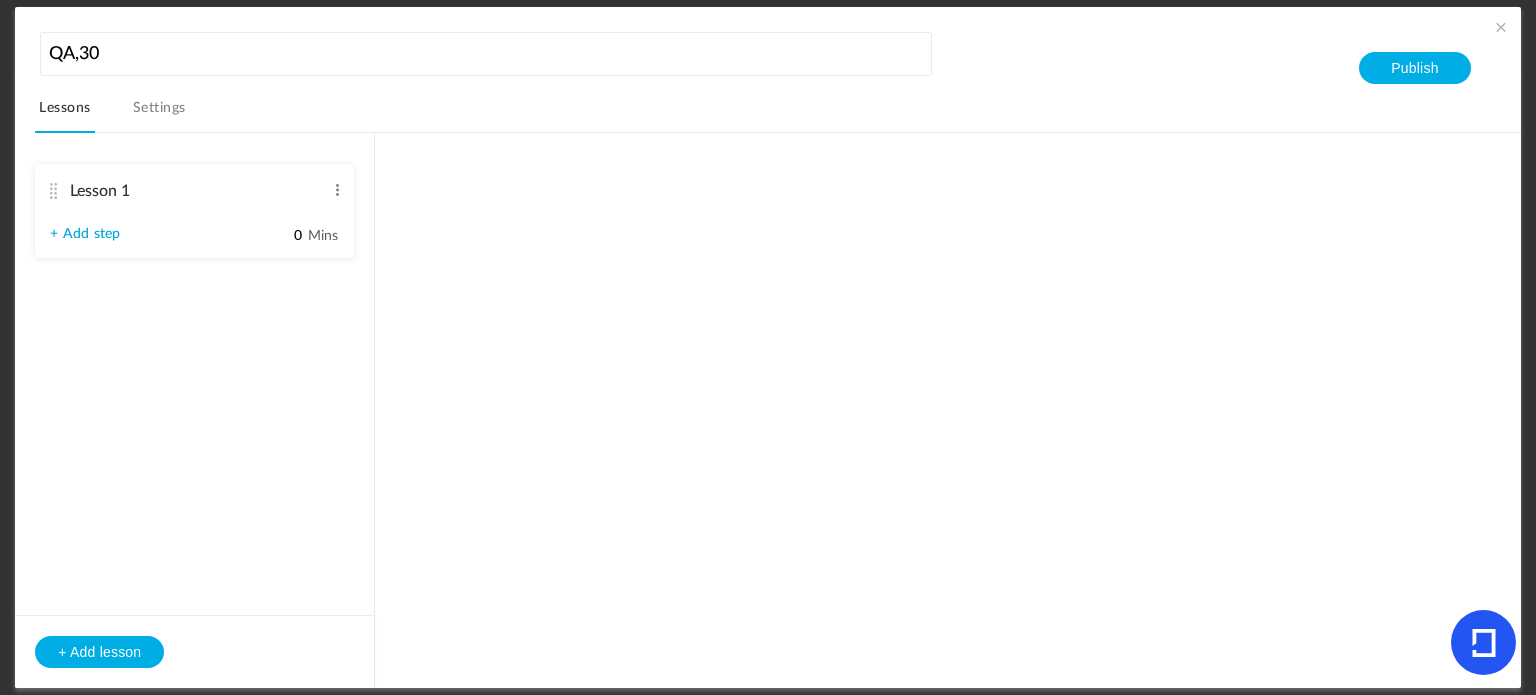 type on "Step 1" 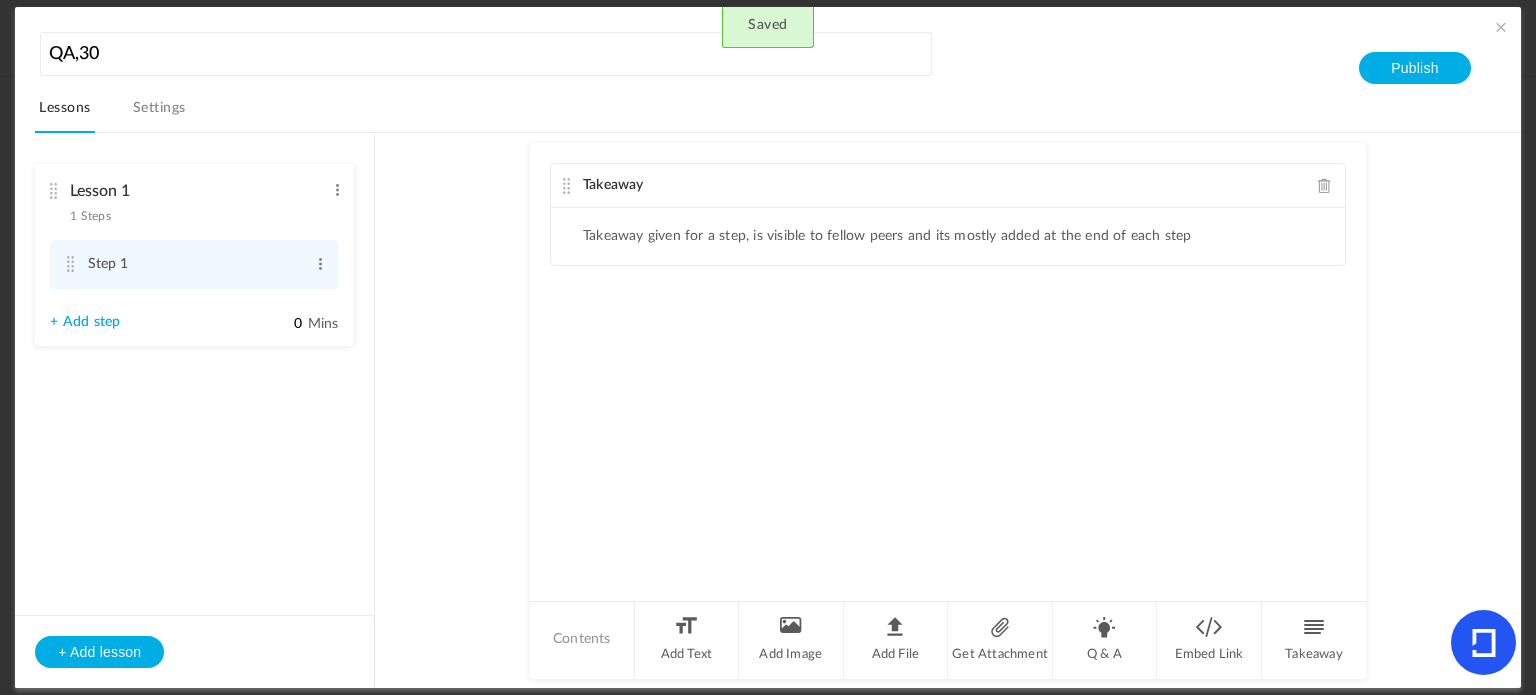 click at bounding box center (1501, 27) 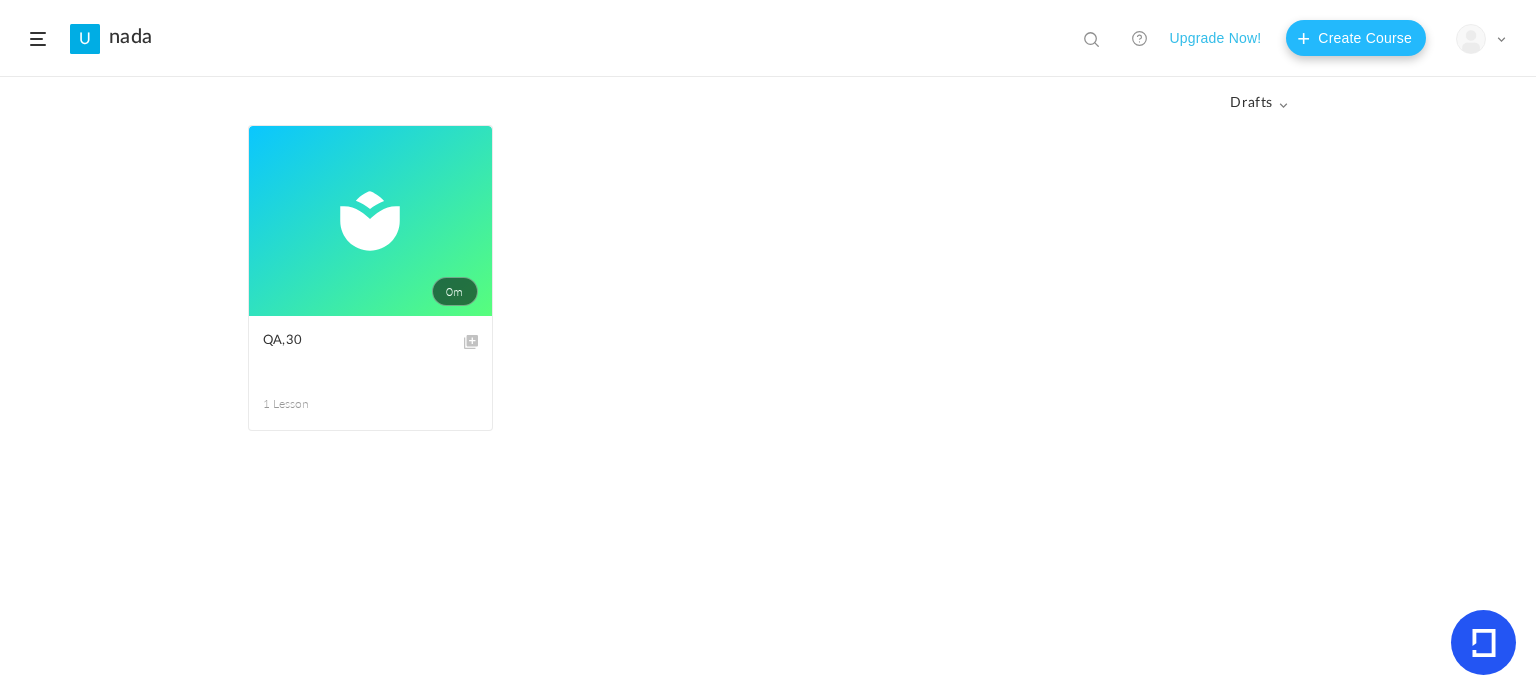 click on "Create Course" 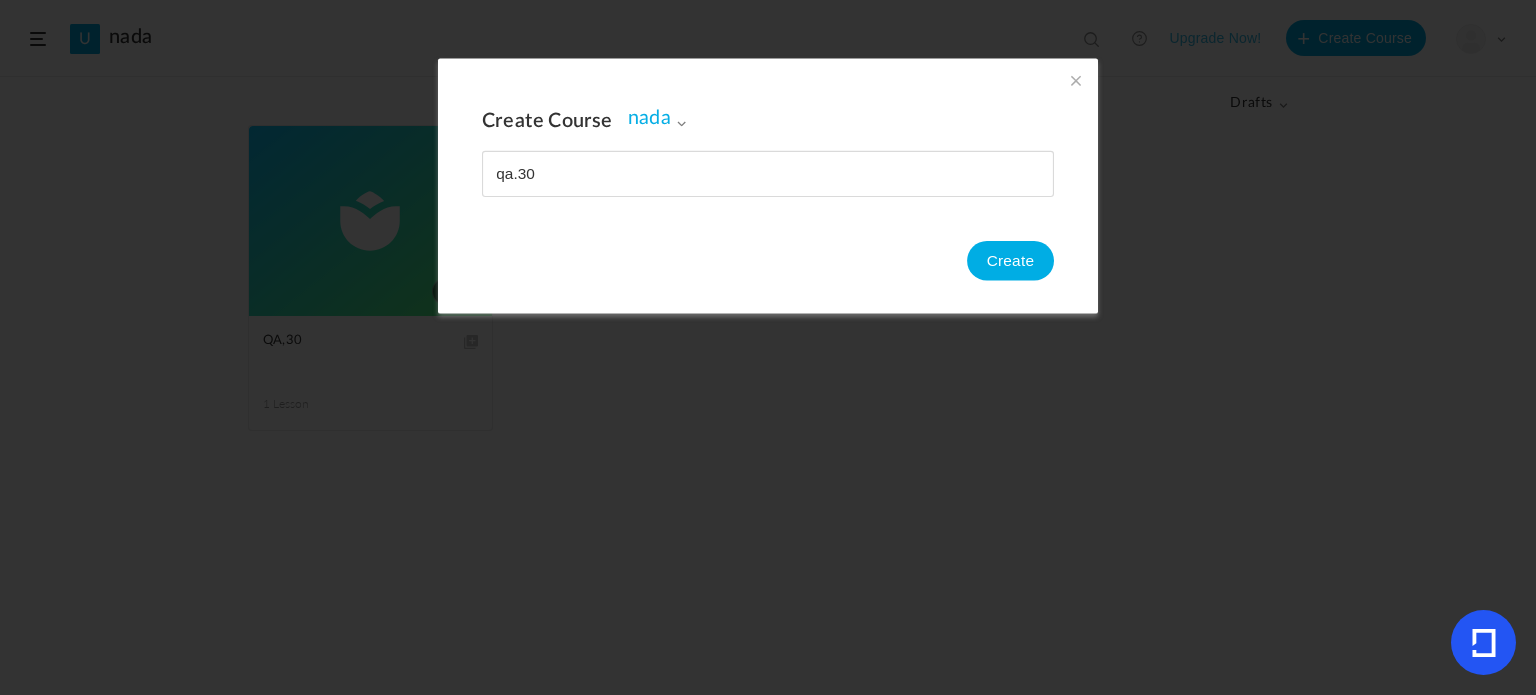 type on "qa.30" 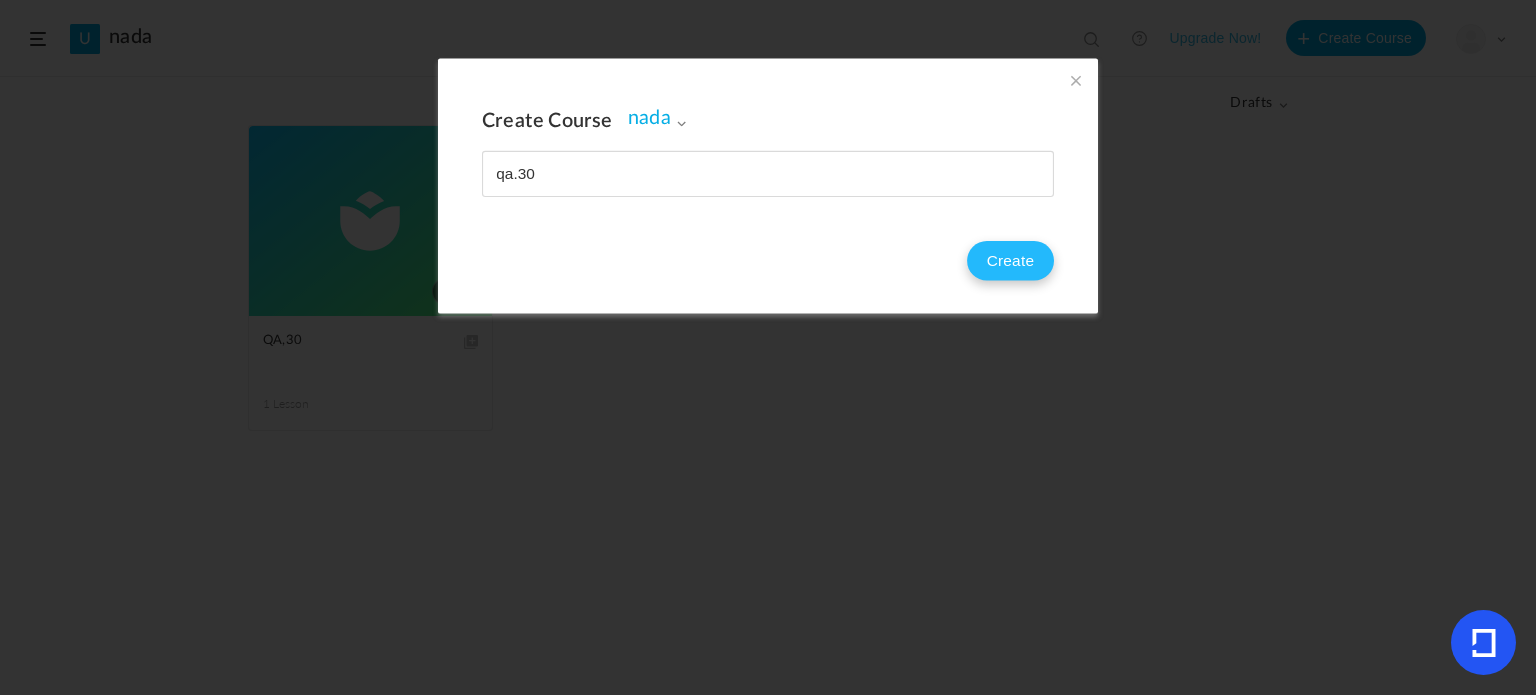 click on "Create" at bounding box center [1010, 261] 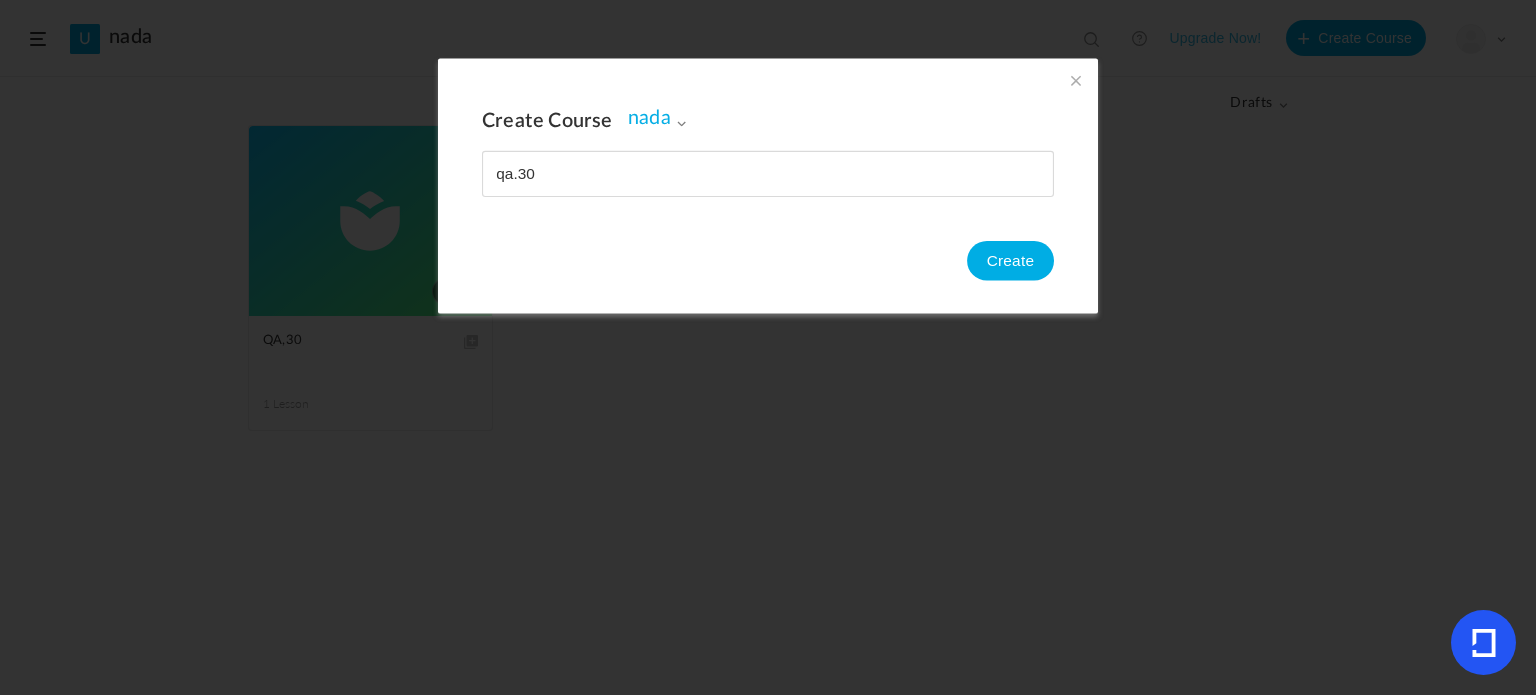 click at bounding box center [1076, 80] 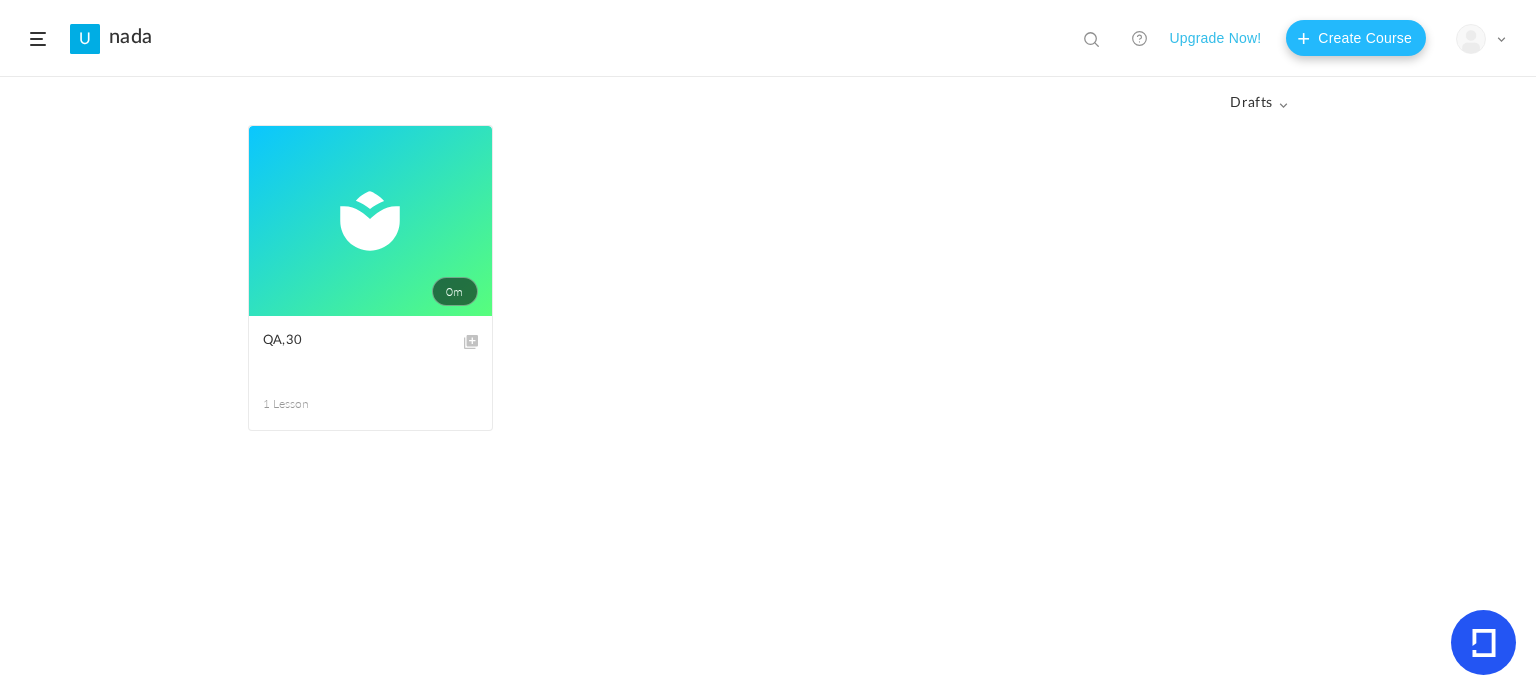 click on "Create Course" 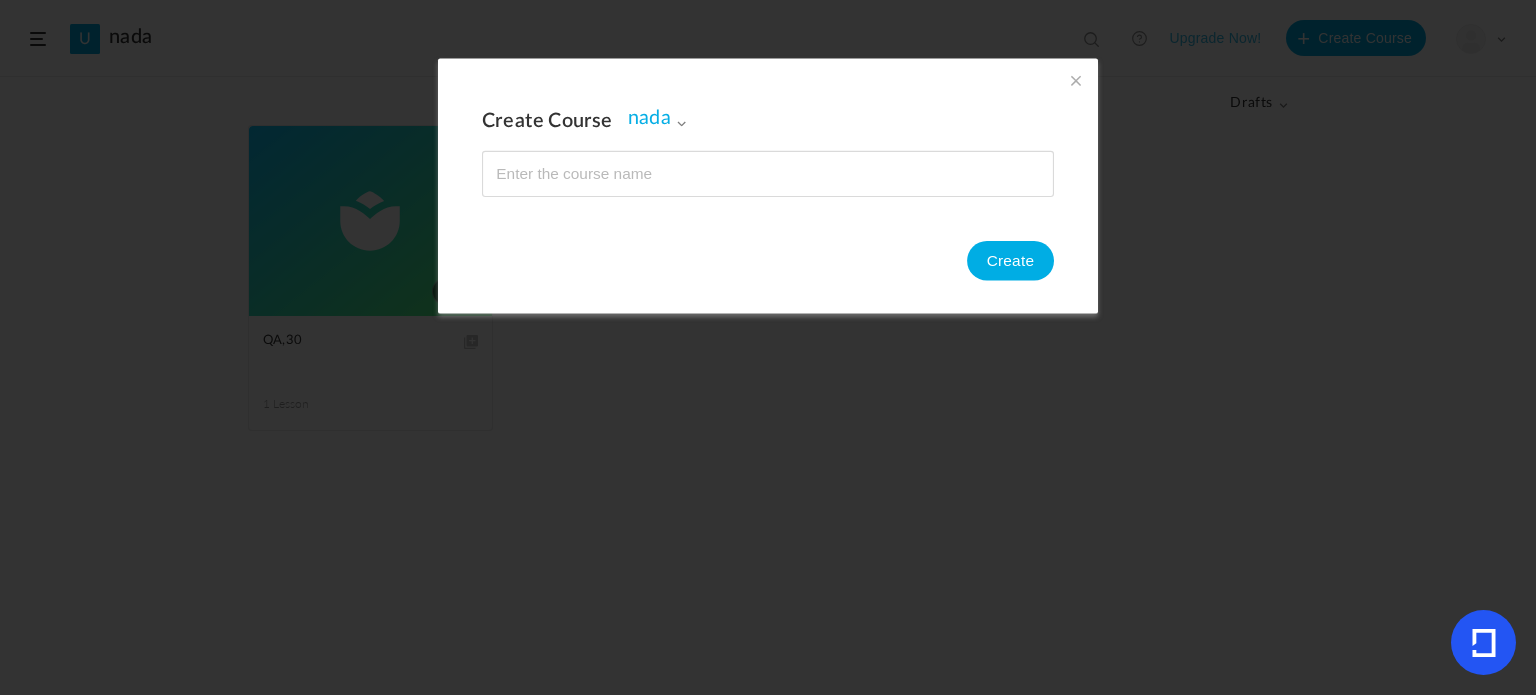 click at bounding box center [1076, 80] 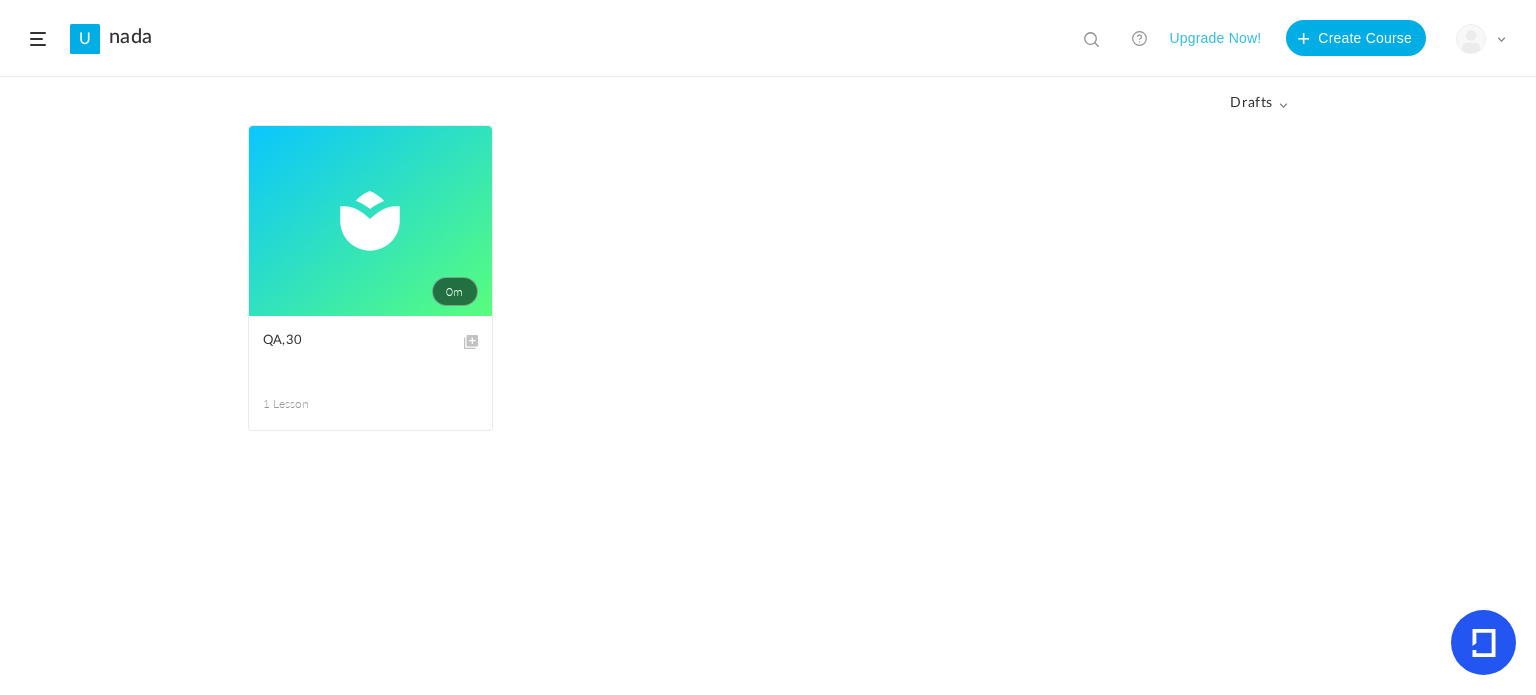 click on "0m" 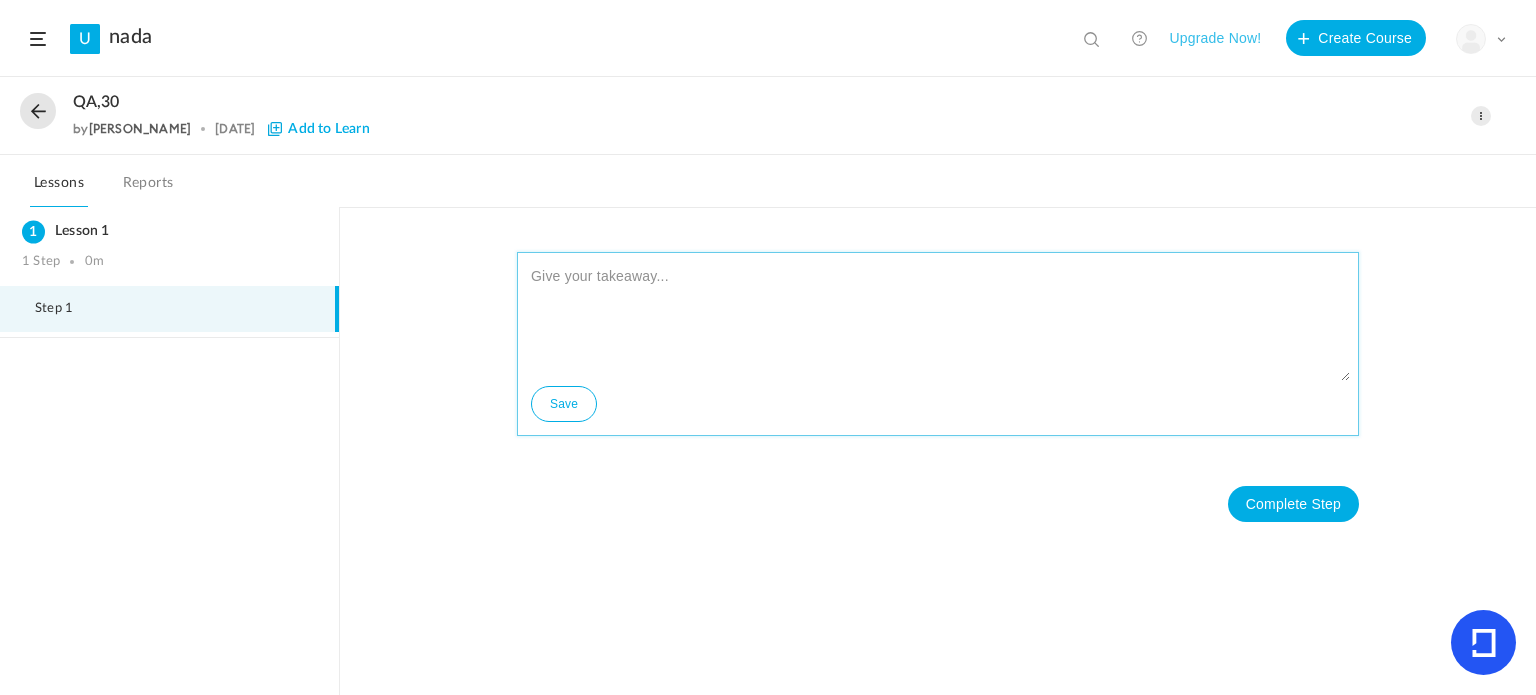 click 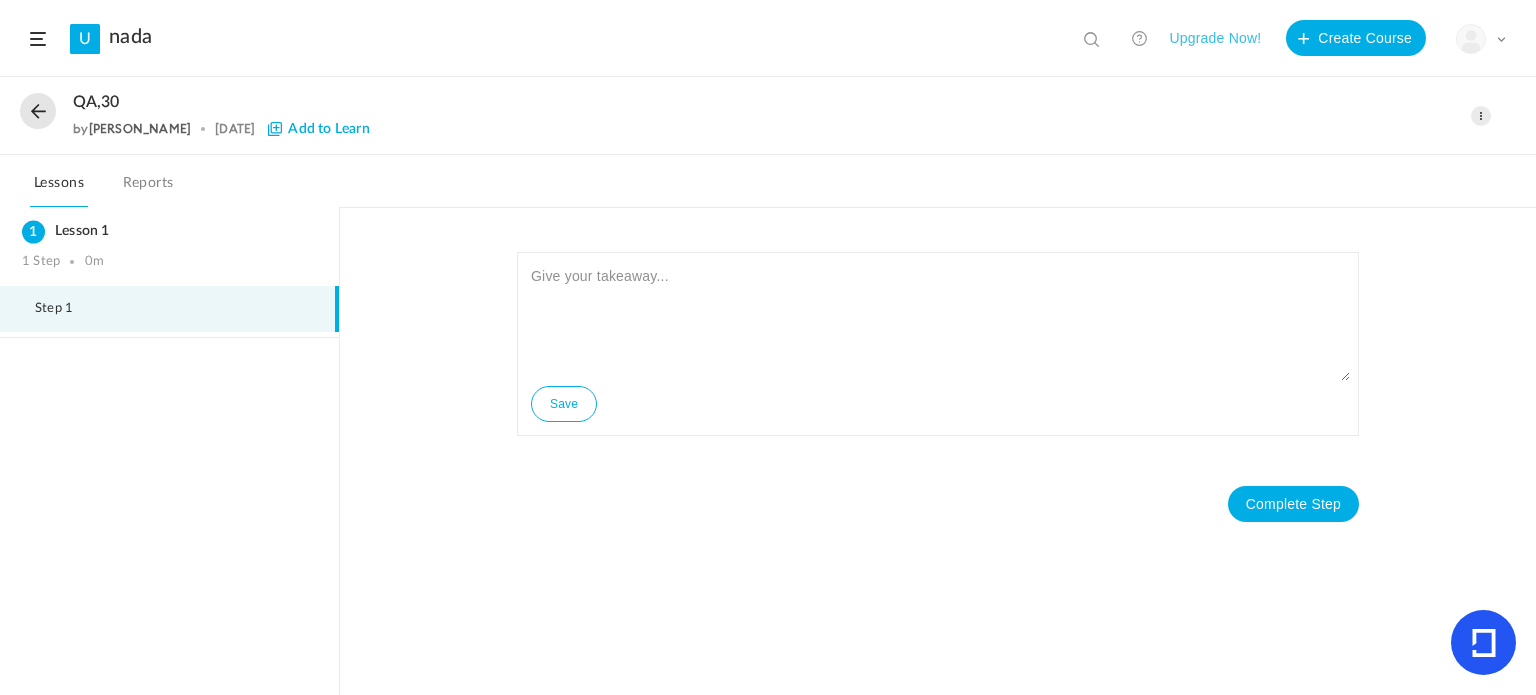 click on "Add to Learn" 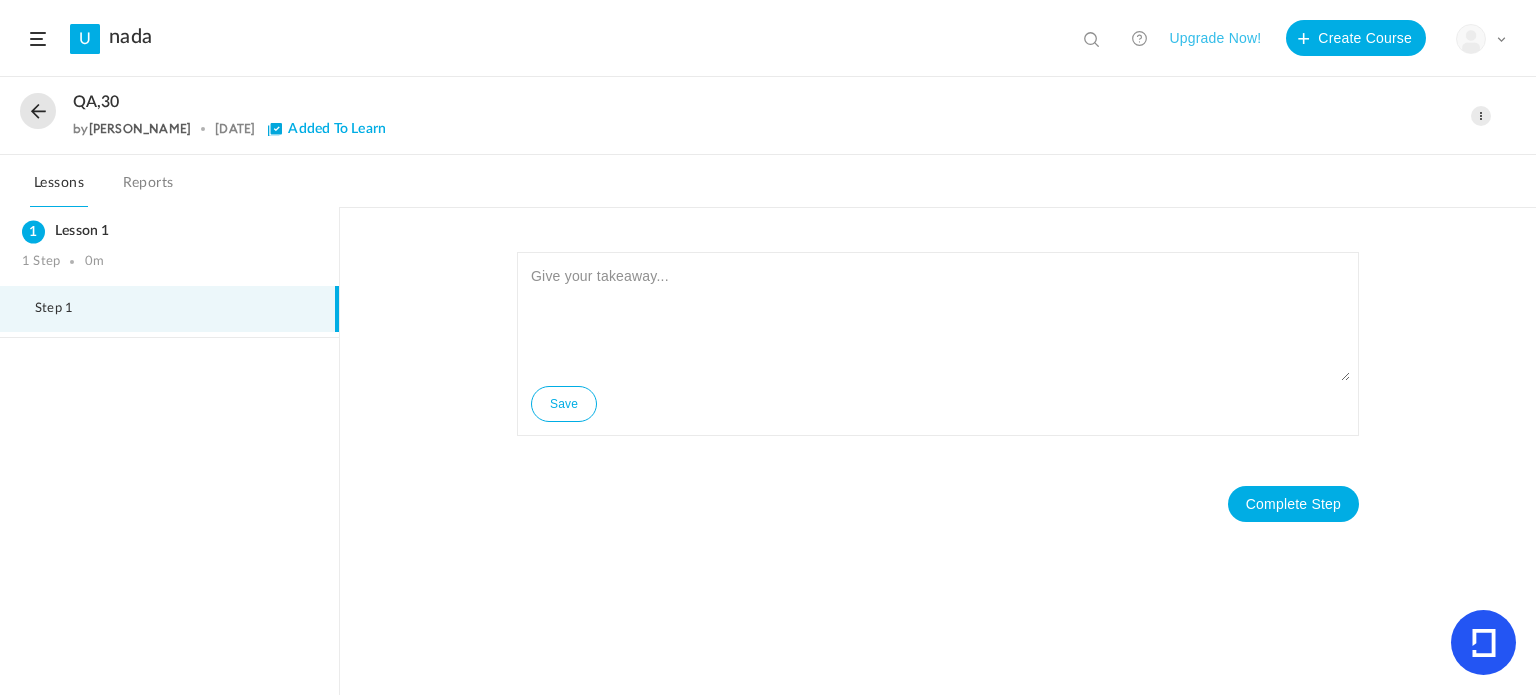 click on "Added To Learn" 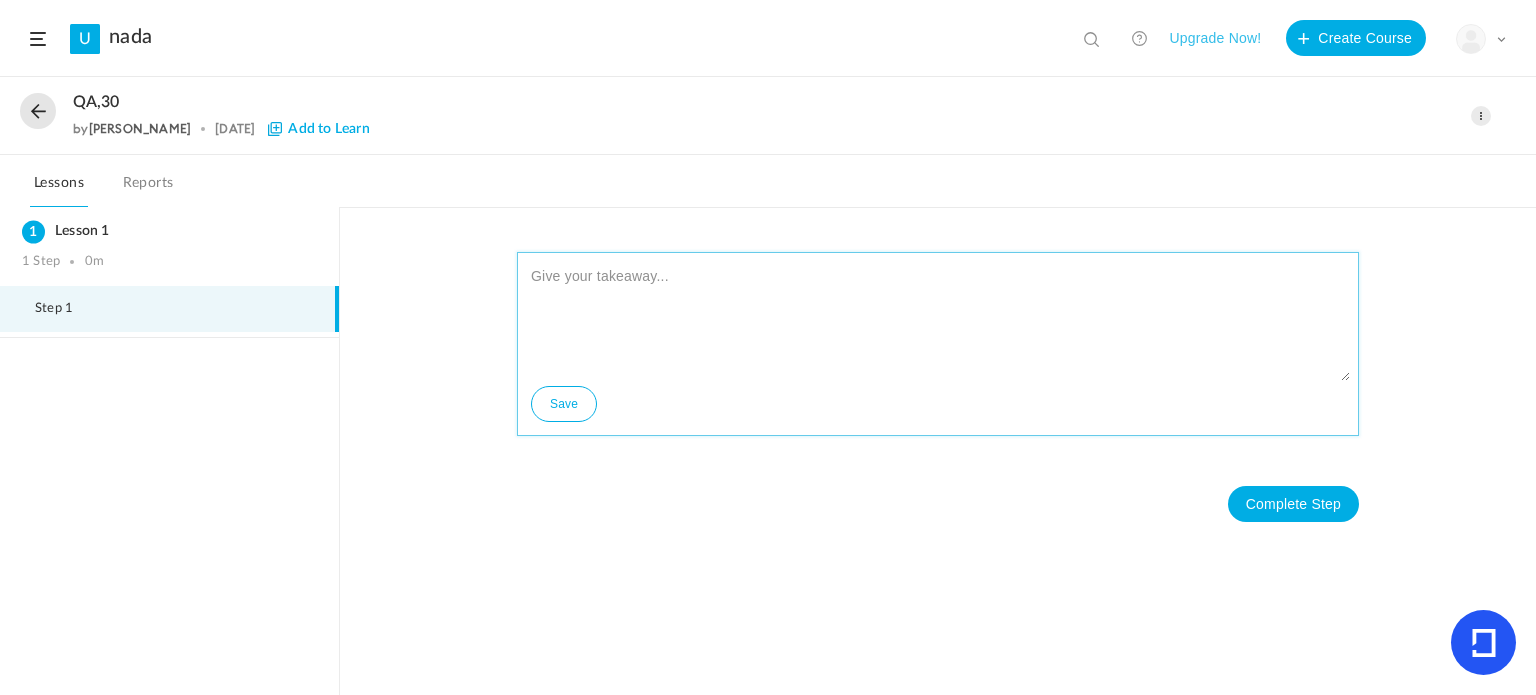 click 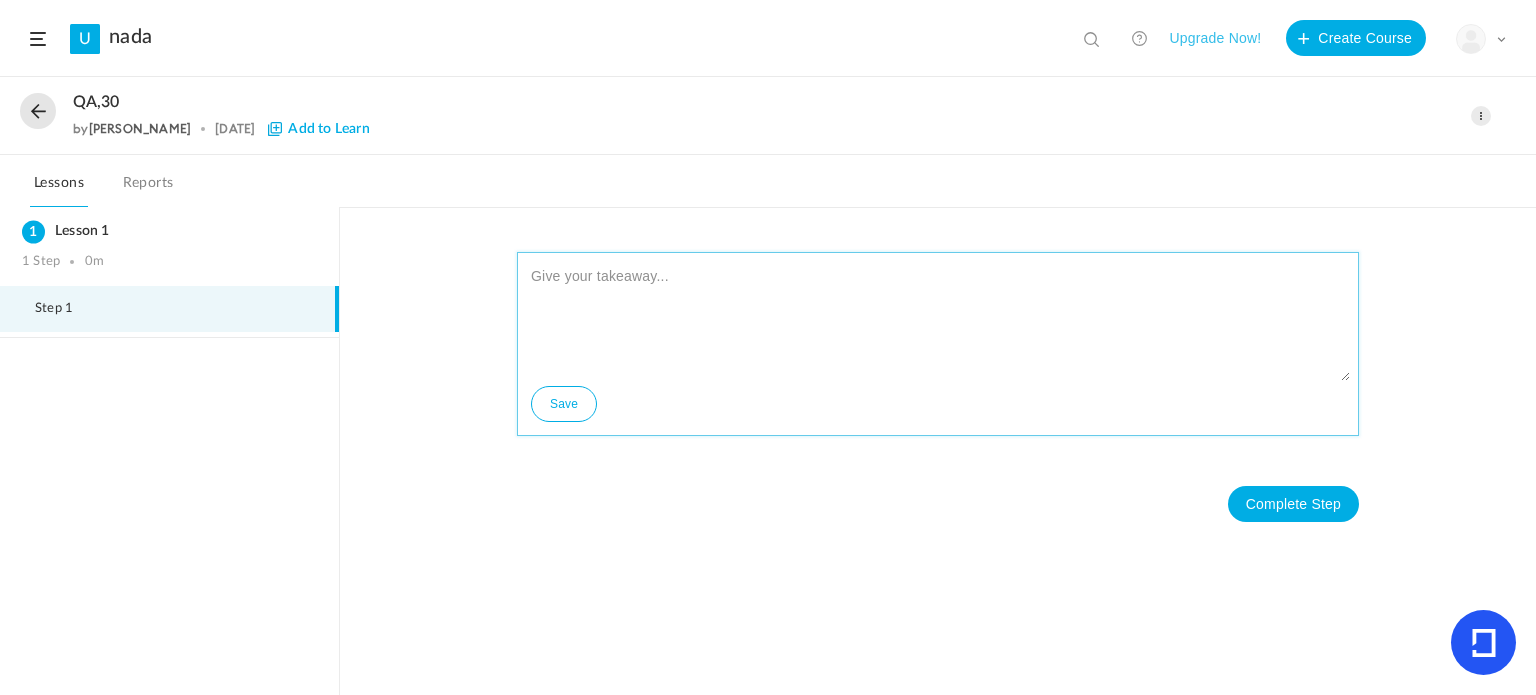 paste on "Lorem ipsum dolor sit amet, consectetuer adipiscing elit. Aenean commodo ligula eget dolor. Aenean massa. Cum sociis natoque penatibus et magnis dis parturient [PERSON_NAME], nascetur ridiculus mus. Donec [PERSON_NAME], ultricies nec, pellentesque eu, pretium quis, sem. Nulla consequat massa quis enim. Donec [PERSON_NAME], fringilla vel, aliquet nec, vulputate eget, arcu. In enim [PERSON_NAME], rhoncus ut, imperdiet a, venenatis vitae, [PERSON_NAME]. Nullam dictum felis eu pede mollis pretium. Integer tincidunt. Cras dapibus. Vivamus elementum semper nisi. Aenean vulputate eleifend tellus. Aenean [PERSON_NAME] ligula, porttitor eu, consequat vitae, eleifend ac, enim. Aliquam lorem ante, dapibus in, viverra quis, feugiat a," 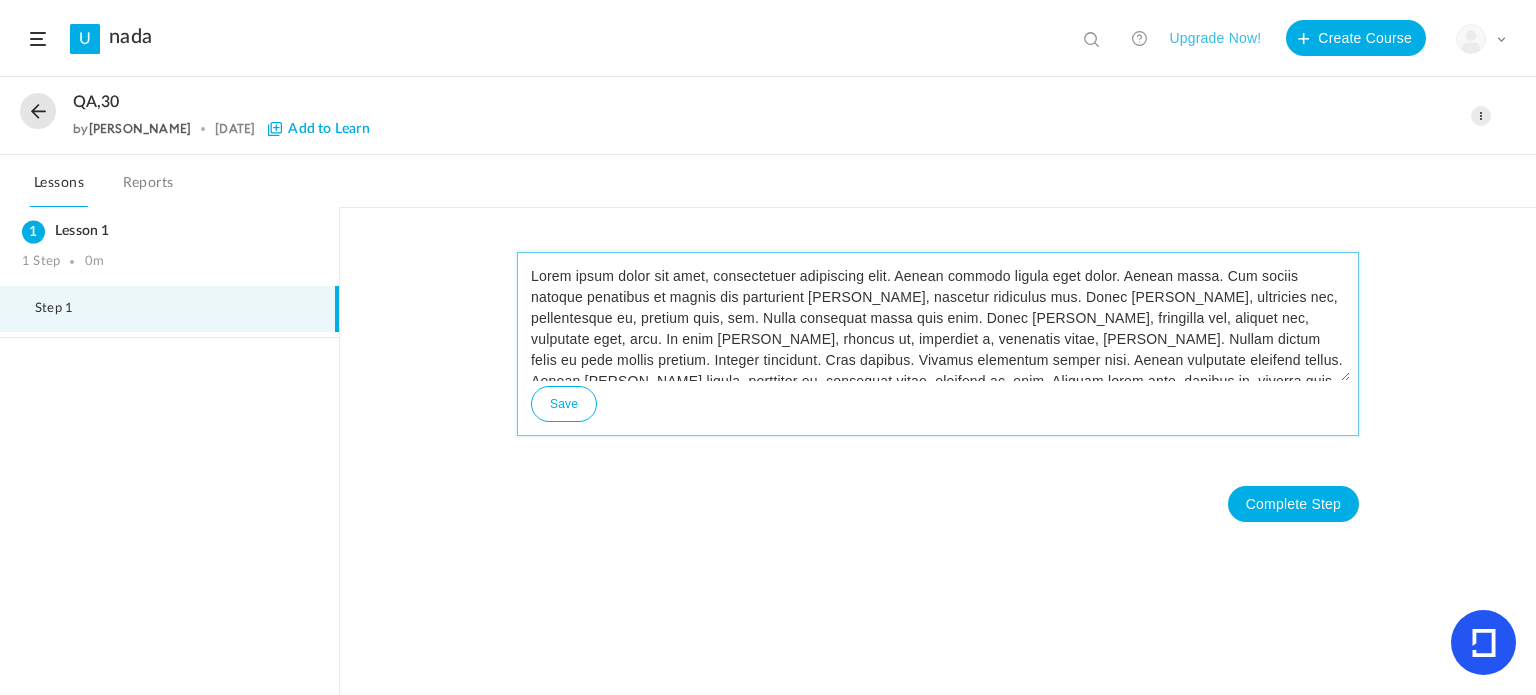 scroll, scrollTop: 8, scrollLeft: 0, axis: vertical 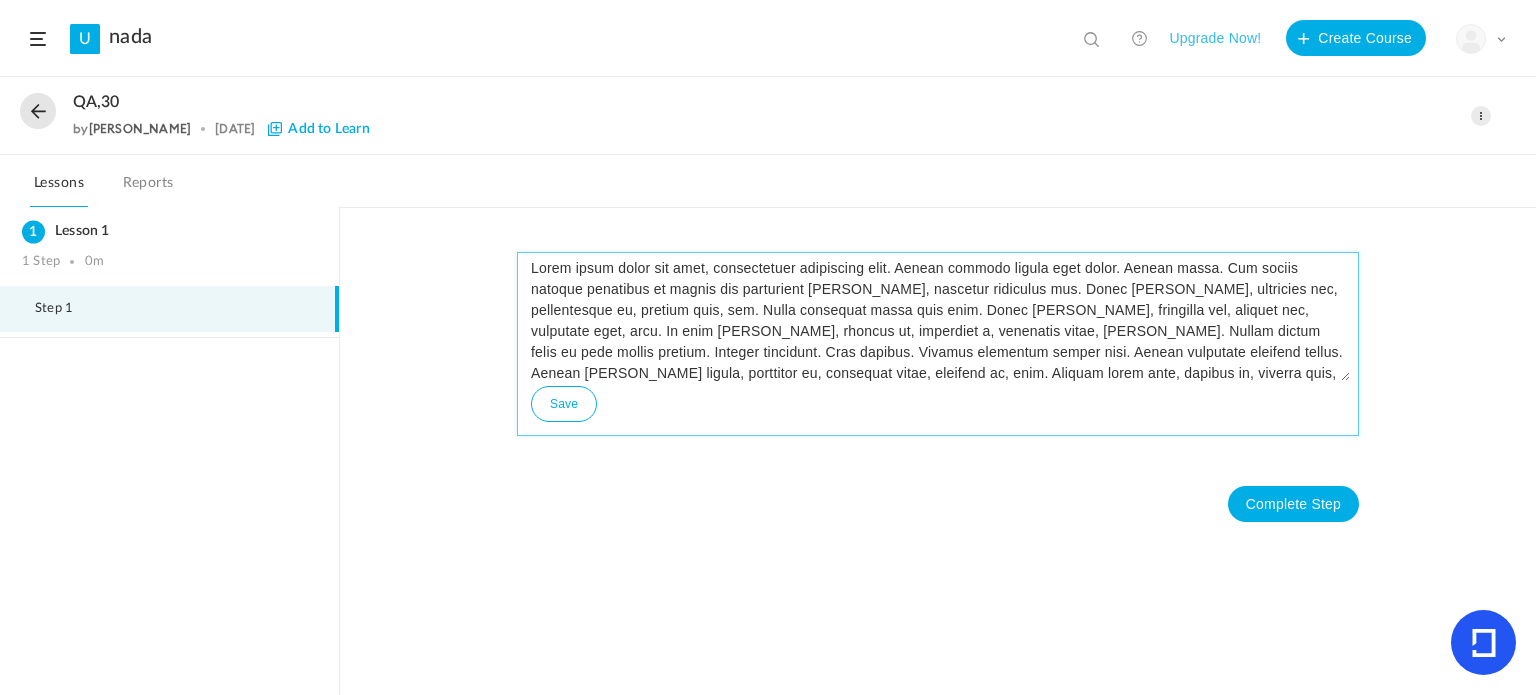 type on "Lorem ipsum dolor sit amet, consectetuer adipiscing elit. Aenean commodo ligula eget dolor. Aenean massa. Cum sociis natoque penatibus et magnis dis parturient [PERSON_NAME], nascetur ridiculus mus. Donec [PERSON_NAME], ultricies nec, pellentesque eu, pretium quis, sem. Nulla consequat massa quis enim. Donec [PERSON_NAME], fringilla vel, aliquet nec, vulputate eget, arcu. In enim [PERSON_NAME], rhoncus ut, imperdiet a, venenatis vitae, [PERSON_NAME]. Nullam dictum felis eu pede mollis pretium. Integer tincidunt. Cras dapibus. Vivamus elementum semper nisi. Aenean vulputate eleifend tellus. Aenean [PERSON_NAME] ligula, porttitor eu, consequat vitae, eleifend ac, enim. Aliquam lorem ante, dapibus in, viverra quis, feugiat a," 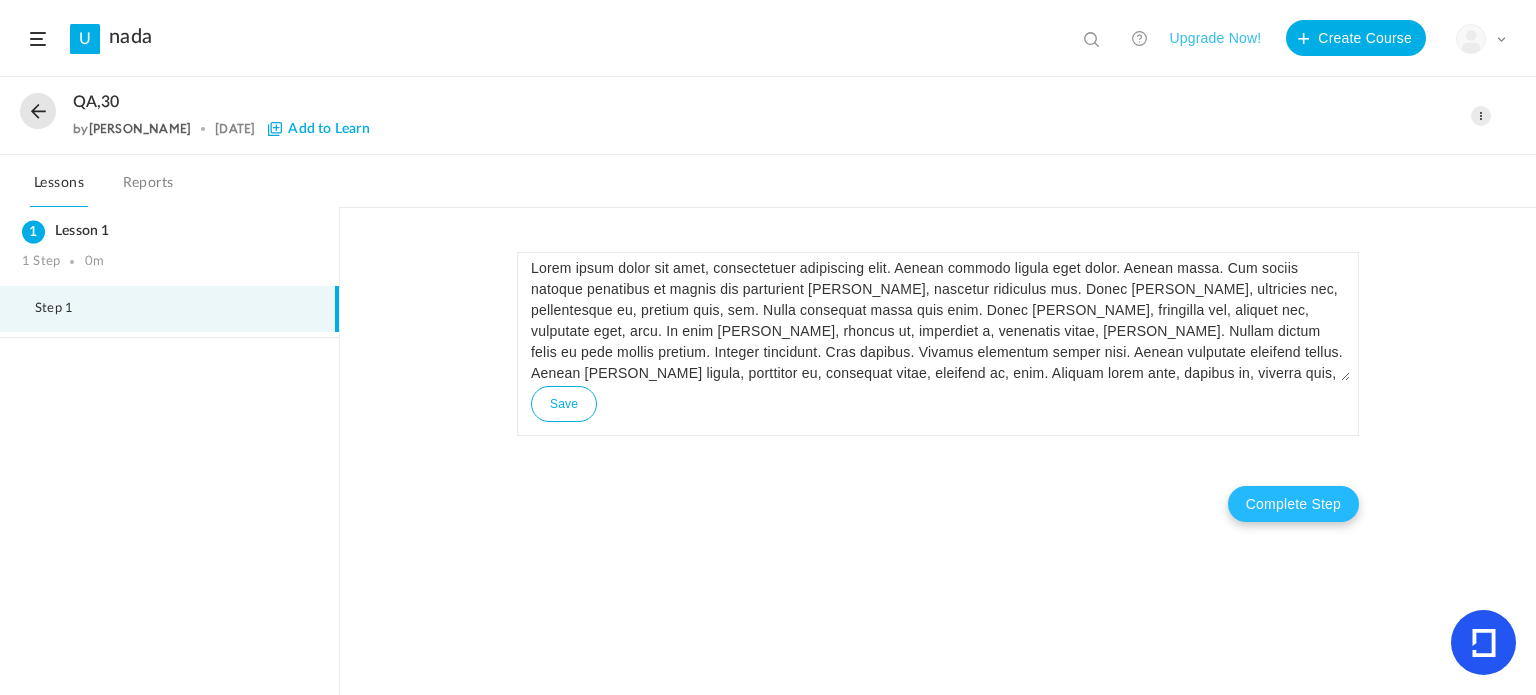 click on "Complete Step" 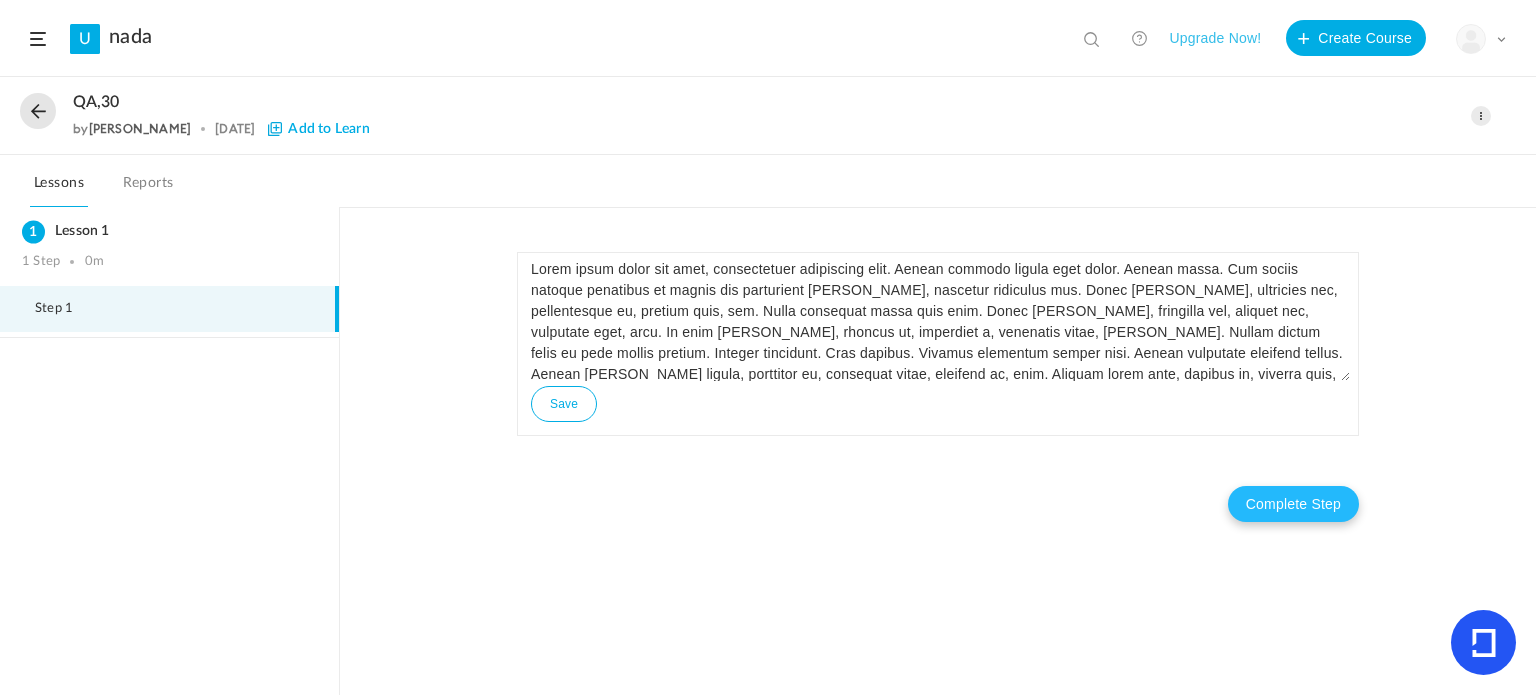 scroll, scrollTop: 0, scrollLeft: 0, axis: both 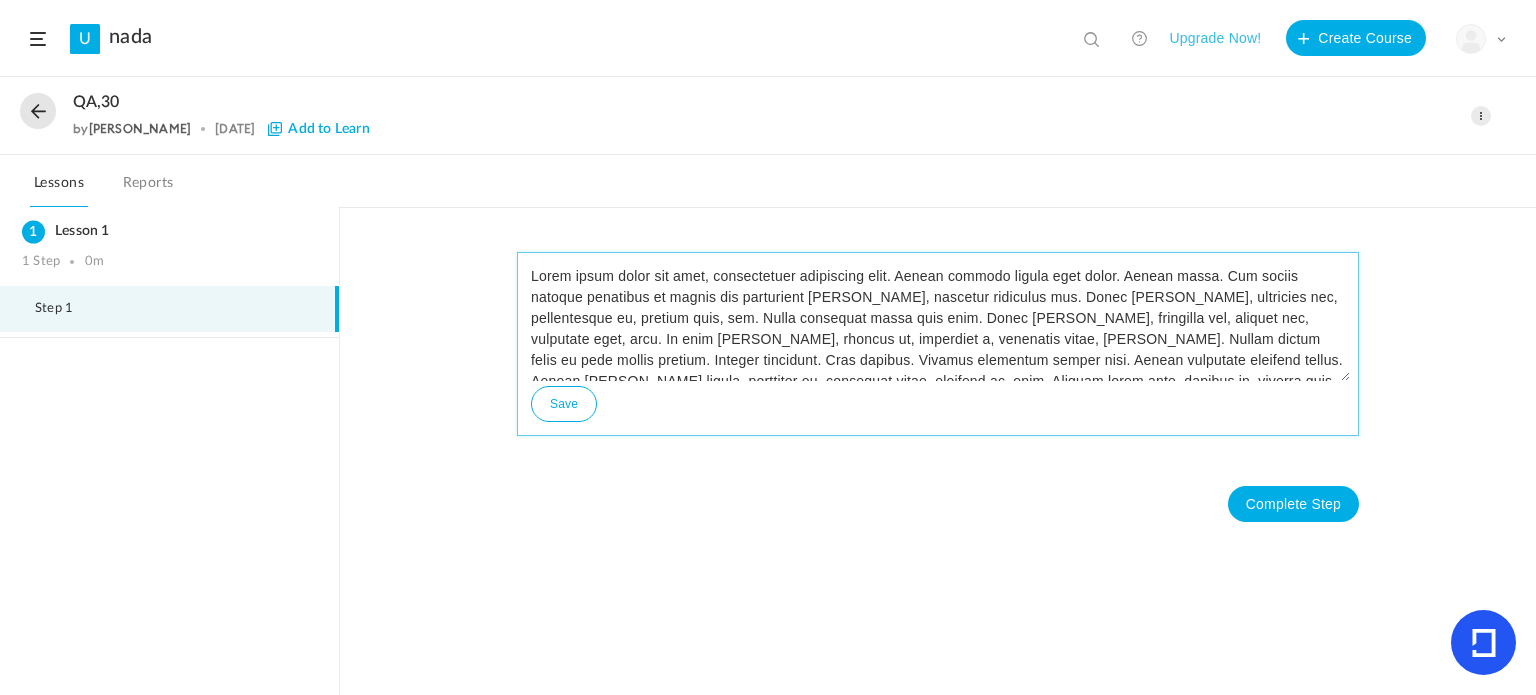 click on "Lorem ipsum dolor sit amet, consectetuer adipiscing elit. Aenean commodo ligula eget dolor. Aenean massa. Cum sociis natoque penatibus et magnis dis parturient [PERSON_NAME], nascetur ridiculus mus. Donec [PERSON_NAME], ultricies nec, pellentesque eu, pretium quis, sem. Nulla consequat massa quis enim. Donec [PERSON_NAME], fringilla vel, aliquet nec, vulputate eget, arcu. In enim [PERSON_NAME], rhoncus ut, imperdiet a, venenatis vitae, [PERSON_NAME]. Nullam dictum felis eu pede mollis pretium. Integer tincidunt. Cras dapibus. Vivamus elementum semper nisi. Aenean vulputate eleifend tellus. Aenean [PERSON_NAME] ligula, porttitor eu, consequat vitae, eleifend ac, enim. Aliquam lorem ante, dapibus in, viverra quis, feugiat a," 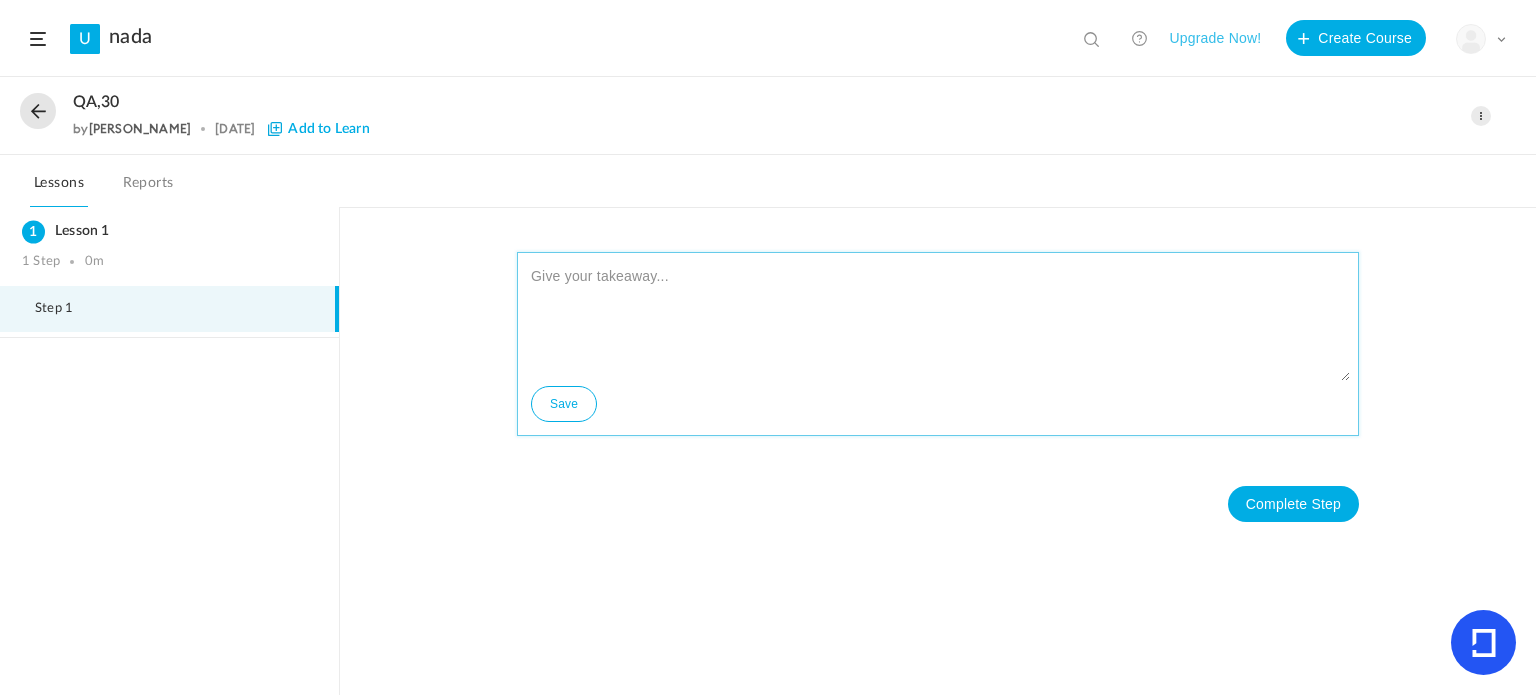 scroll, scrollTop: 0, scrollLeft: 0, axis: both 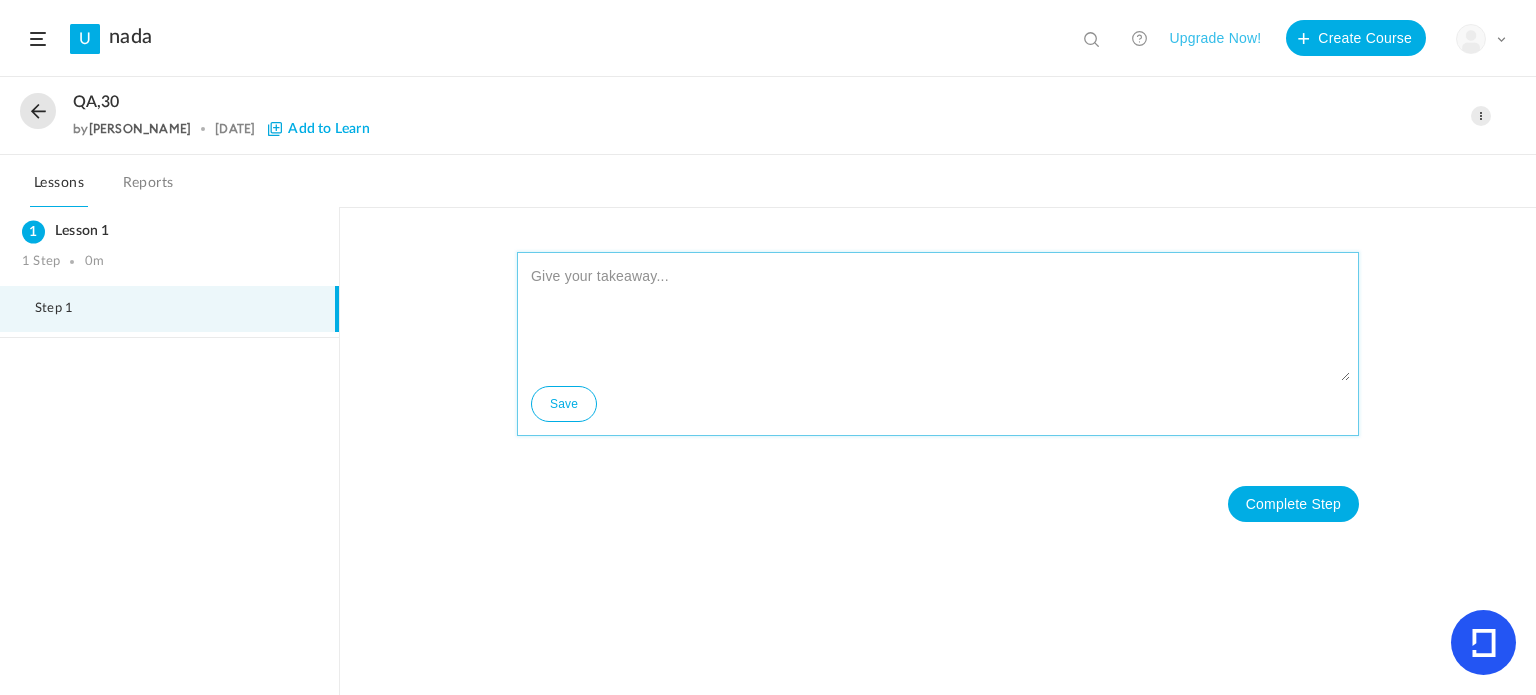 paste on "Lorem ipsum dolor sit amet, consectetuer adipiscing elit. Aenean commodo ligula eget dolor. Aenean massa. Cum sociis natoque penatibus et magnis dis parturient [PERSON_NAME], nascetur ridiculus mus. Donec [PERSON_NAME], ultricies nec, pellentesque eu, pretium quis, sem. Nulla consequat massa quis enim. Donec [PERSON_NAME], fringilla vel, aliquet nec, vulputate eget, arcu. In enim [PERSON_NAME], rhoncus ut, imperdiet a, venenatis vitae, [PERSON_NAME]. Nullam dictum felis eu pede mollis pretium. Integer tincidunt. Cras dapibus. Vivamus elementum semper nisi. Aenean vulputate eleifend tellus. Aenean [PERSON_NAME] ligula, porttitor eu, consequat vitae, eleifend ac, enim. Aliquam lorem ante, dapibus in, viverra quis, feugiat a," 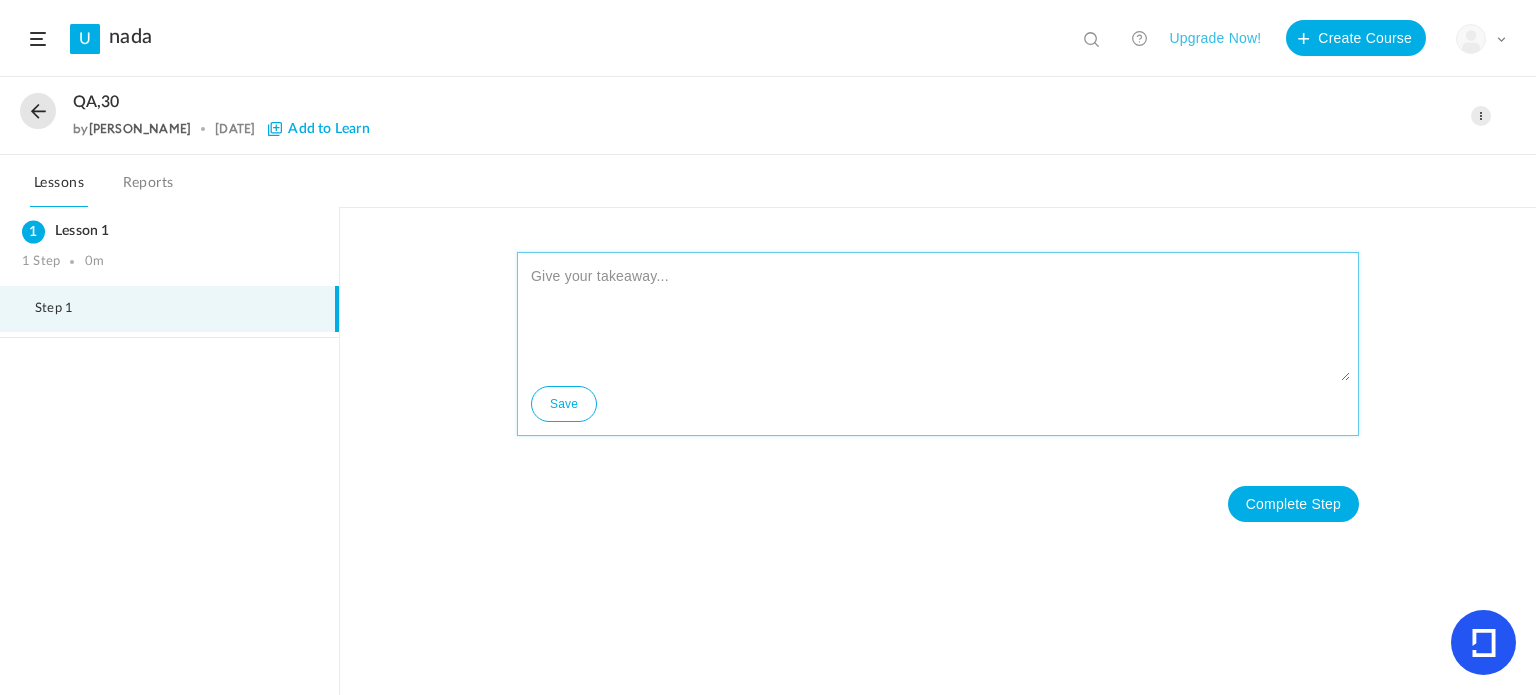 scroll, scrollTop: 0, scrollLeft: 0, axis: both 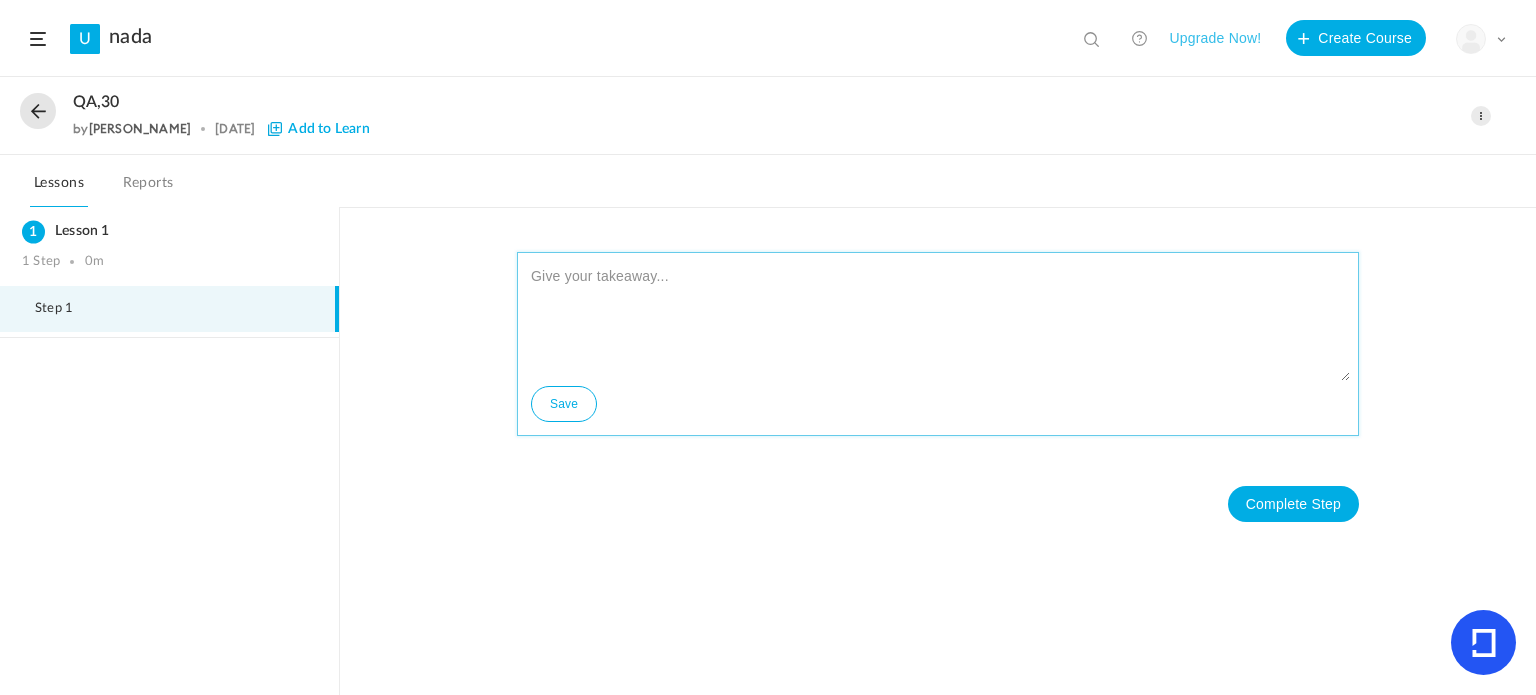 click 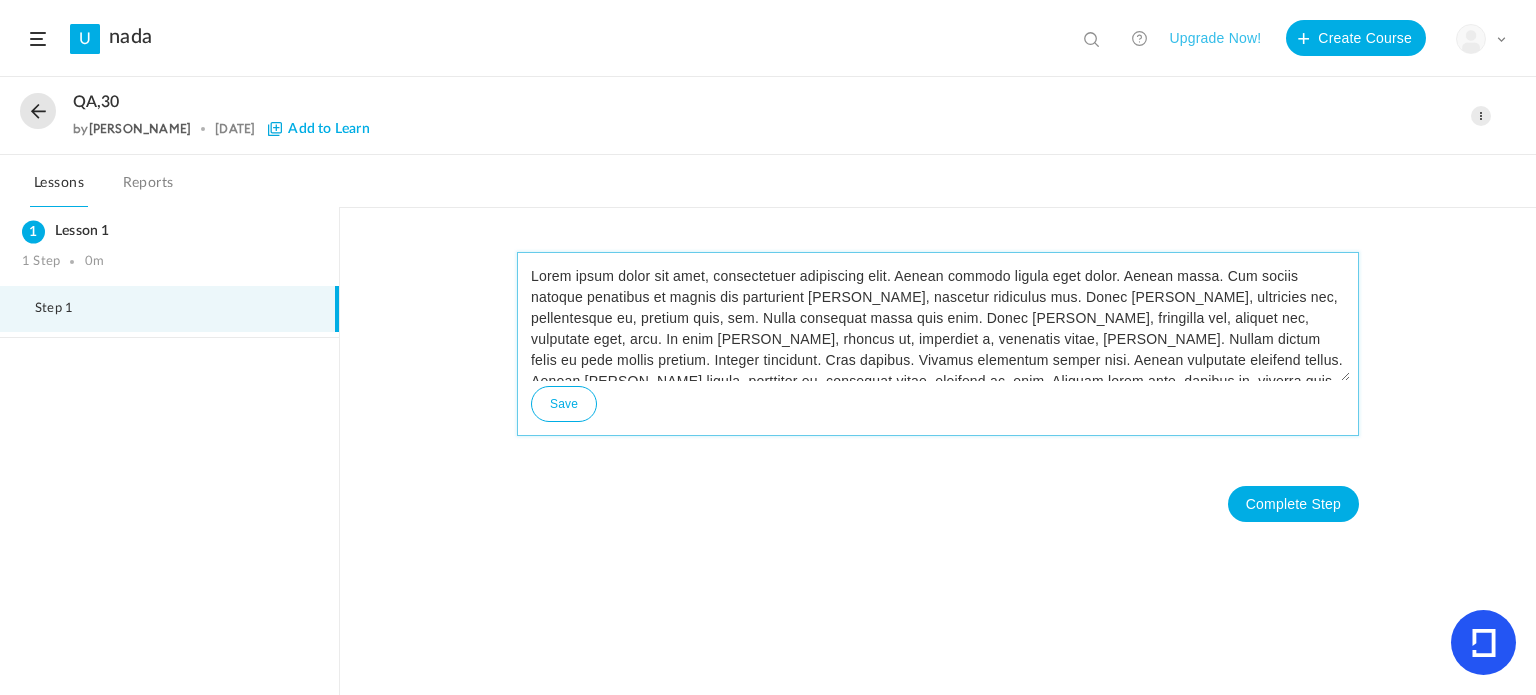 scroll, scrollTop: 8, scrollLeft: 0, axis: vertical 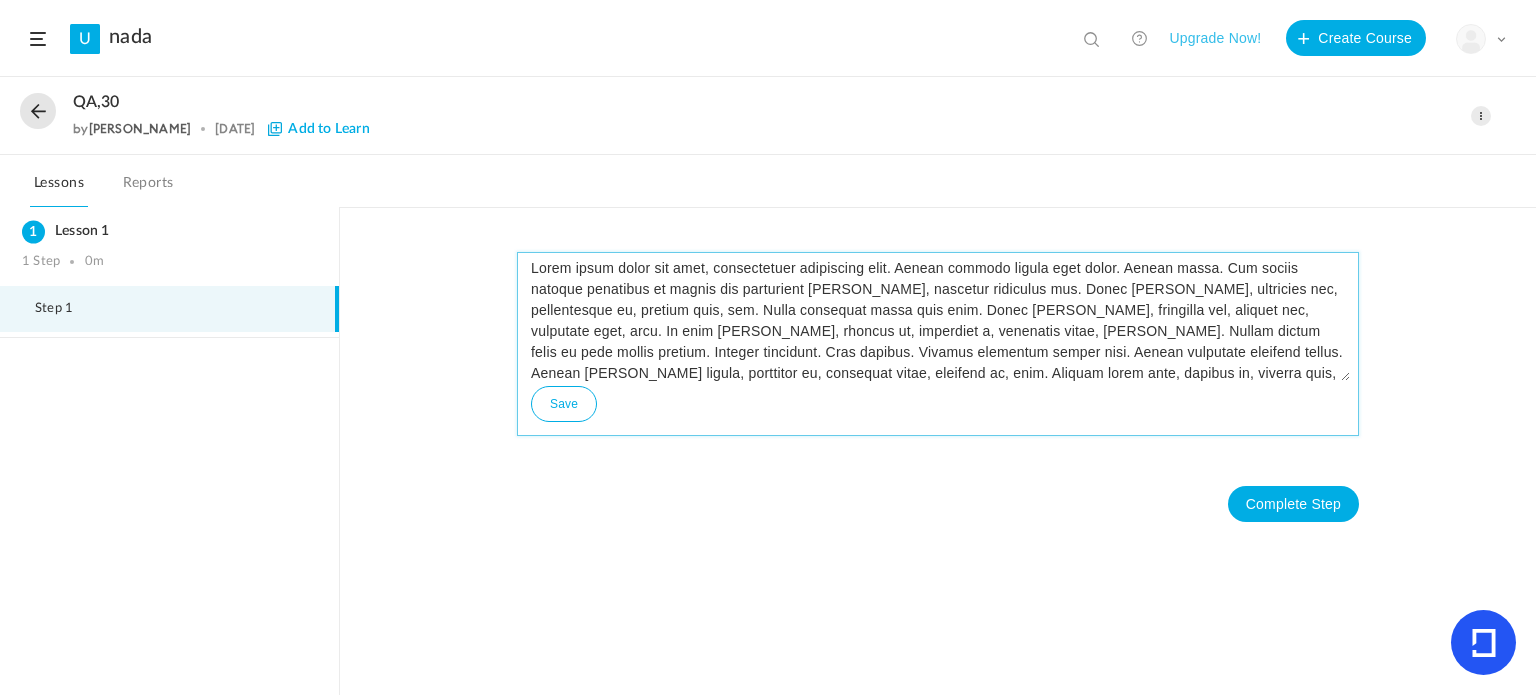 type on "Lorem ipsum dolor sit amet, consectetuer adipiscing elit. Aenean commodo ligula eget dolor. Aenean massa. Cum sociis natoque penatibus et magnis dis parturient [PERSON_NAME], nascetur ridiculus mus. Donec [PERSON_NAME], ultricies nec, pellentesque eu, pretium quis, sem. Nulla consequat massa quis enim. Donec [PERSON_NAME], fringilla vel, aliquet nec, vulputate eget, arcu. In enim [PERSON_NAME], rhoncus ut, imperdiet a, venenatis vitae, [PERSON_NAME]. Nullam dictum felis eu pede mollis pretium. Integer tincidunt. Cras dapibus. Vivamus elementum semper nisi. Aenean vulputate eleifend tellus. Aenean [PERSON_NAME] ligula, porttitor eu, consequat vitae, eleifend ac, enim. Aliquam lorem ante, dapibus in, viverra quis, feugiat a," 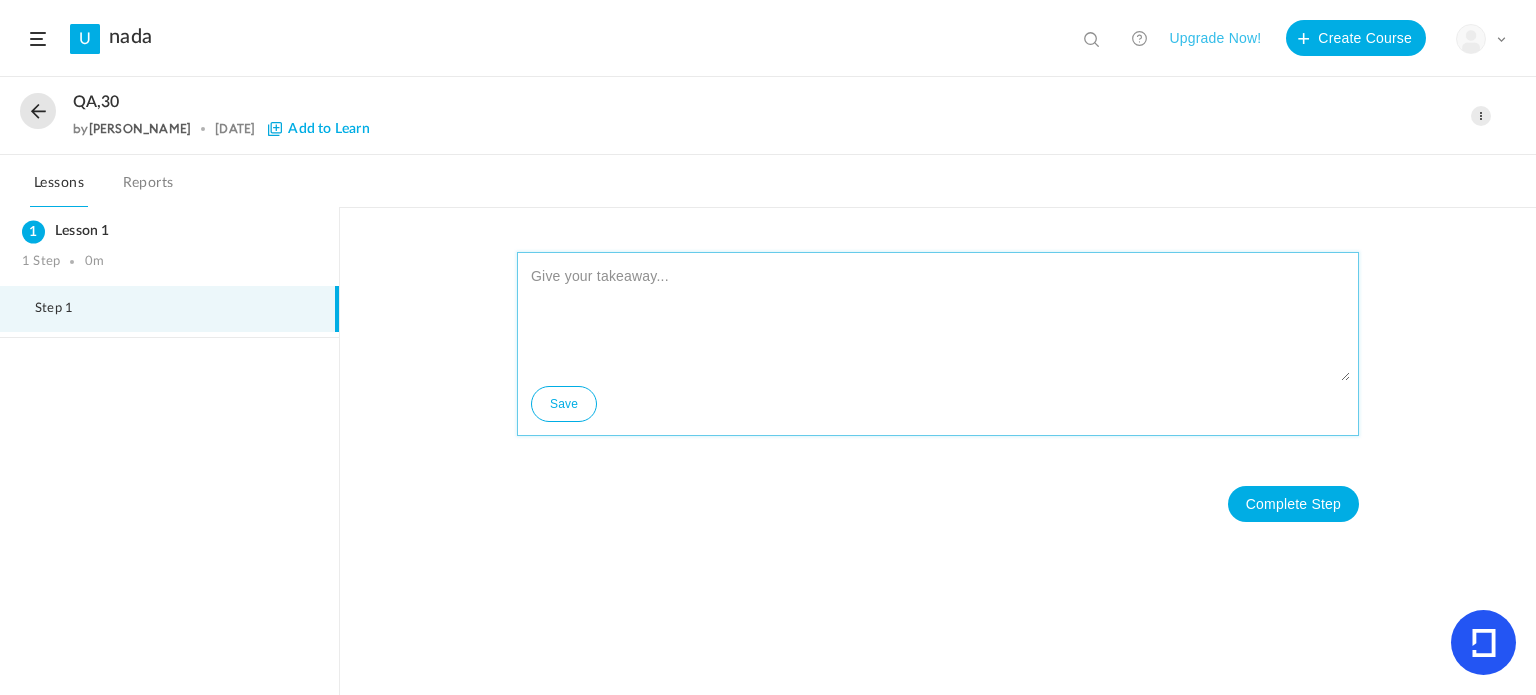 scroll, scrollTop: 0, scrollLeft: 0, axis: both 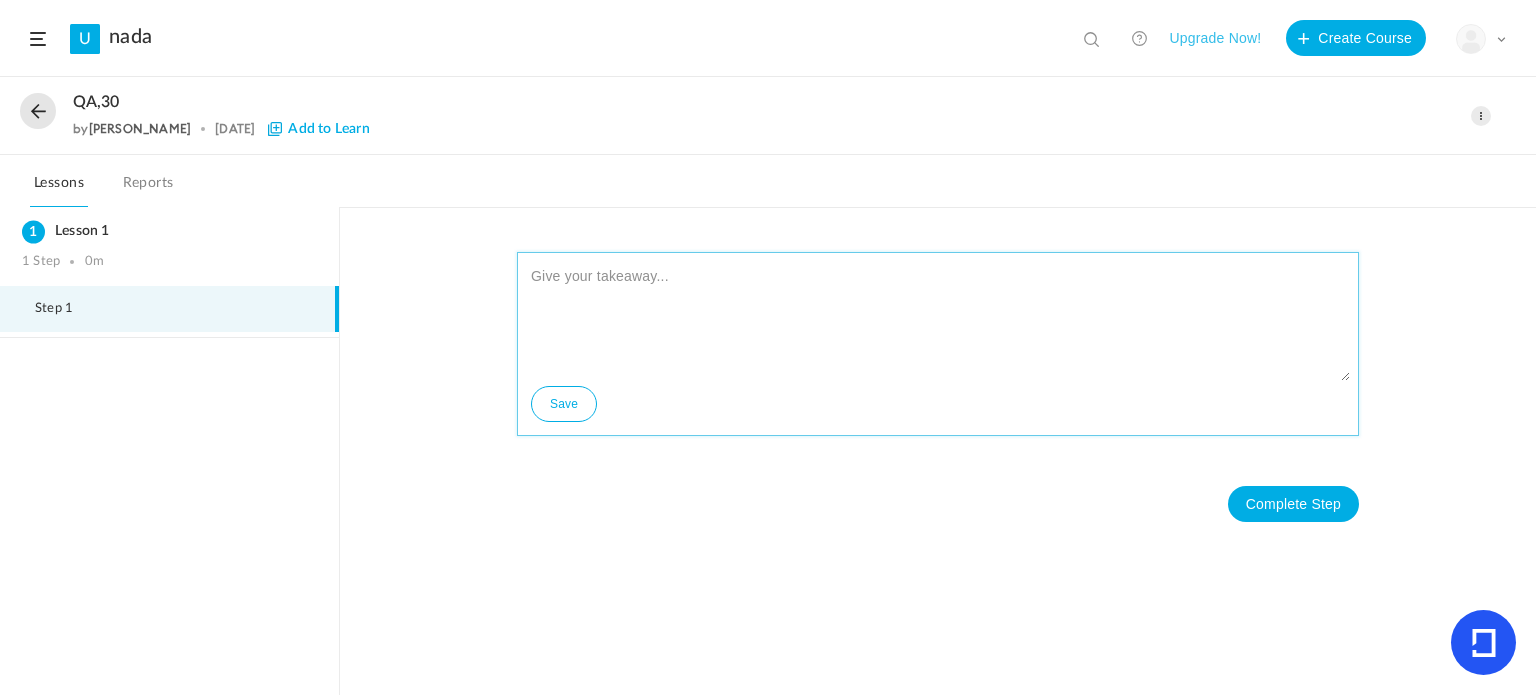 paste on "Lorem ipsum dolor sit amet, consectetuer adipiscing elit. Aenean commodo" 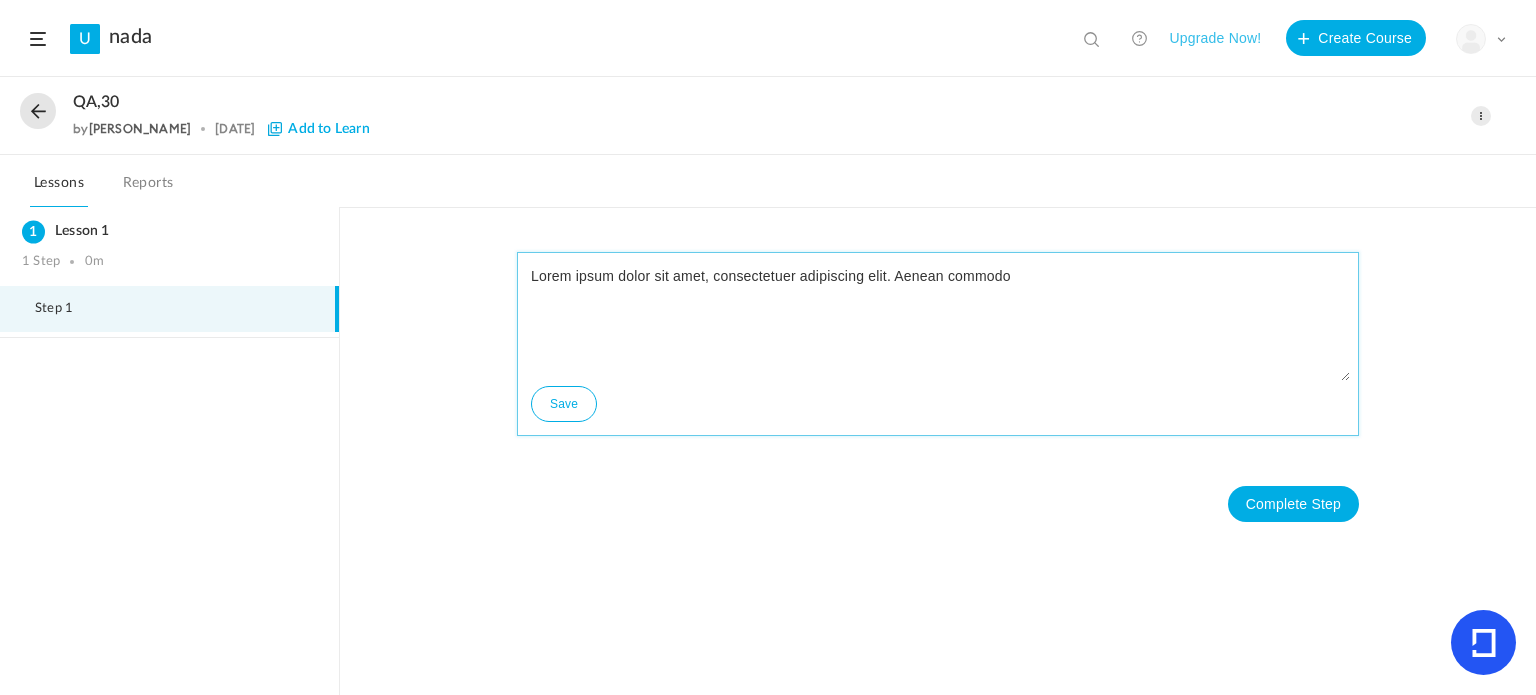 click on "Save" 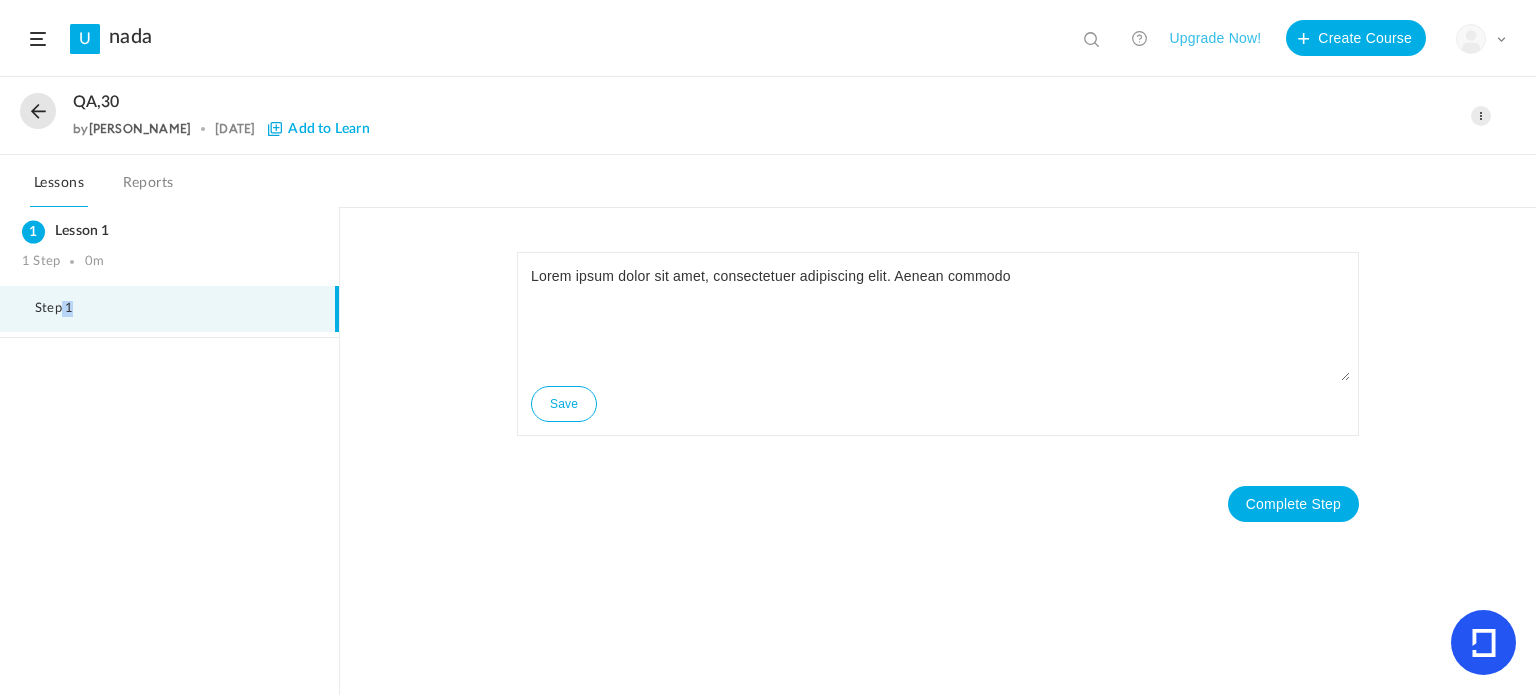drag, startPoint x: 1082, startPoint y: 255, endPoint x: 144, endPoint y: 314, distance: 939.8537 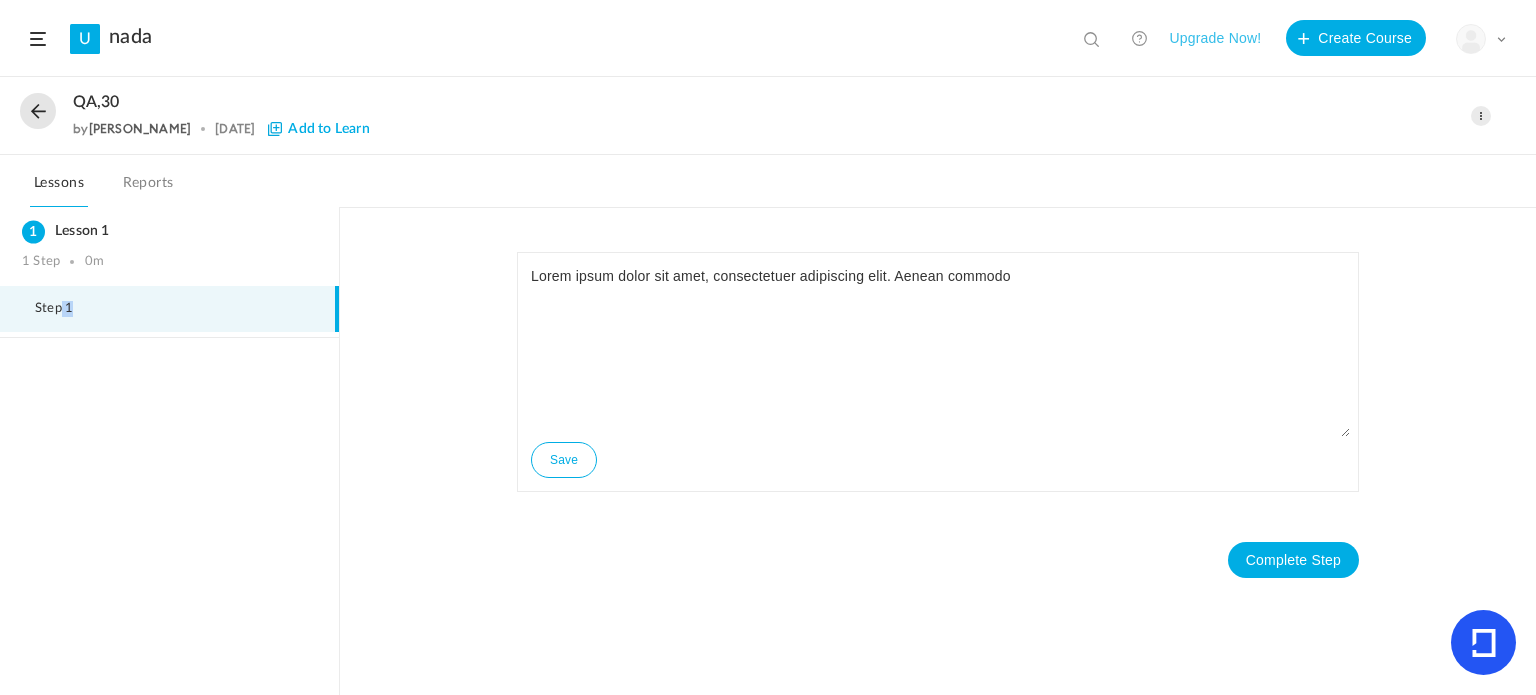 drag, startPoint x: 1348, startPoint y: 375, endPoint x: 1369, endPoint y: 434, distance: 62.625874 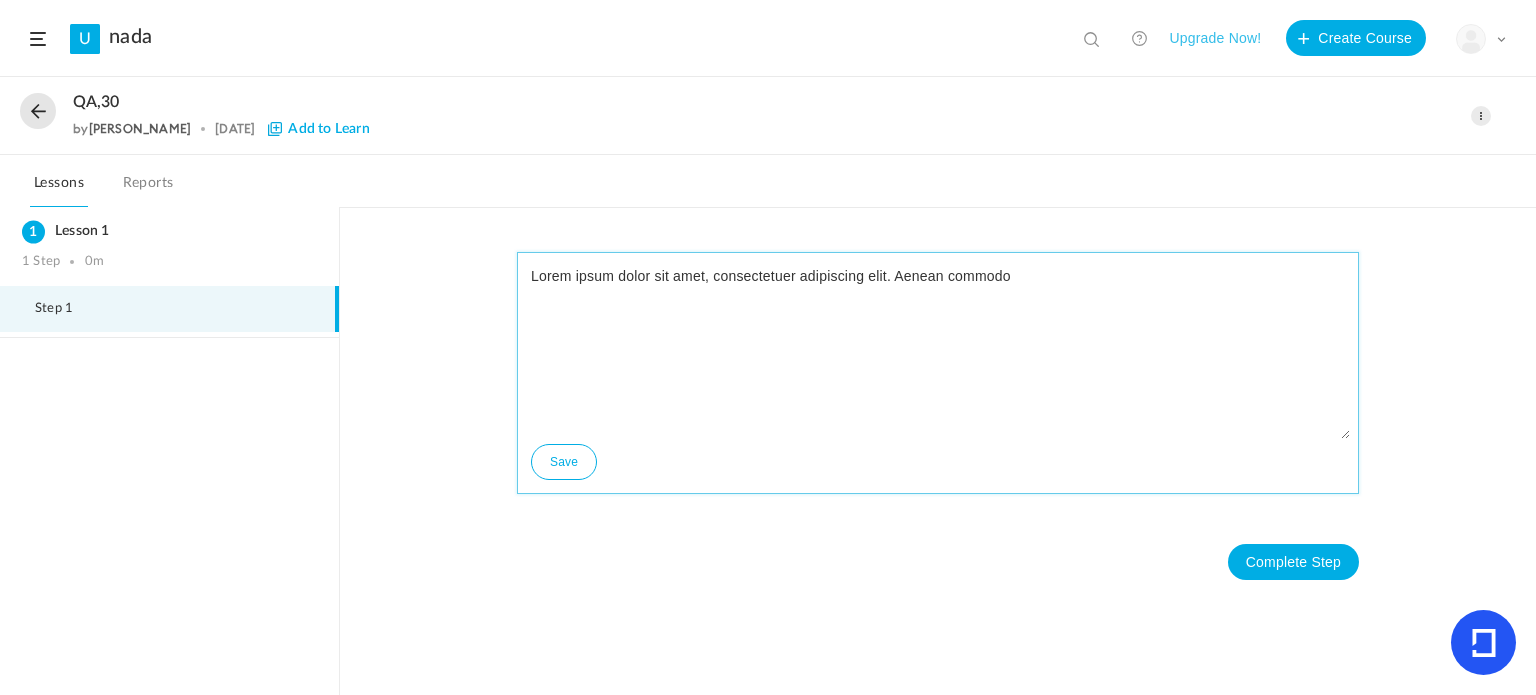 click on "Lorem ipsum dolor sit amet, consectetuer adipiscing elit. Aenean commodo" 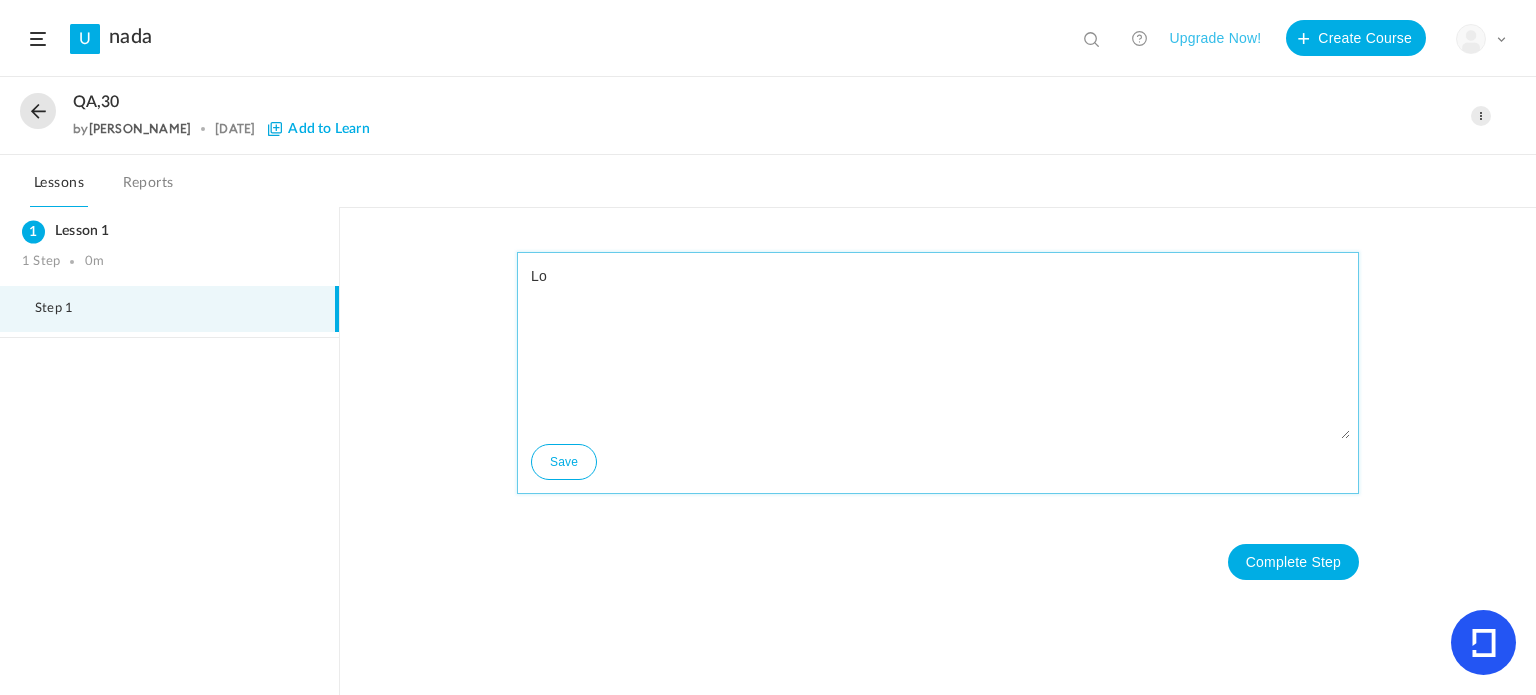 type on "L" 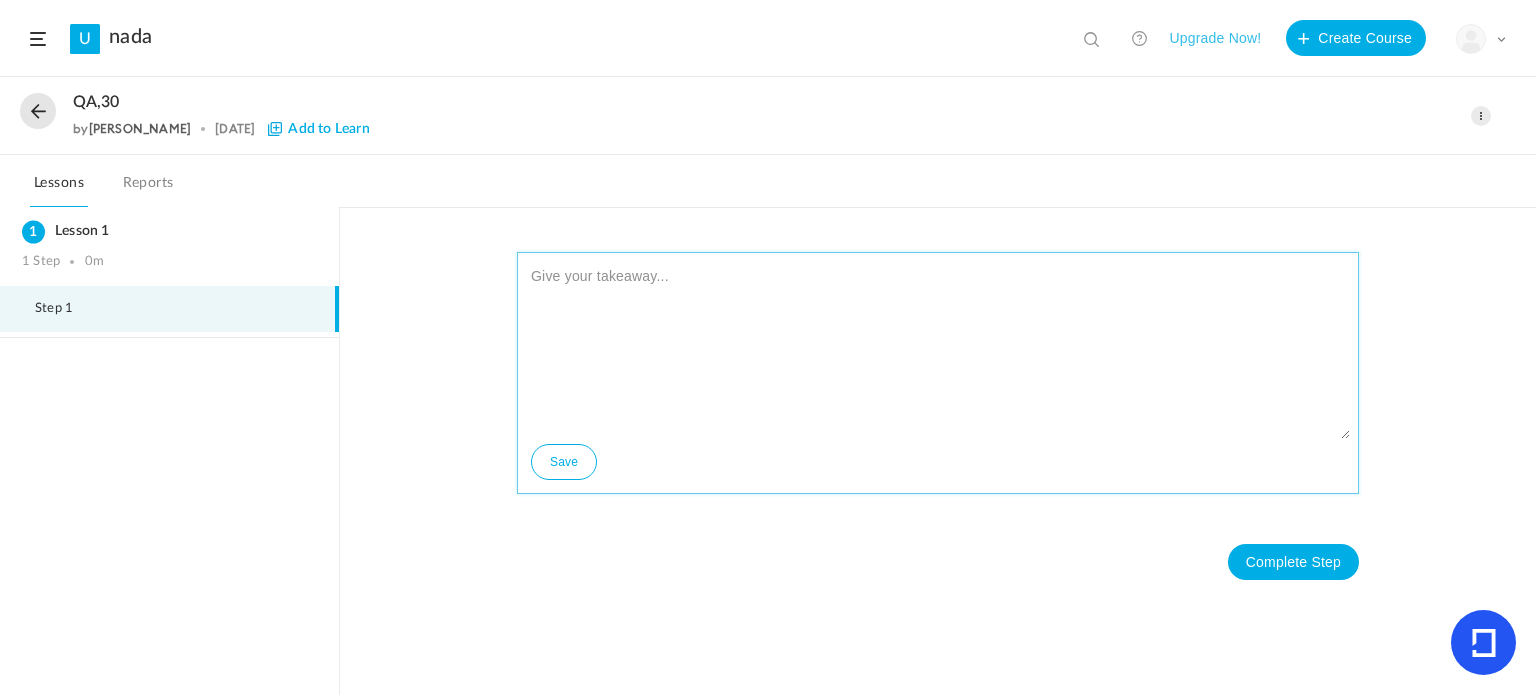 drag, startPoint x: 568, startPoint y: 462, endPoint x: 613, endPoint y: 484, distance: 50.08992 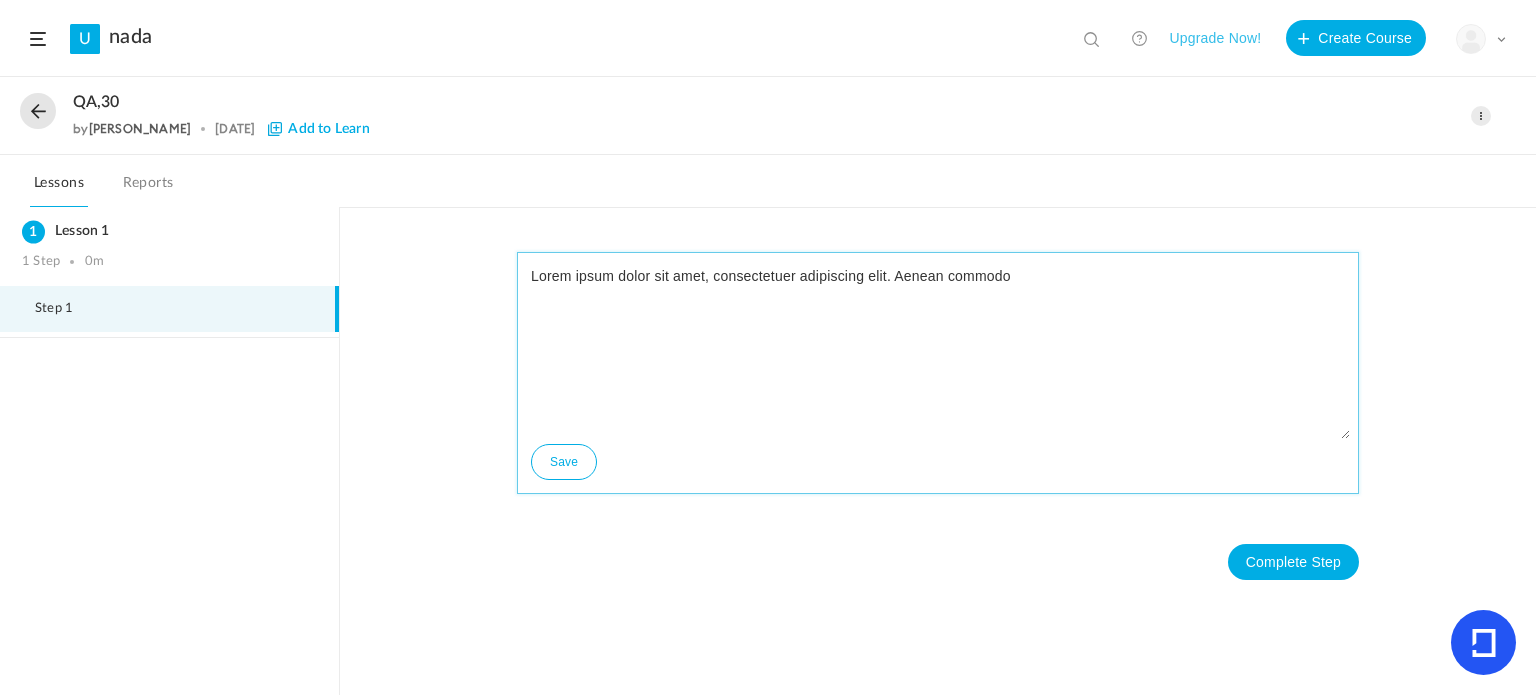 type on "Lorem ipsum dolor sit amet, consectetuer adipiscing elit. Aenean commodo" 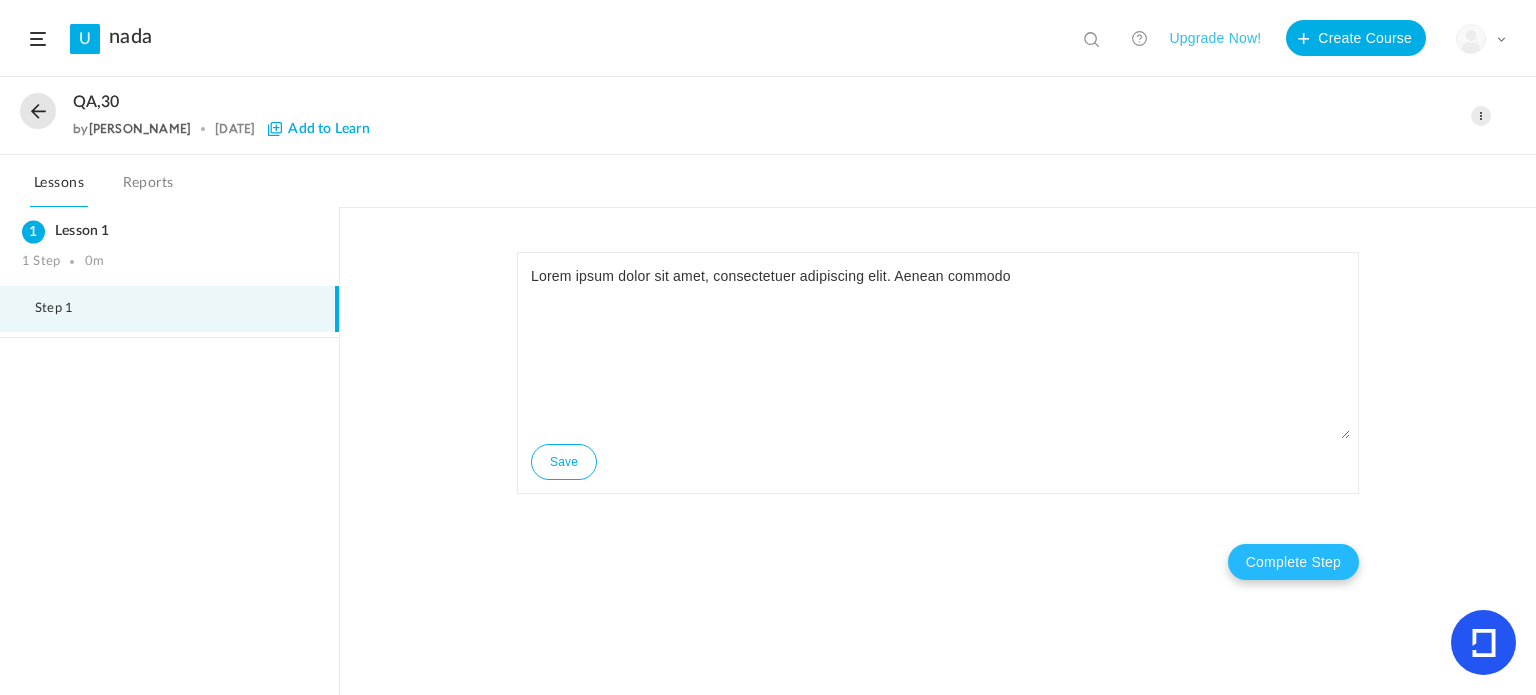 click on "Complete Step" 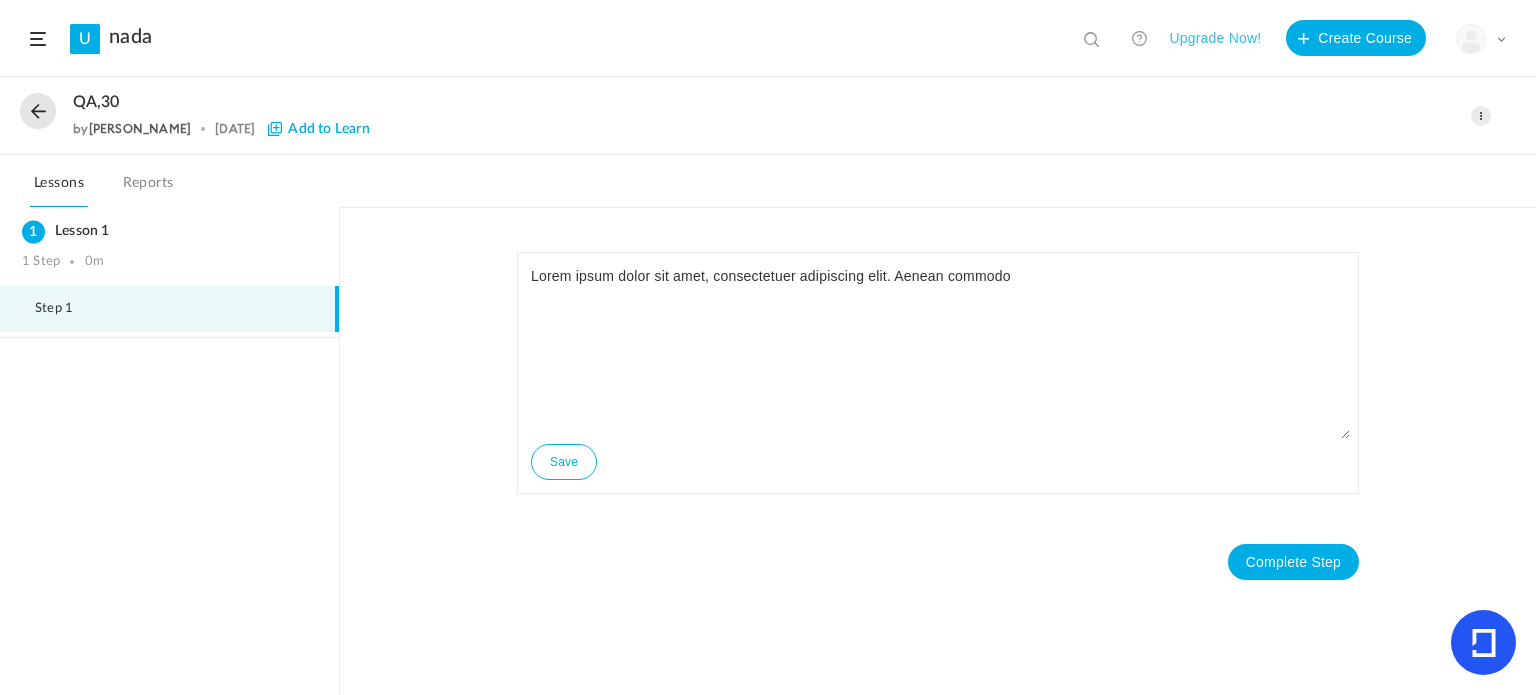 click on "Step 1" at bounding box center [169, 309] 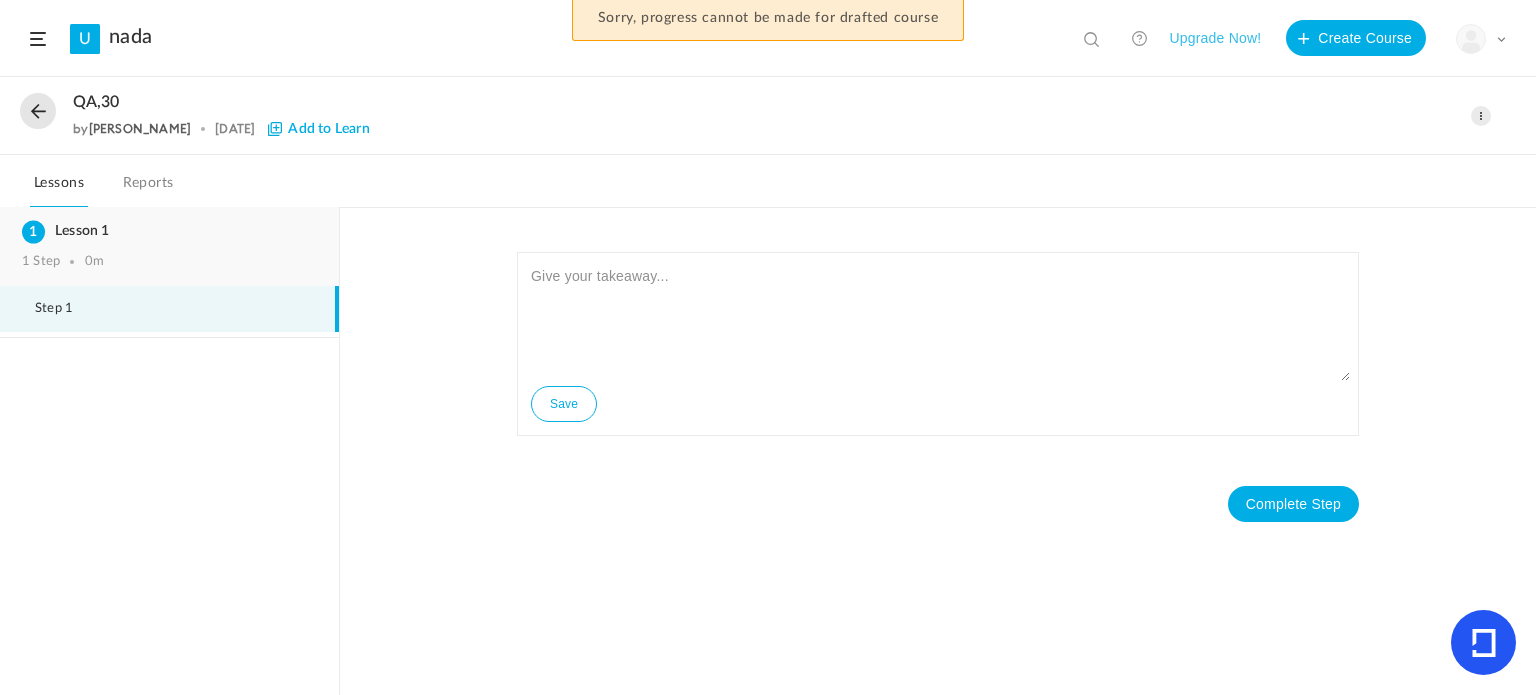 click on "Lesson 1
1 Step
0m" at bounding box center [169, 246] 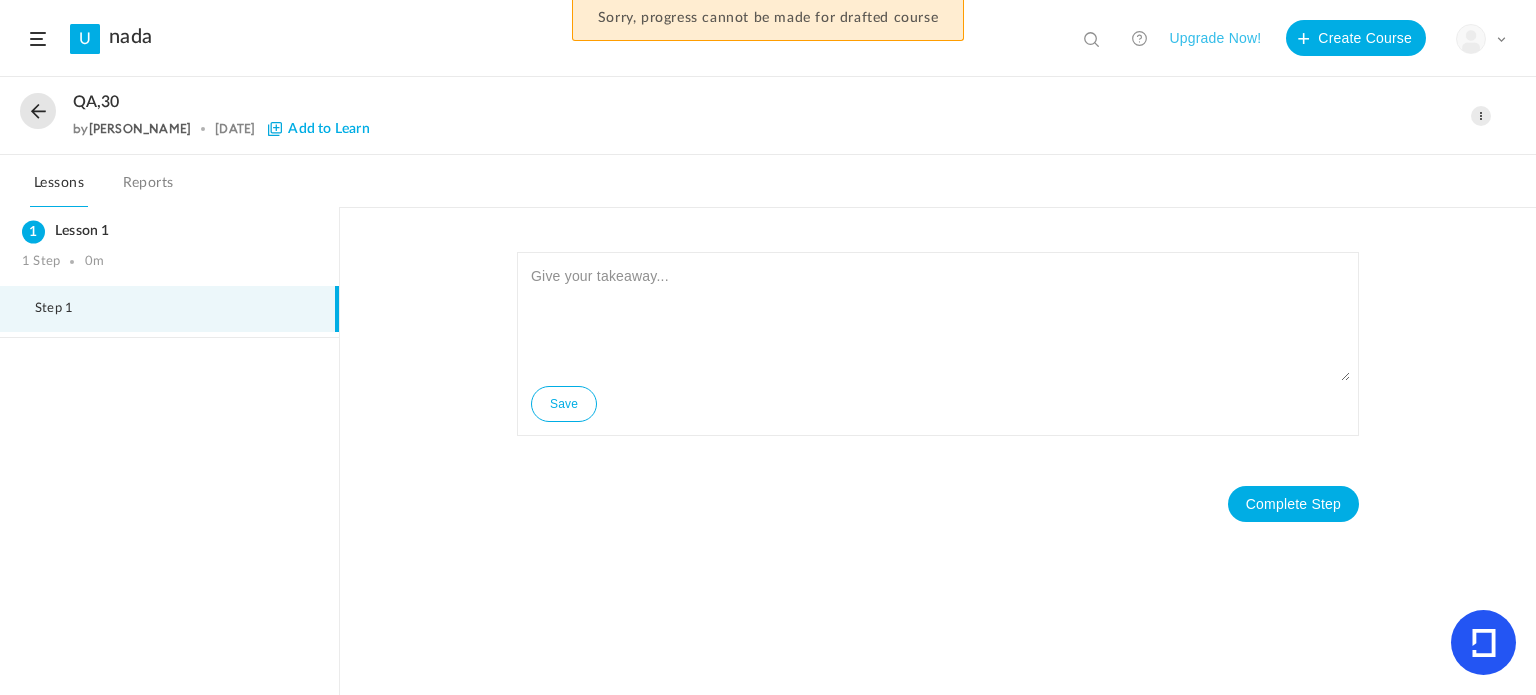 click on "Reports" 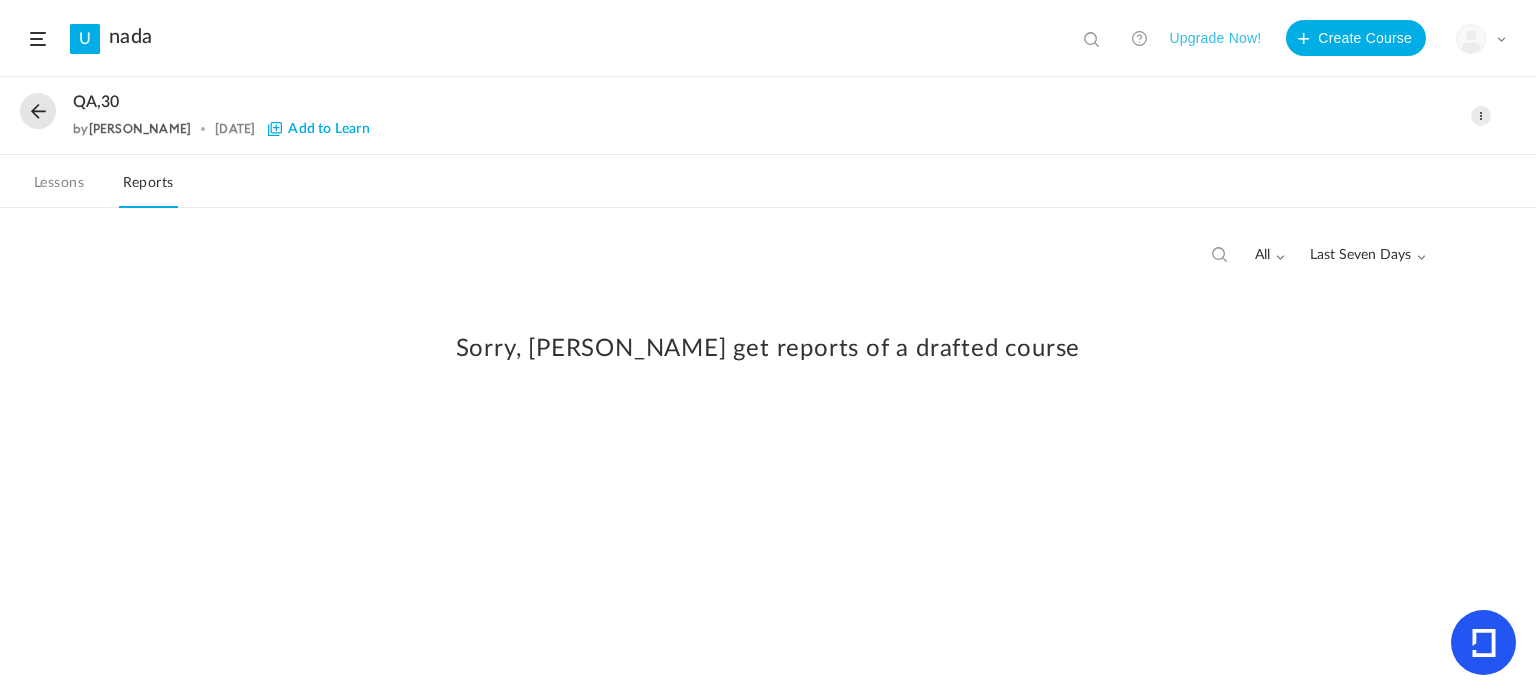 click on "Lessons" 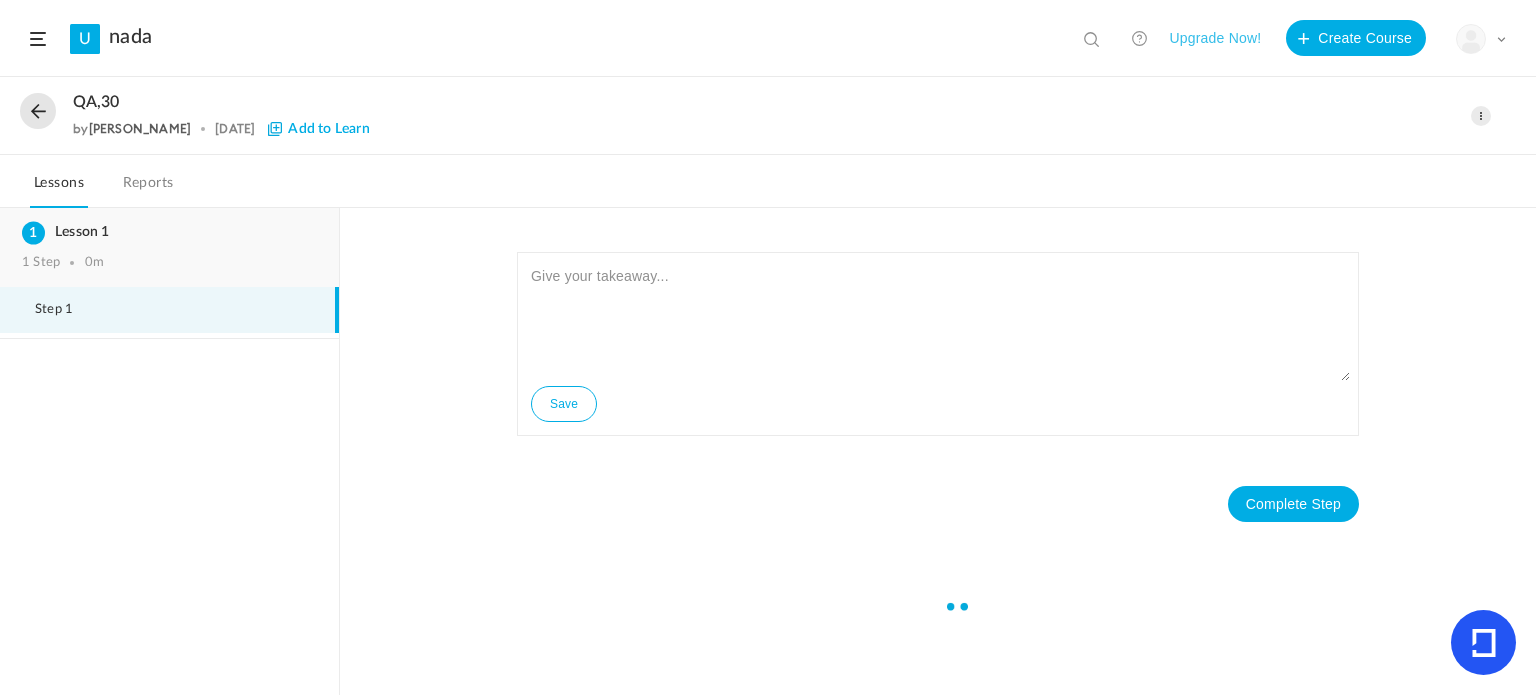 click on "Lesson 1
1 Step
0m" at bounding box center (169, 247) 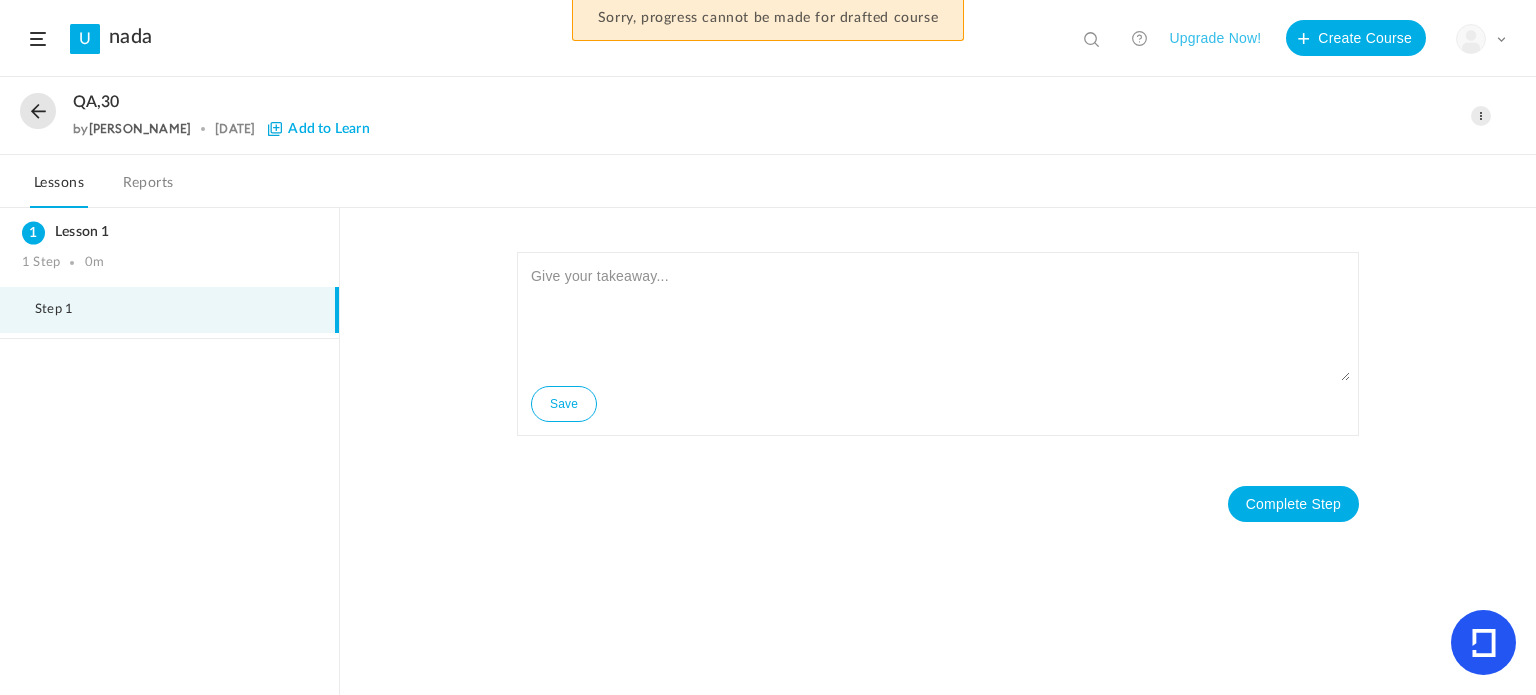 click on "Step 1" at bounding box center [169, 310] 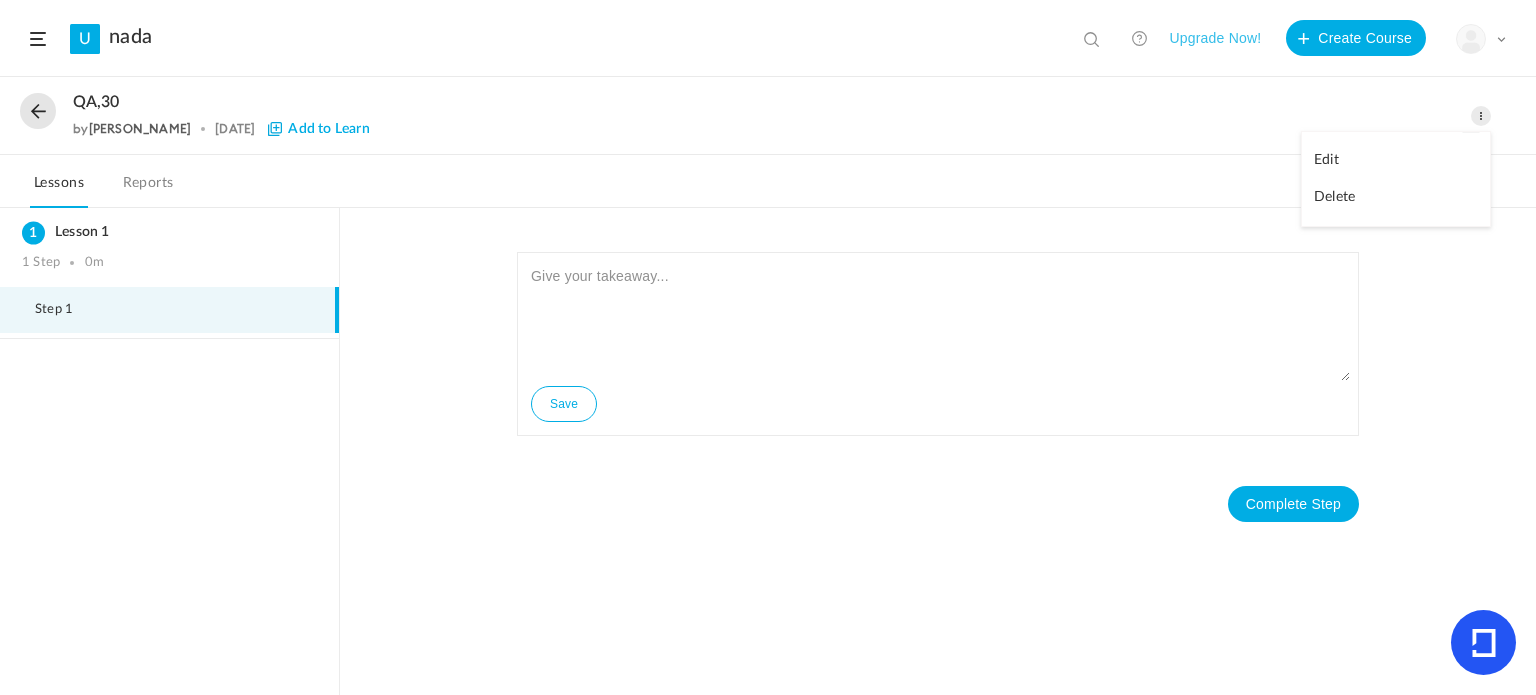 click on "Edit" 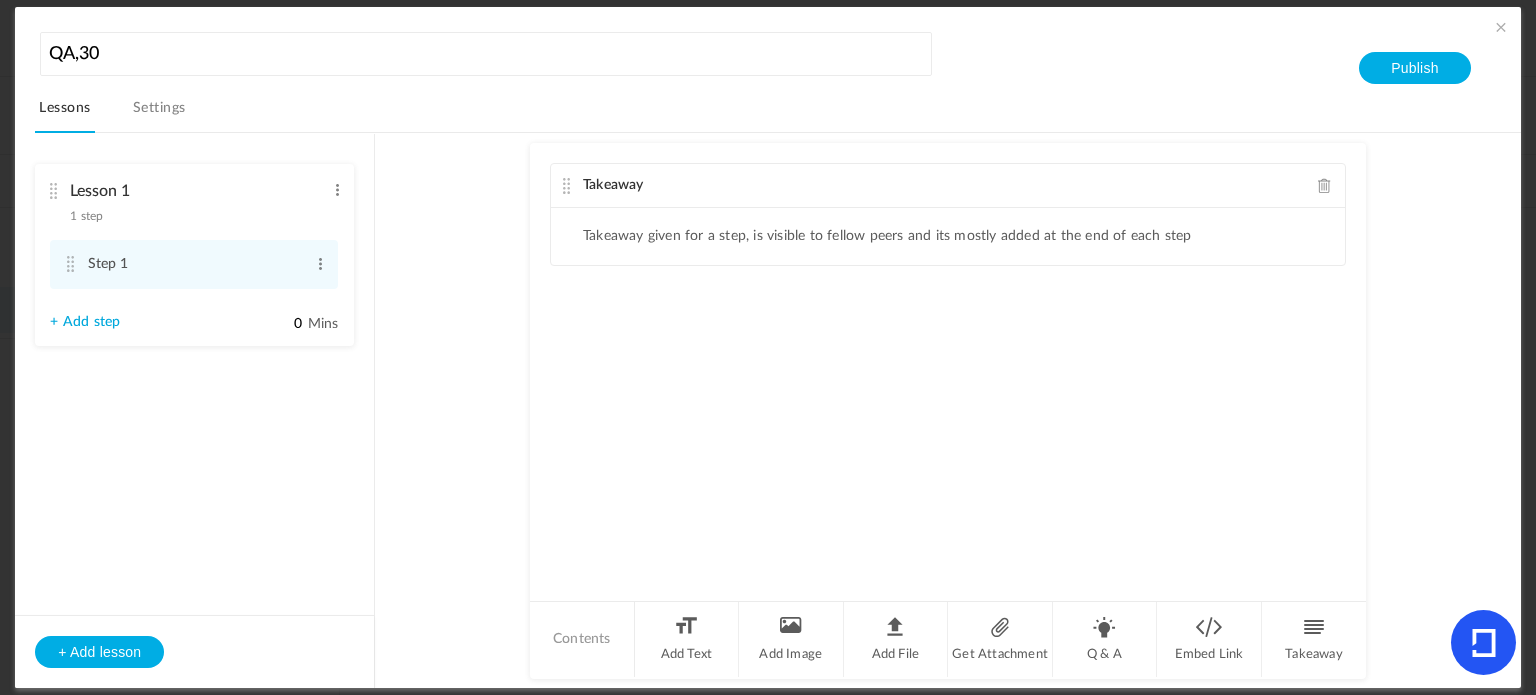 click on "QA,30
Lessons
Settings
Publish
Lesson 1
1 step
Edit
Delete
Step 1
Edit Delete + Add step 0" at bounding box center [767, 347] 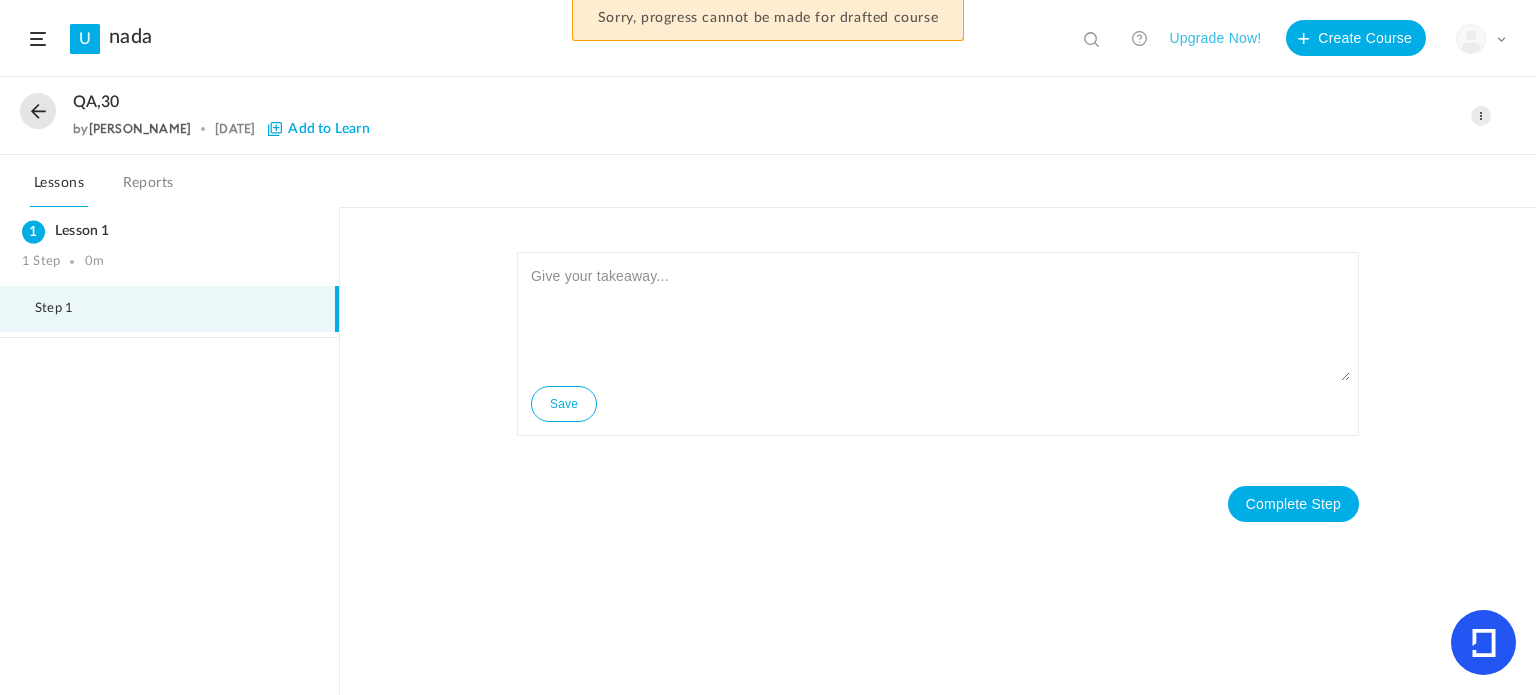 click 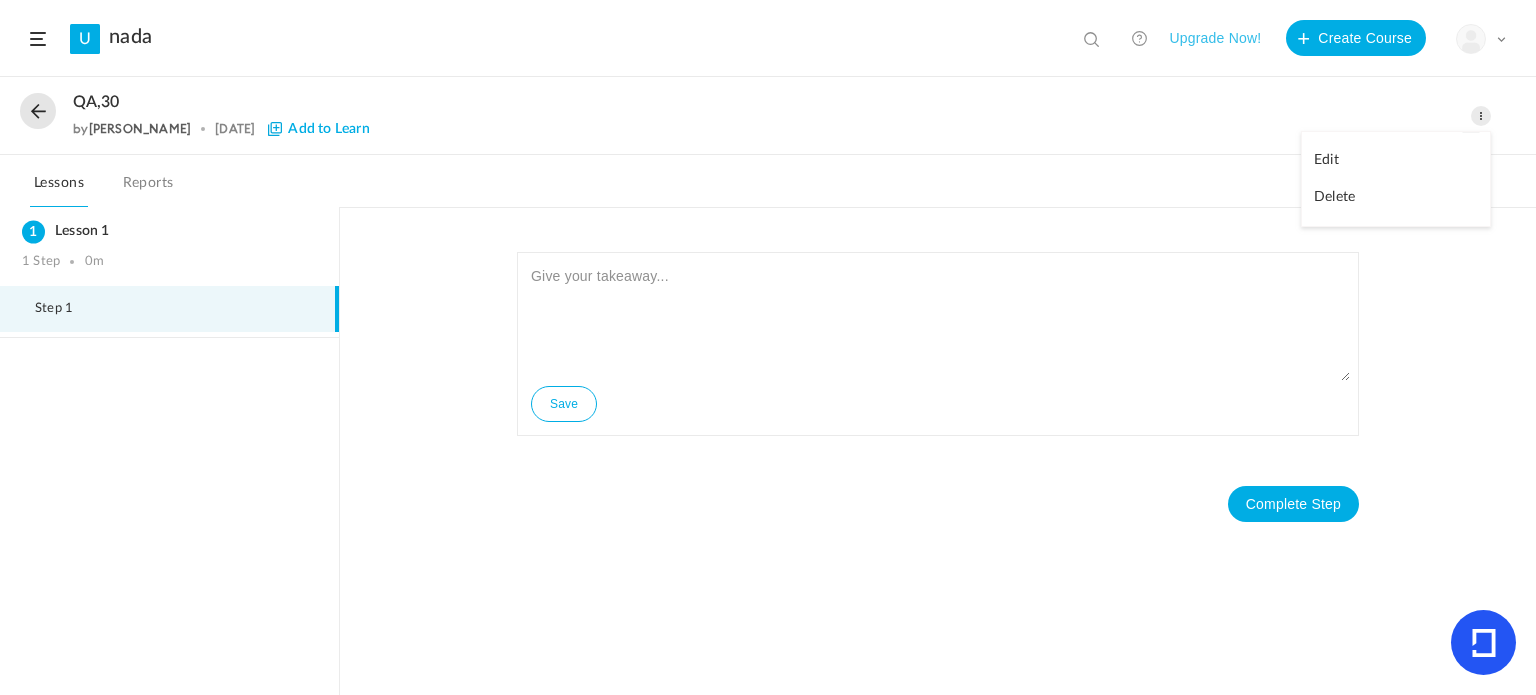 click on "by  [PERSON_NAME]
[DATE]
Add to Learn" 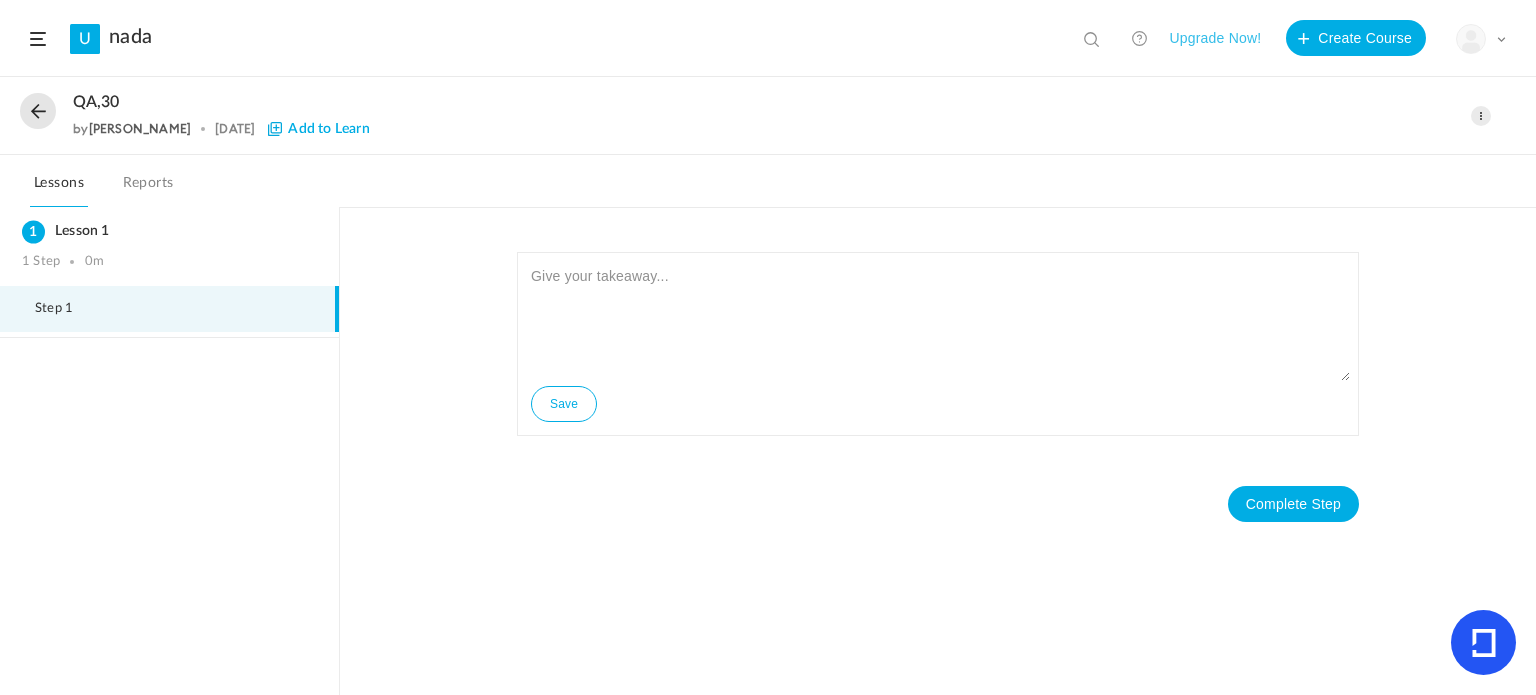 click 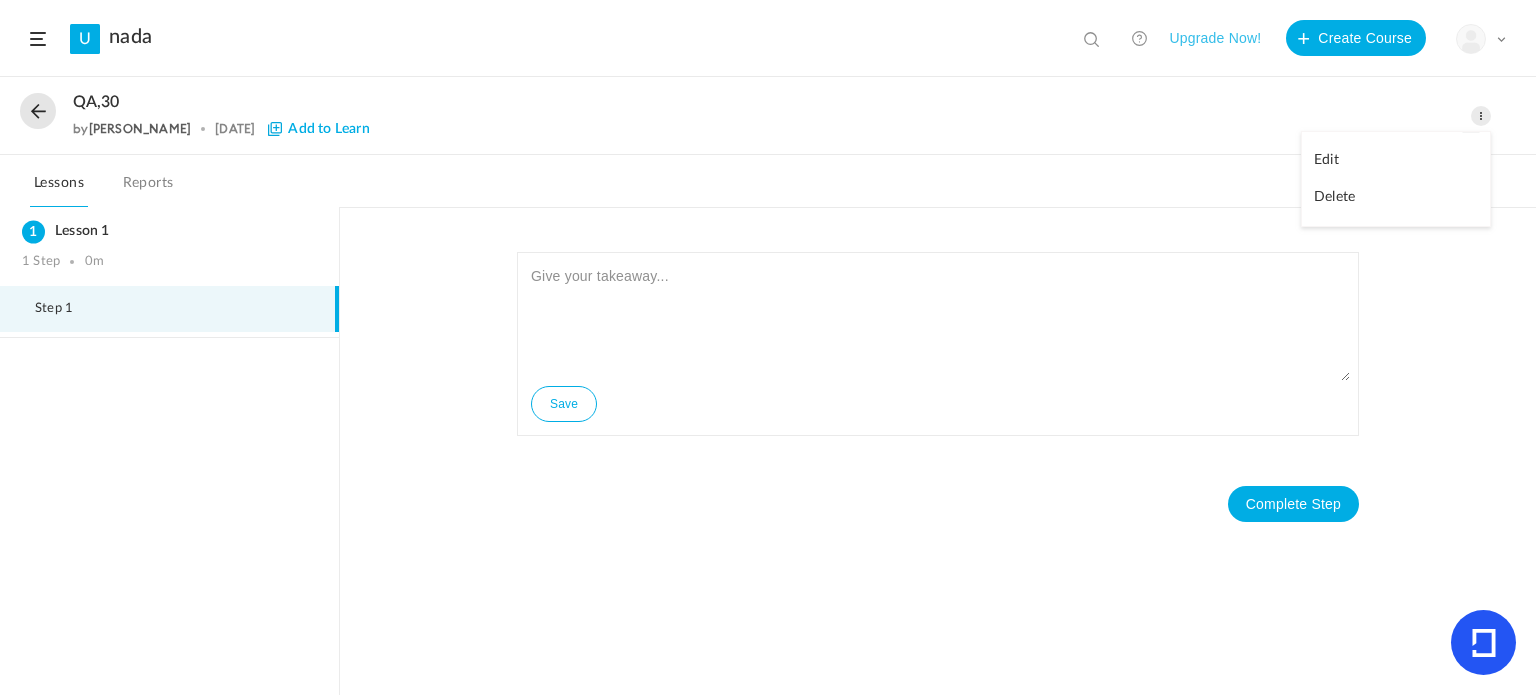 click on "Edit" 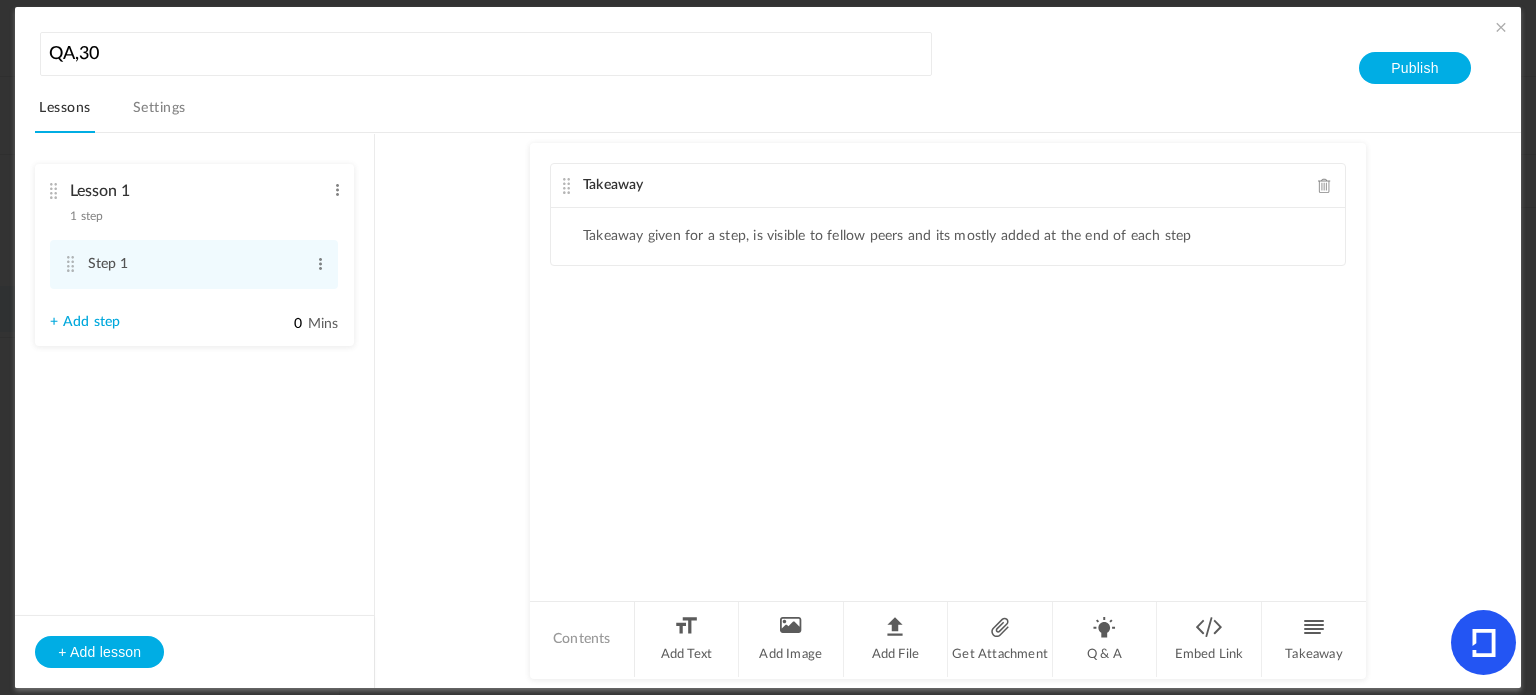 drag, startPoint x: 589, startPoint y: 628, endPoint x: 735, endPoint y: 485, distance: 204.36487 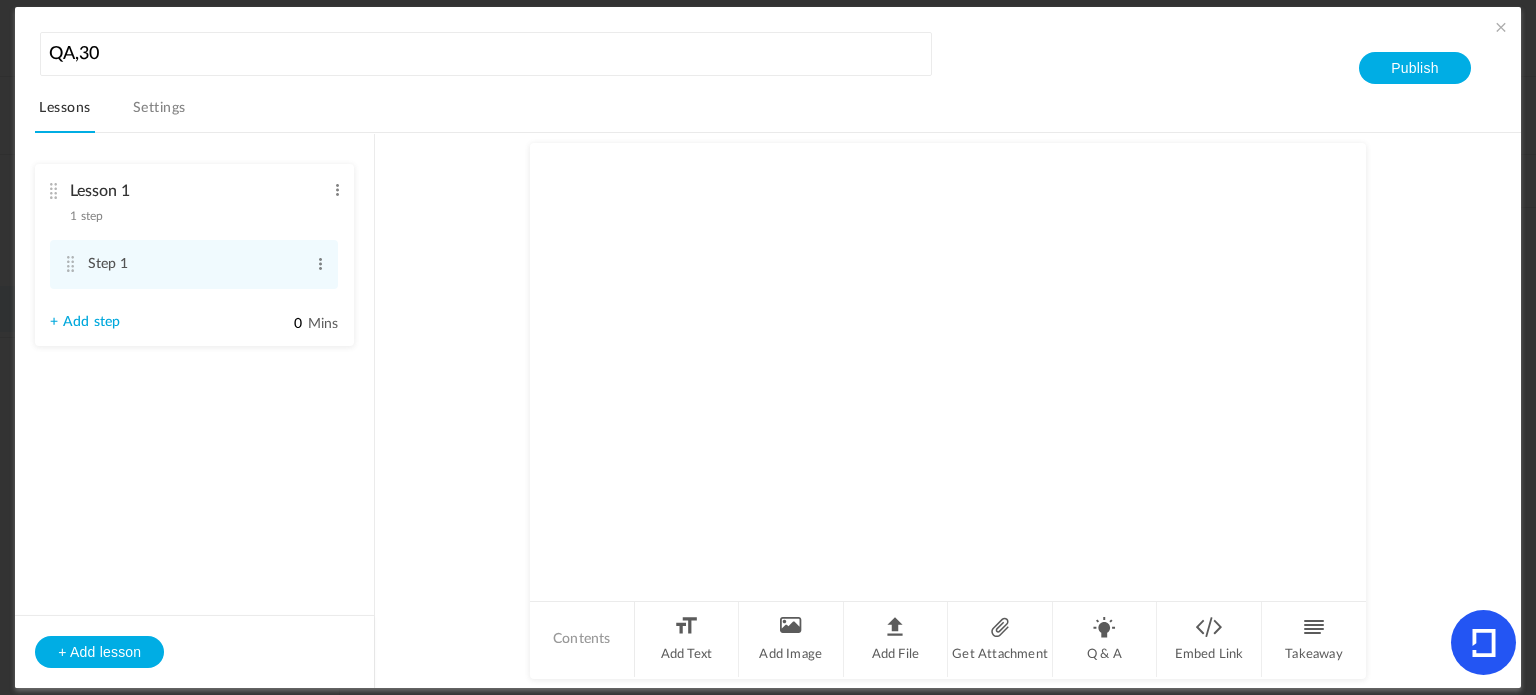 click 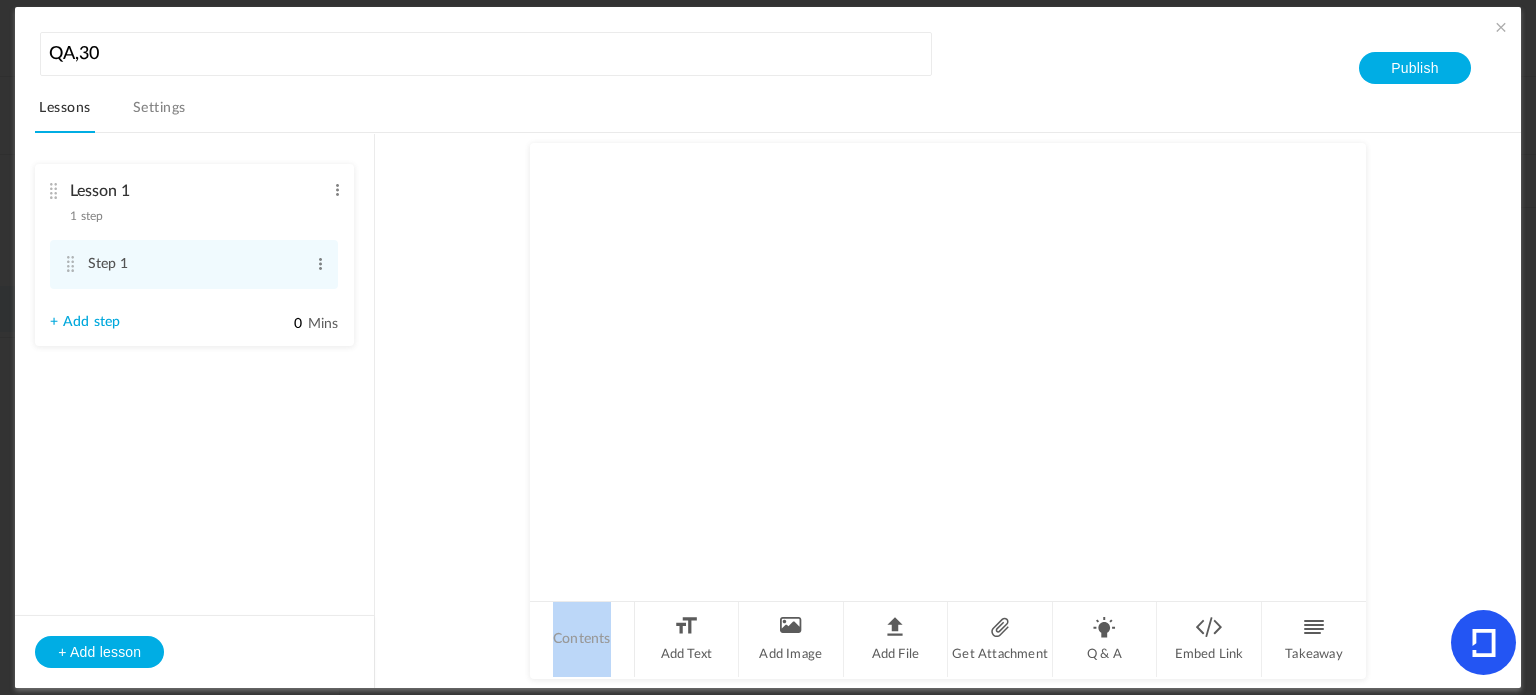 drag, startPoint x: 588, startPoint y: 639, endPoint x: 588, endPoint y: 654, distance: 15 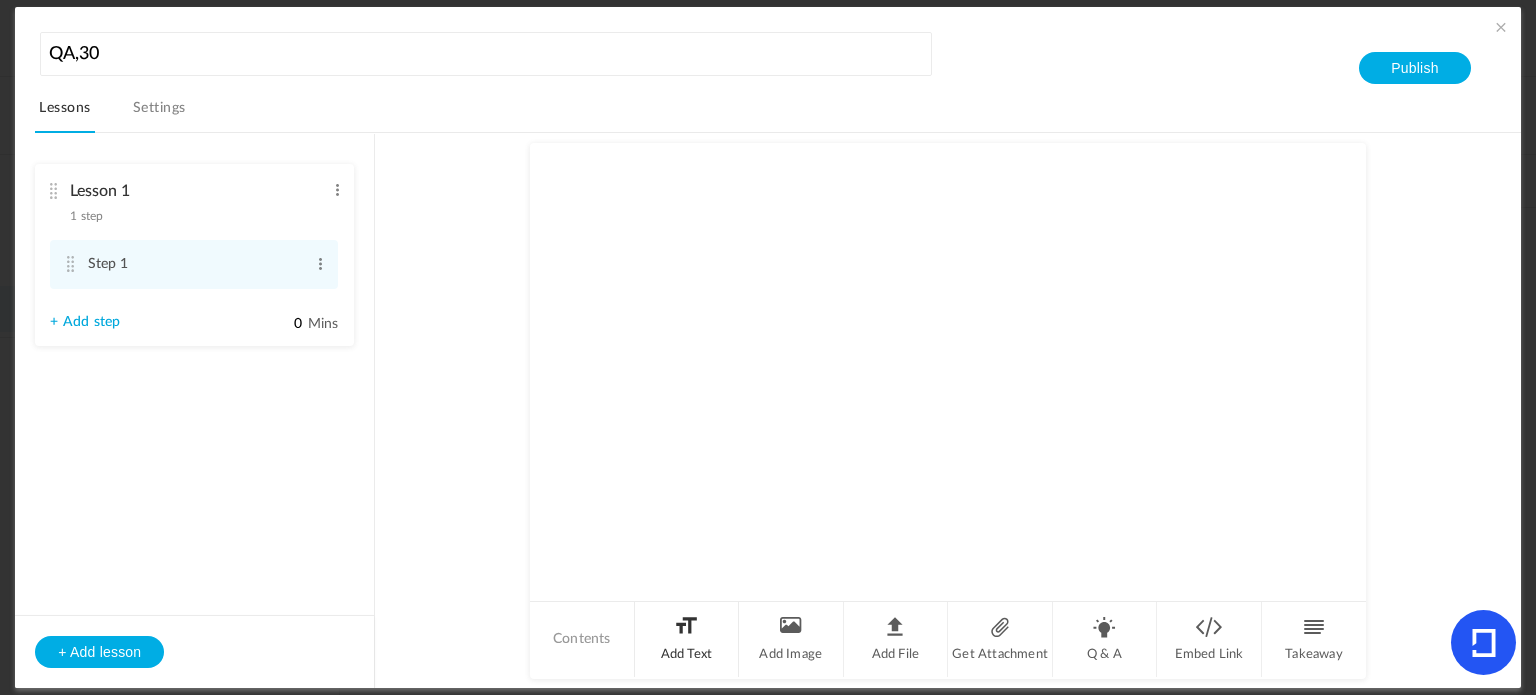click on "Add Text" 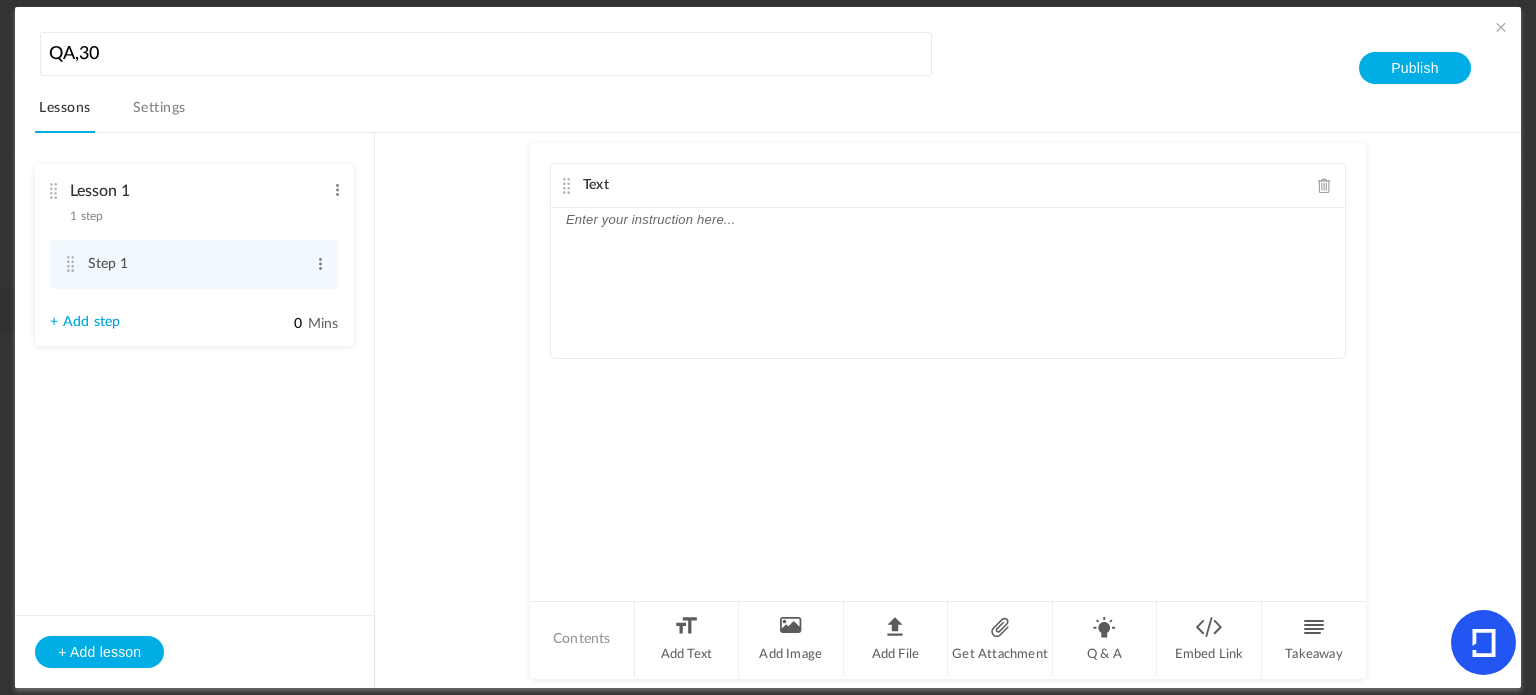 click 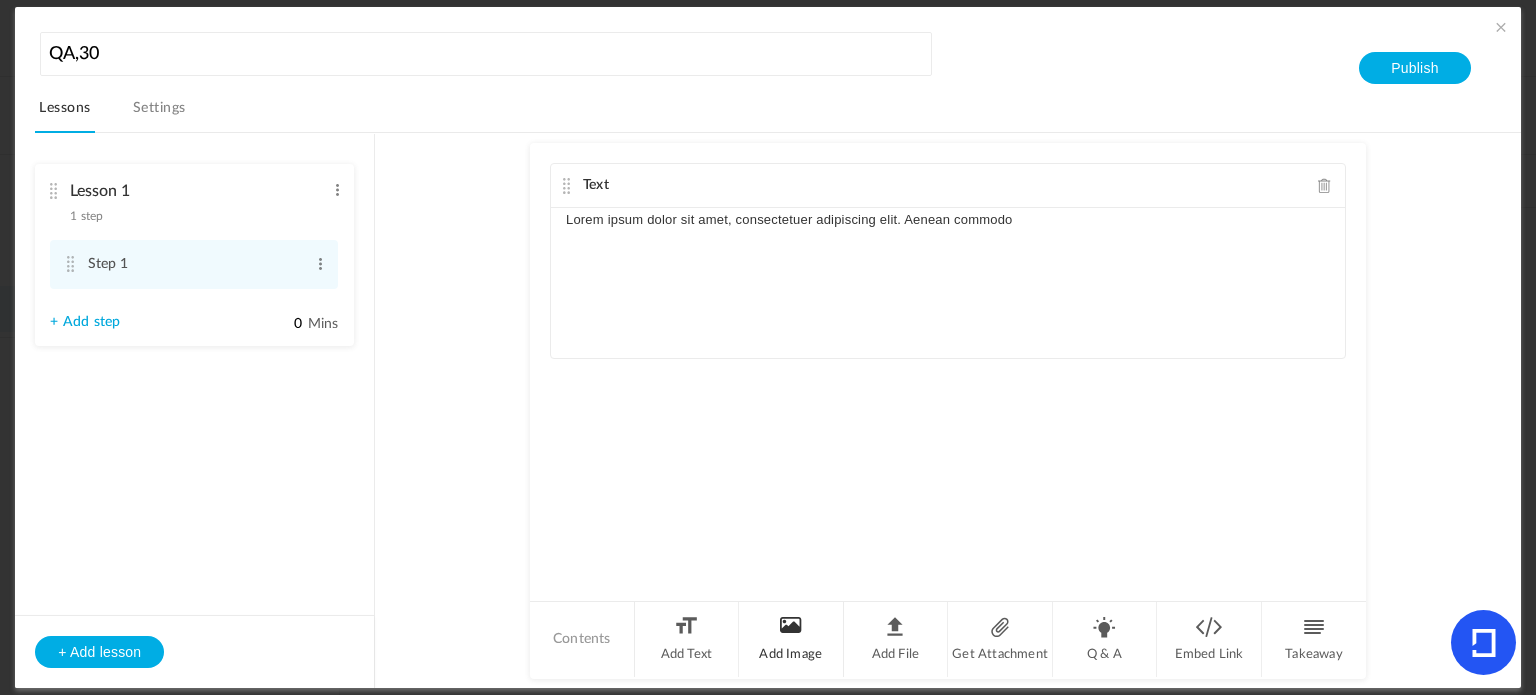 click on "Add Image" 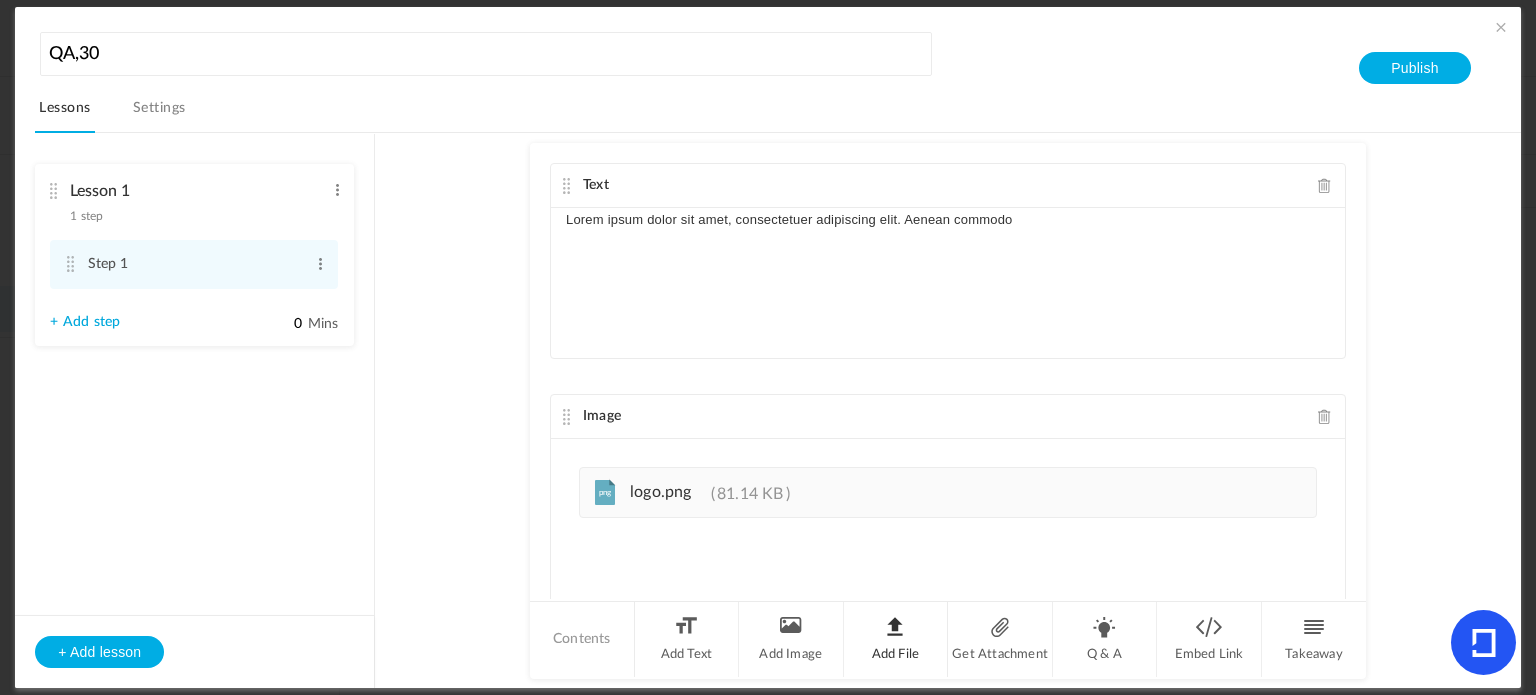 click on "Add File" 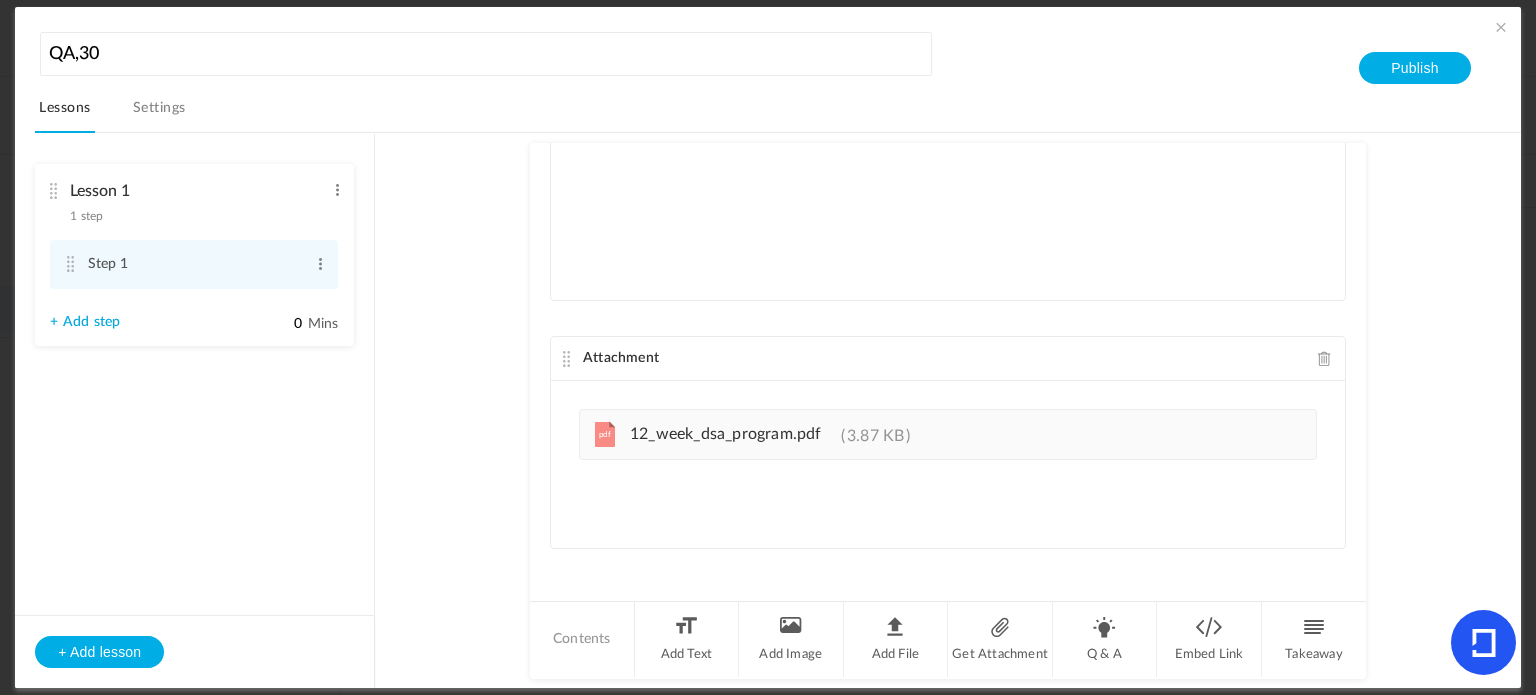 scroll, scrollTop: 527, scrollLeft: 0, axis: vertical 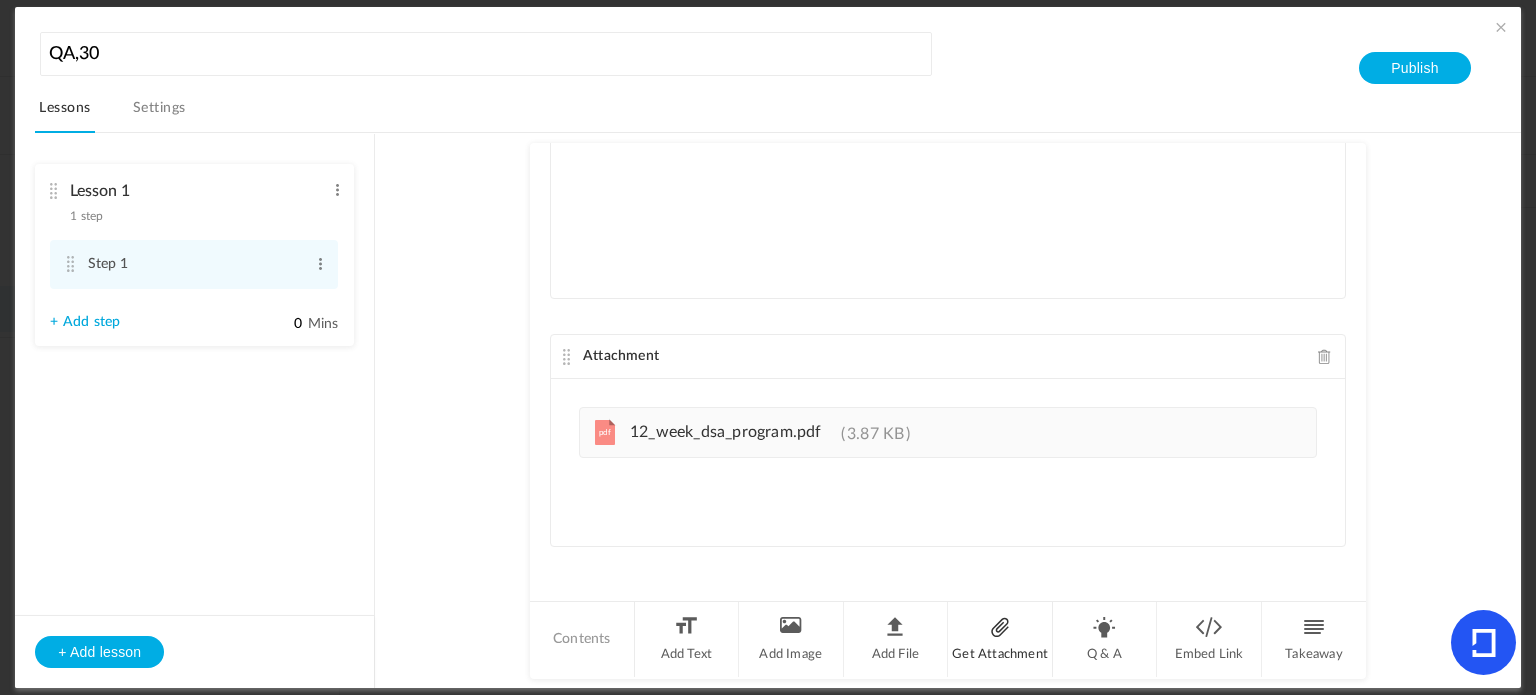click on "Get Attachment" 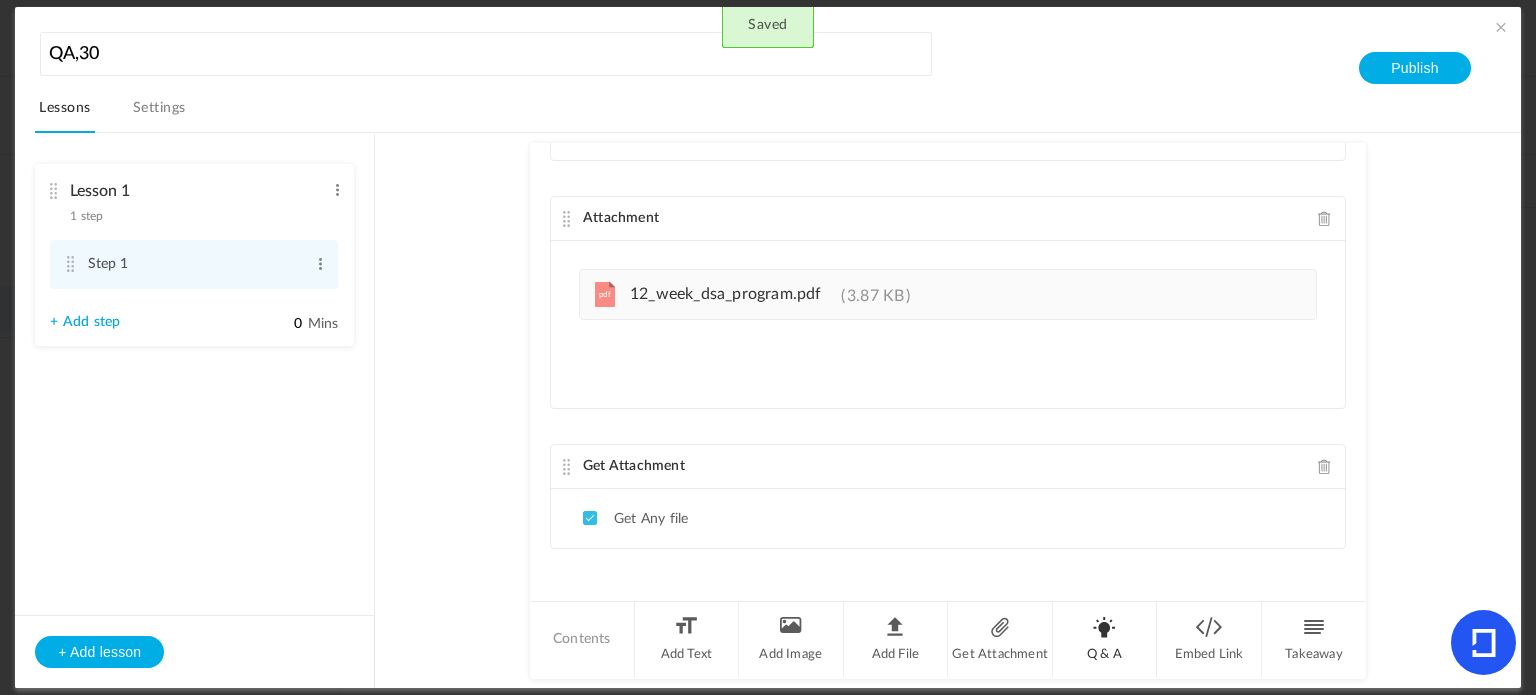 click on "Q & A" 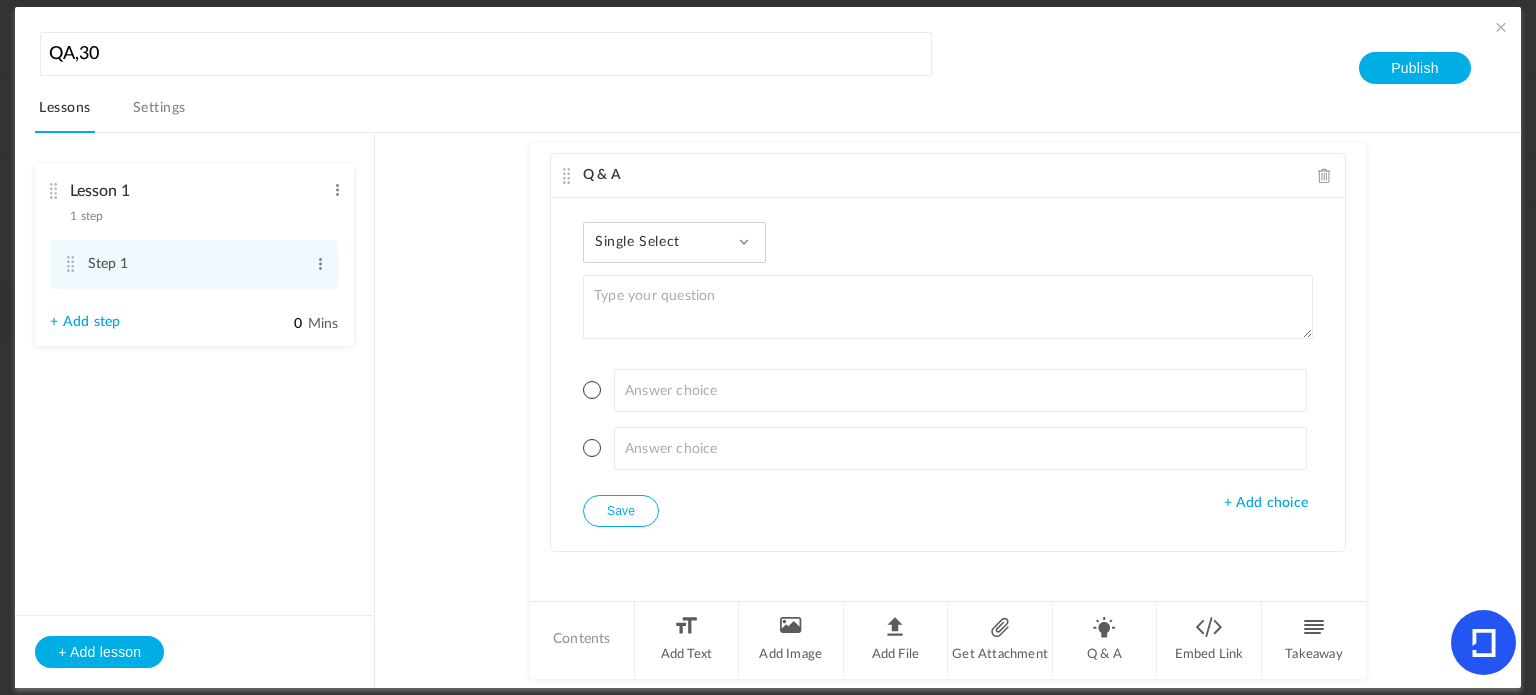 click on "Single Select
Single Select
Multi Select
True or False
Paragraph Answer" 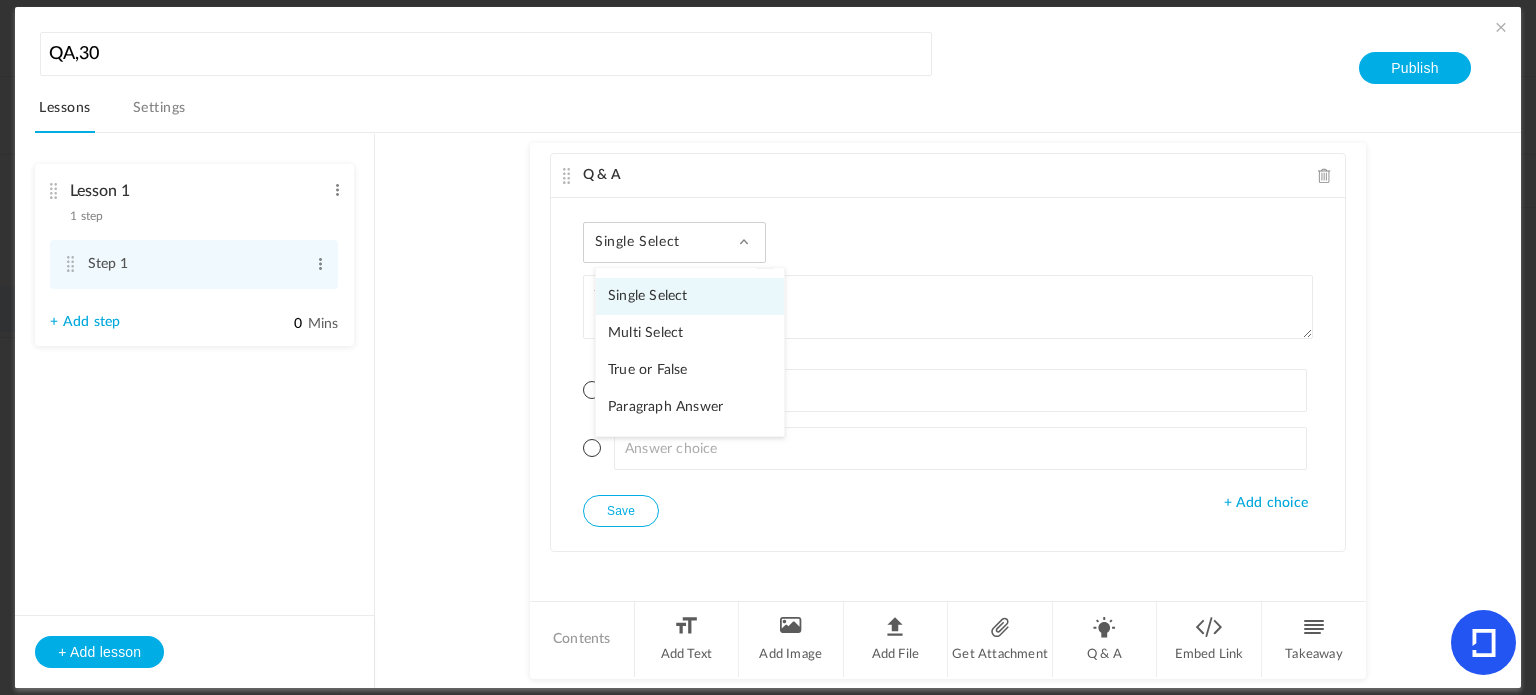 click on "Single Select
Single Select
Multi Select
True or False
Paragraph Answer" 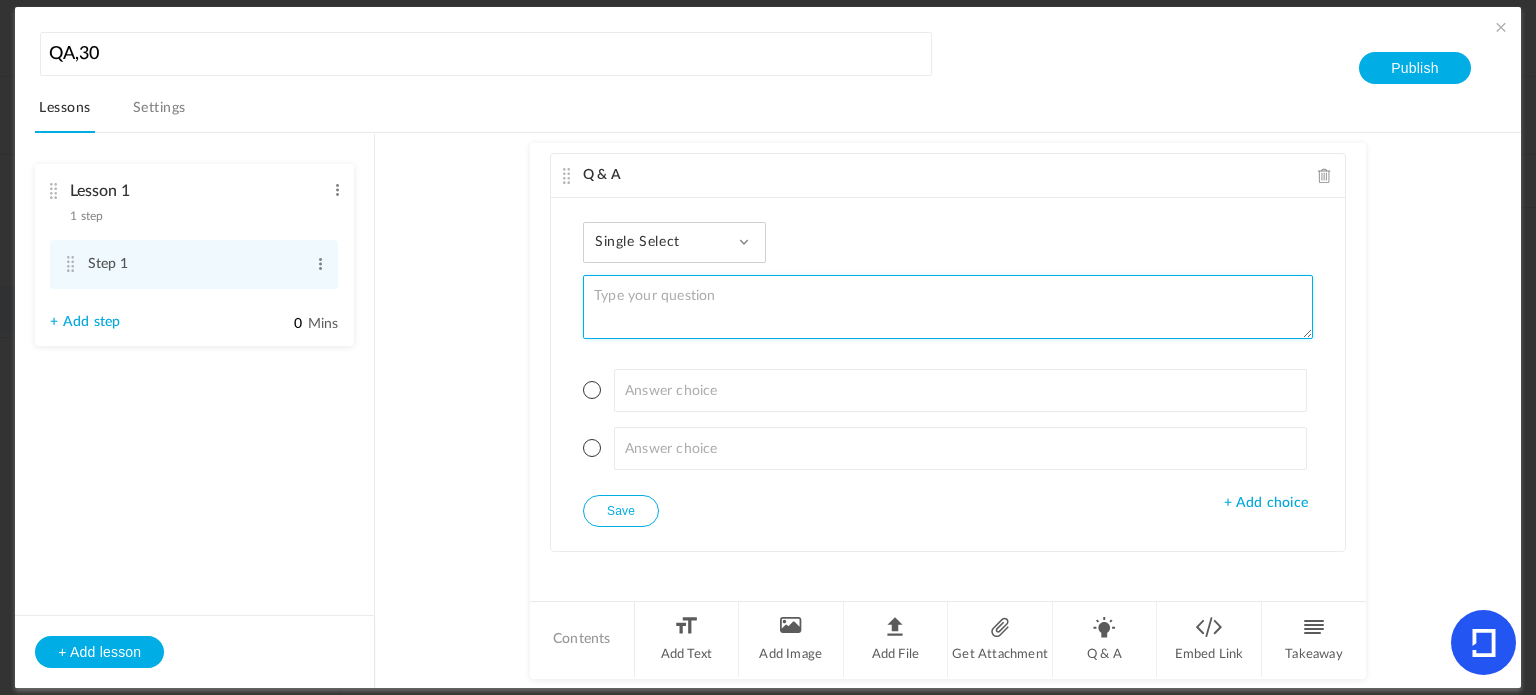 click 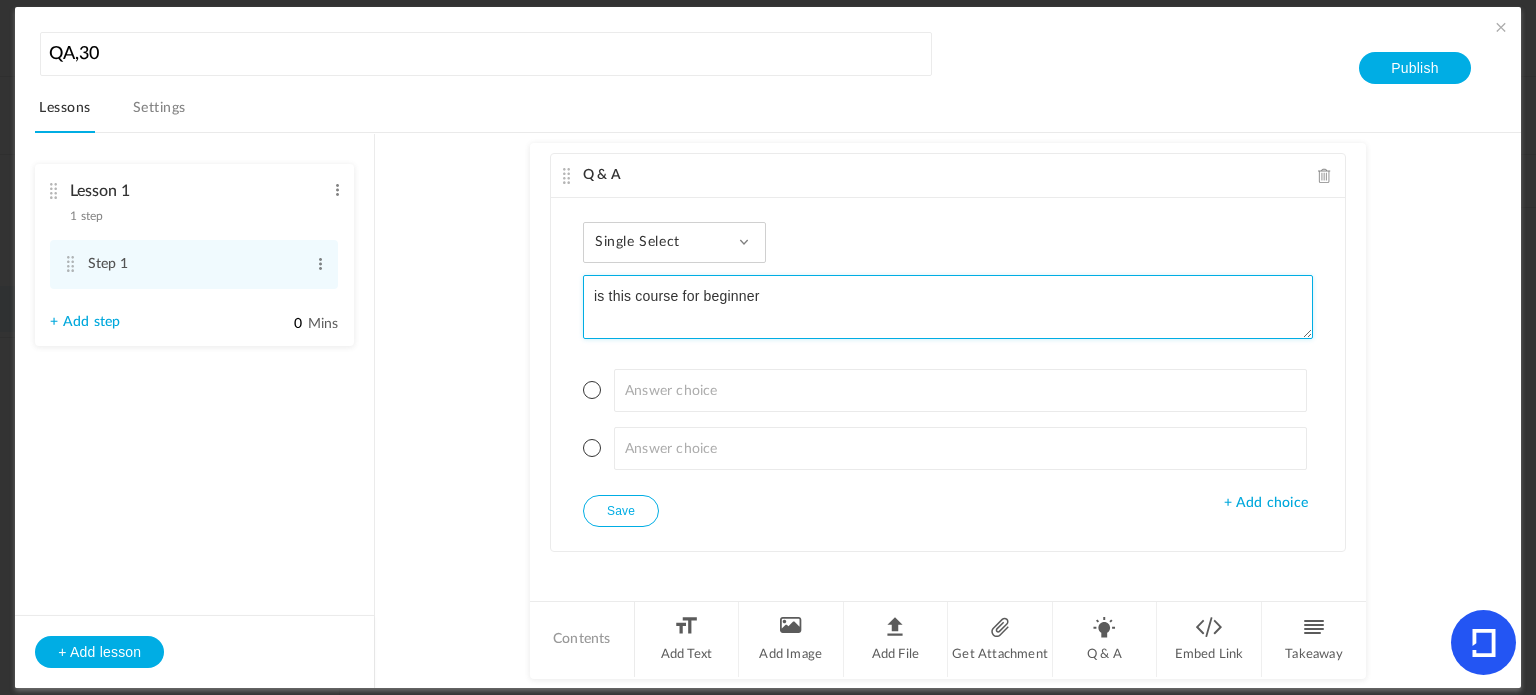 type on "is this course for beginner" 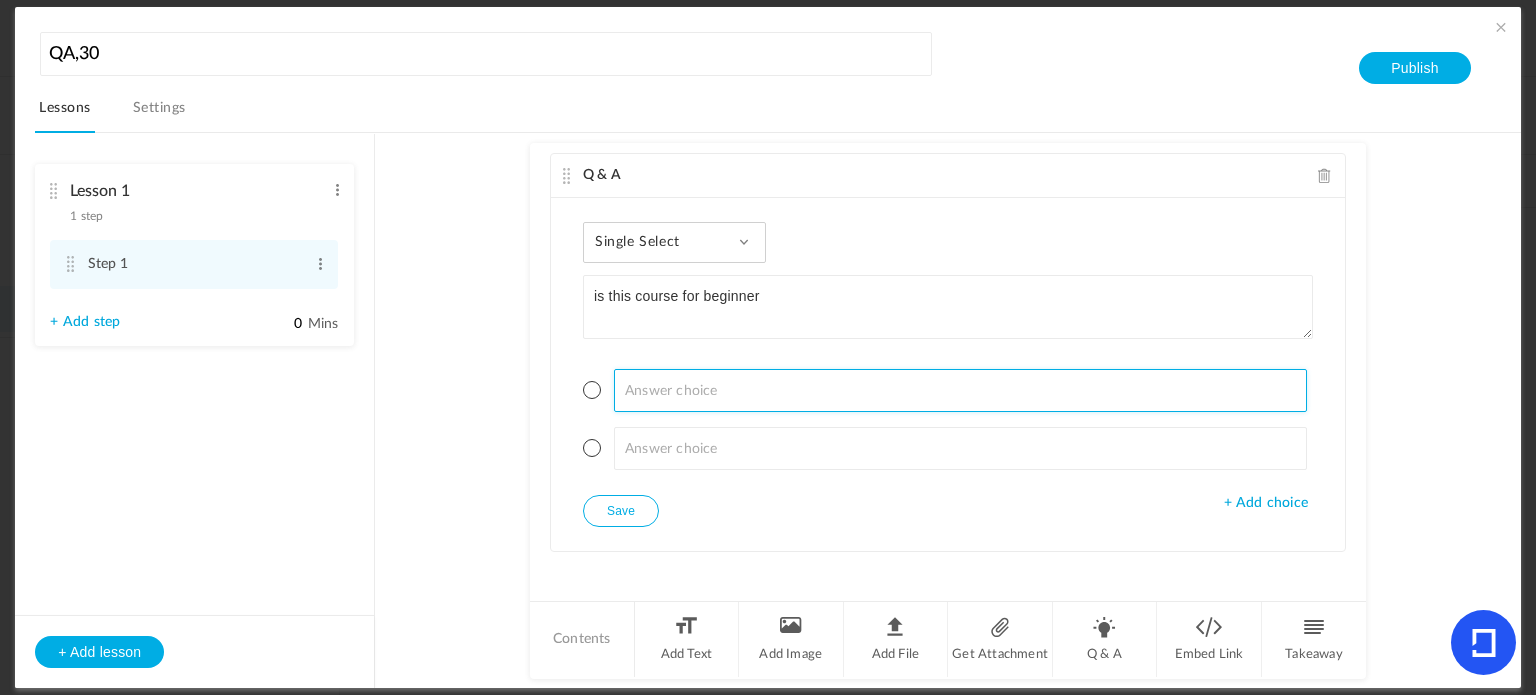 click 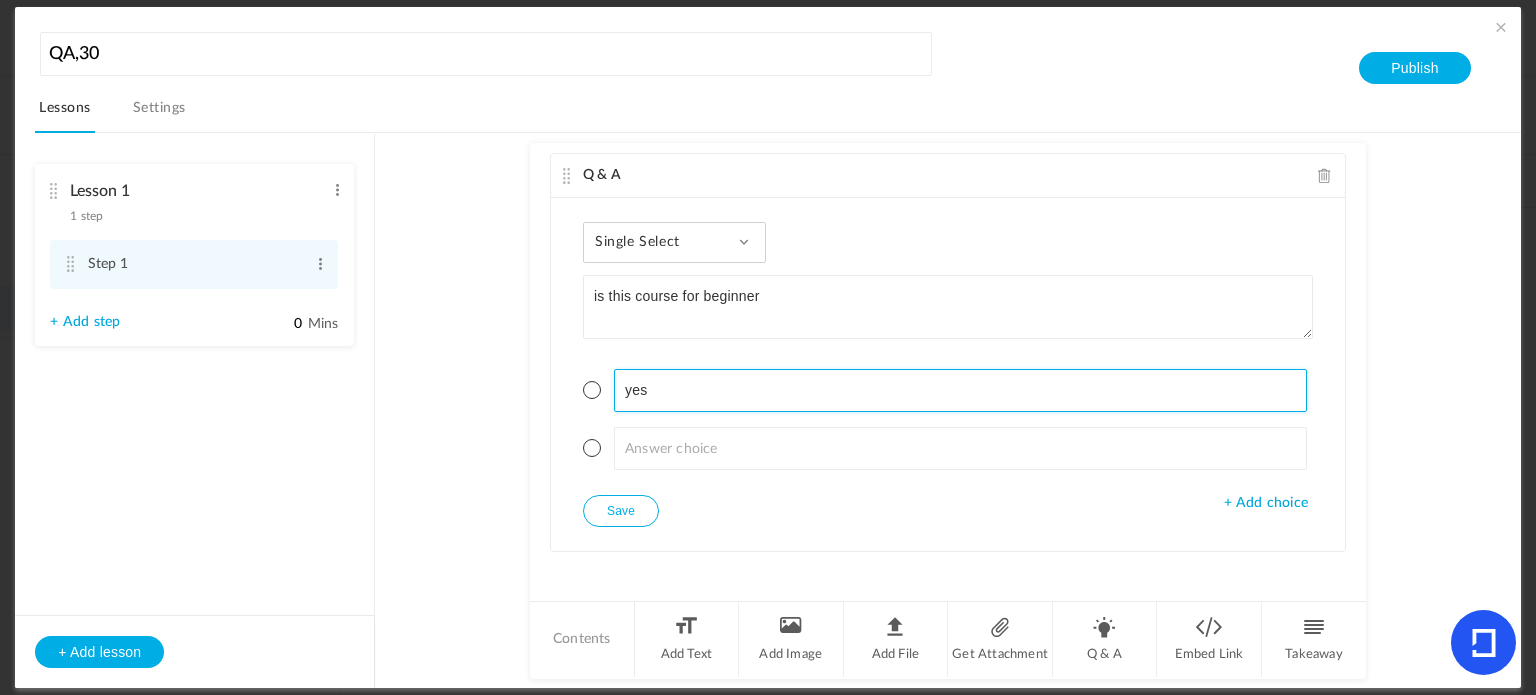 type on "yes" 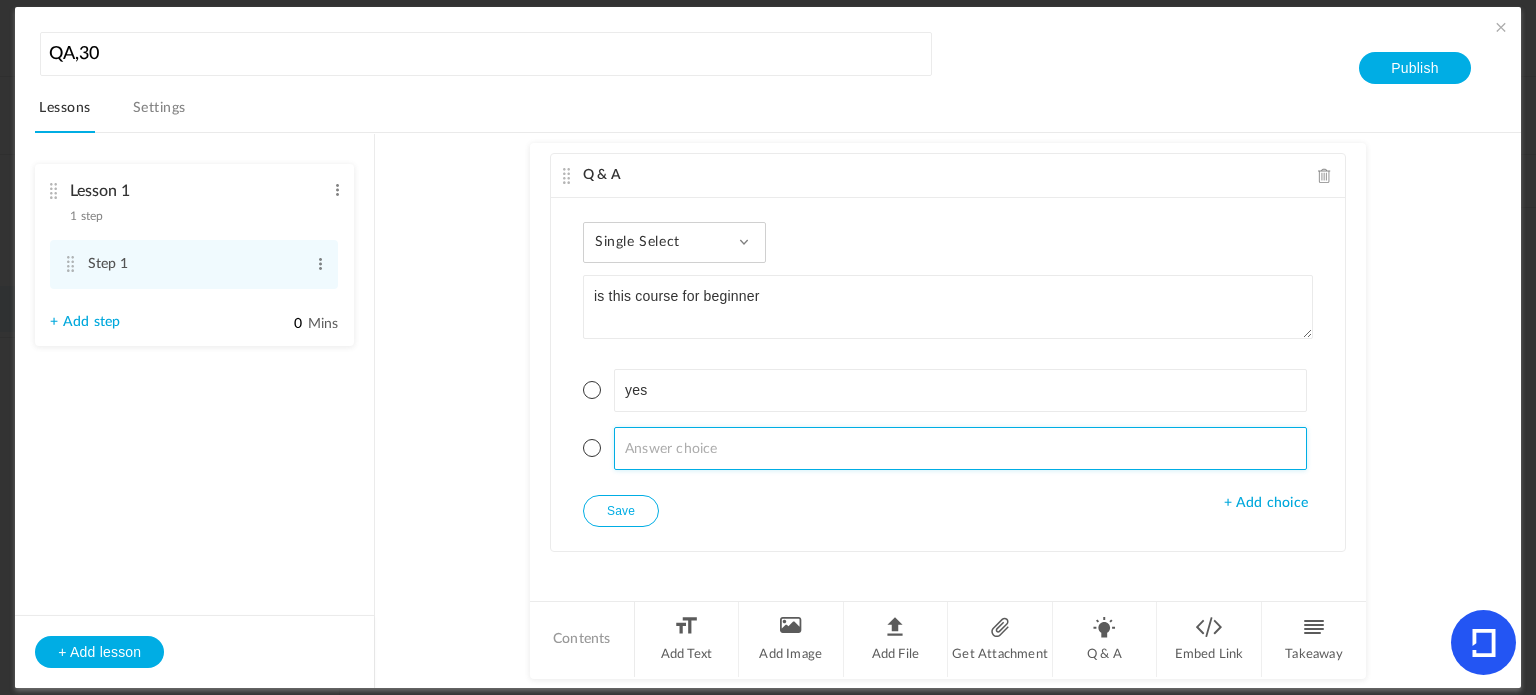 click 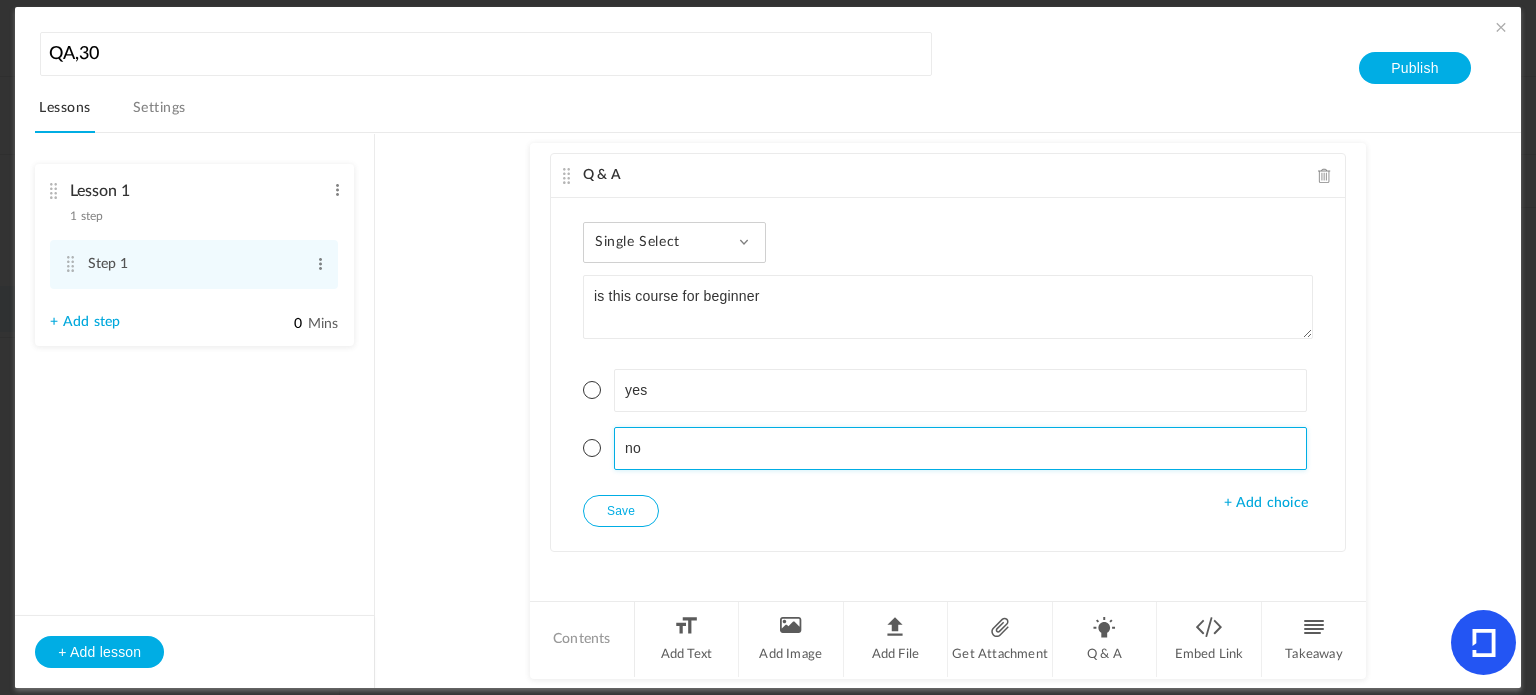type on "no" 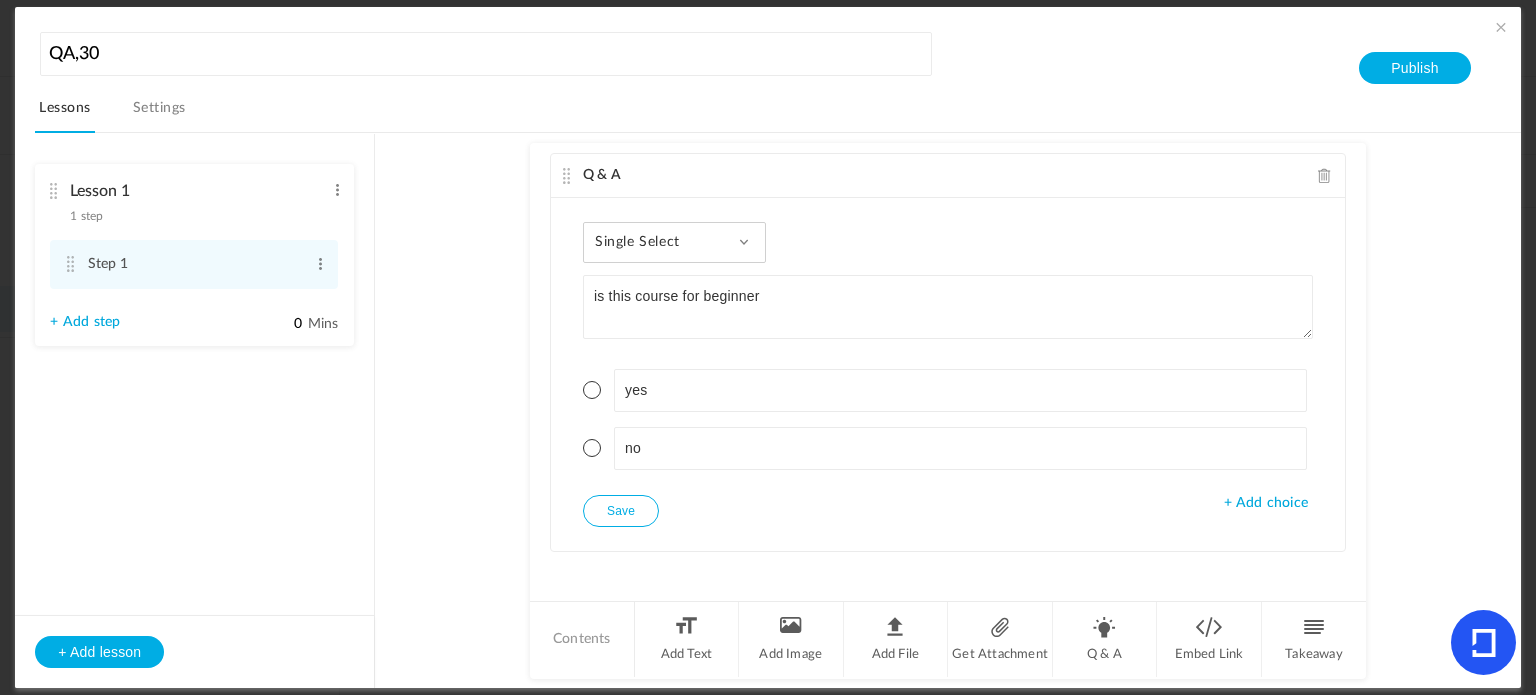 click on "Save" 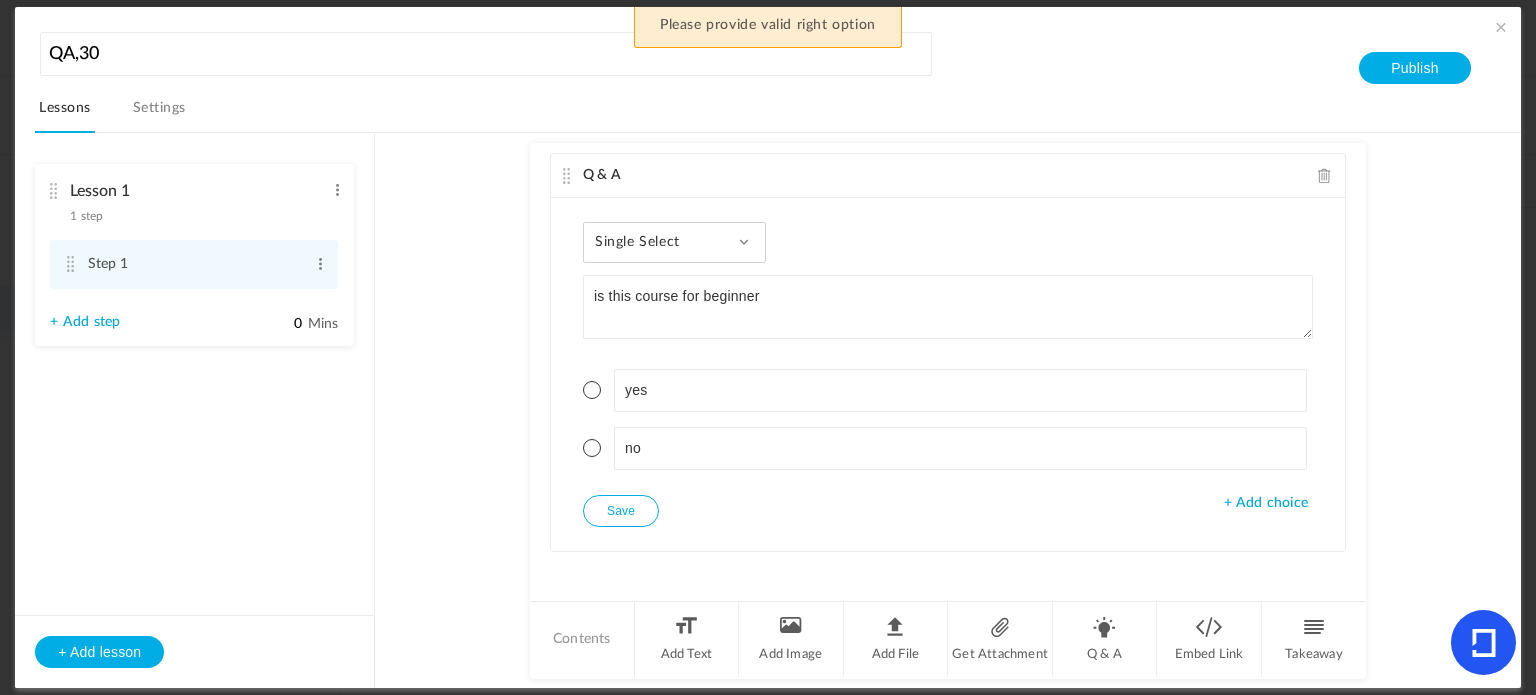 click 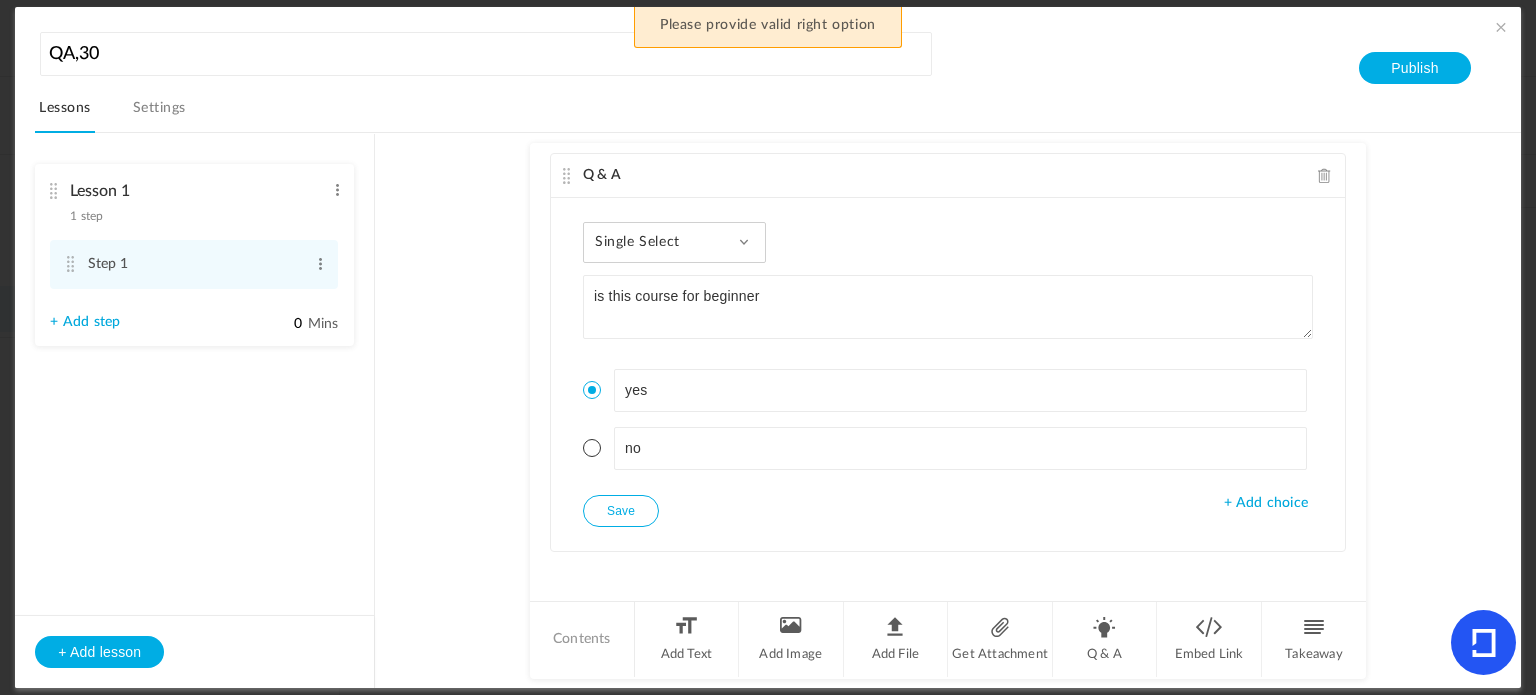 click on "Save" 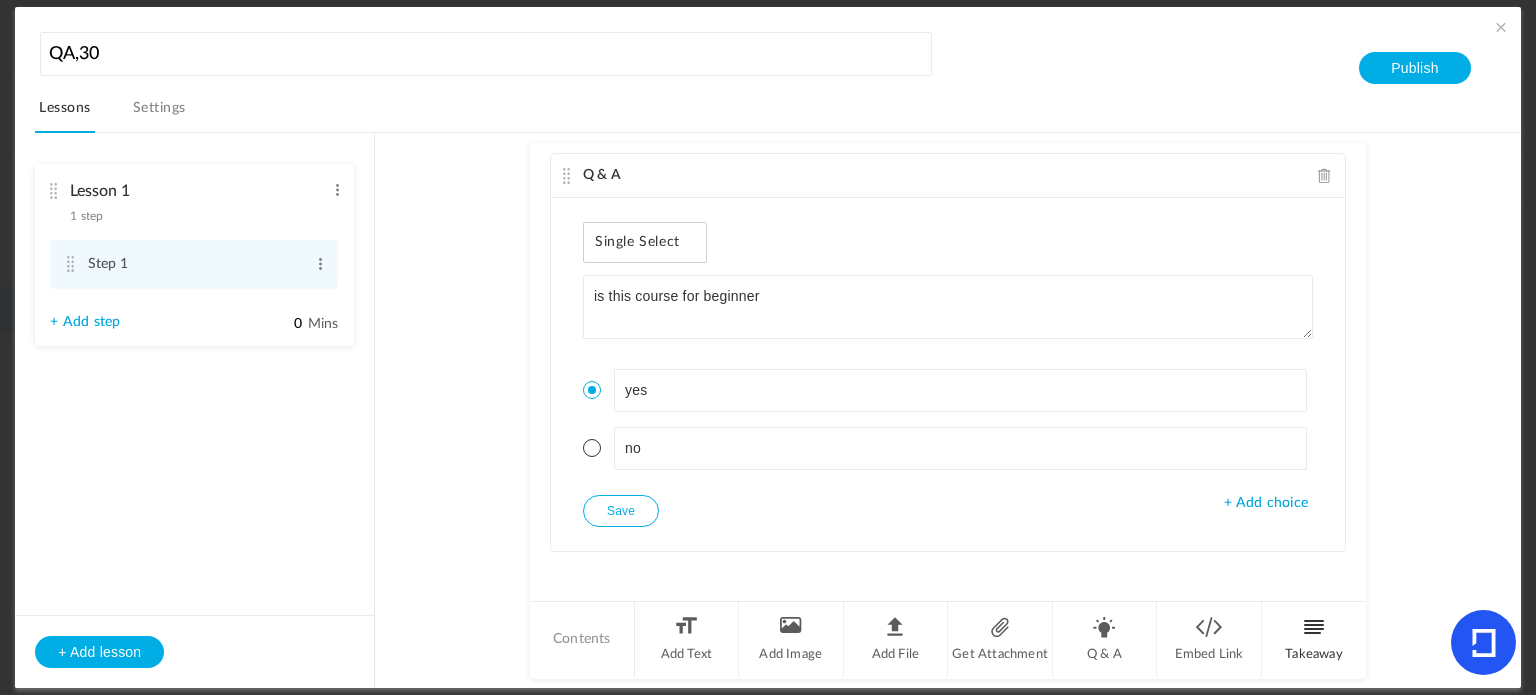click on "Takeaway" 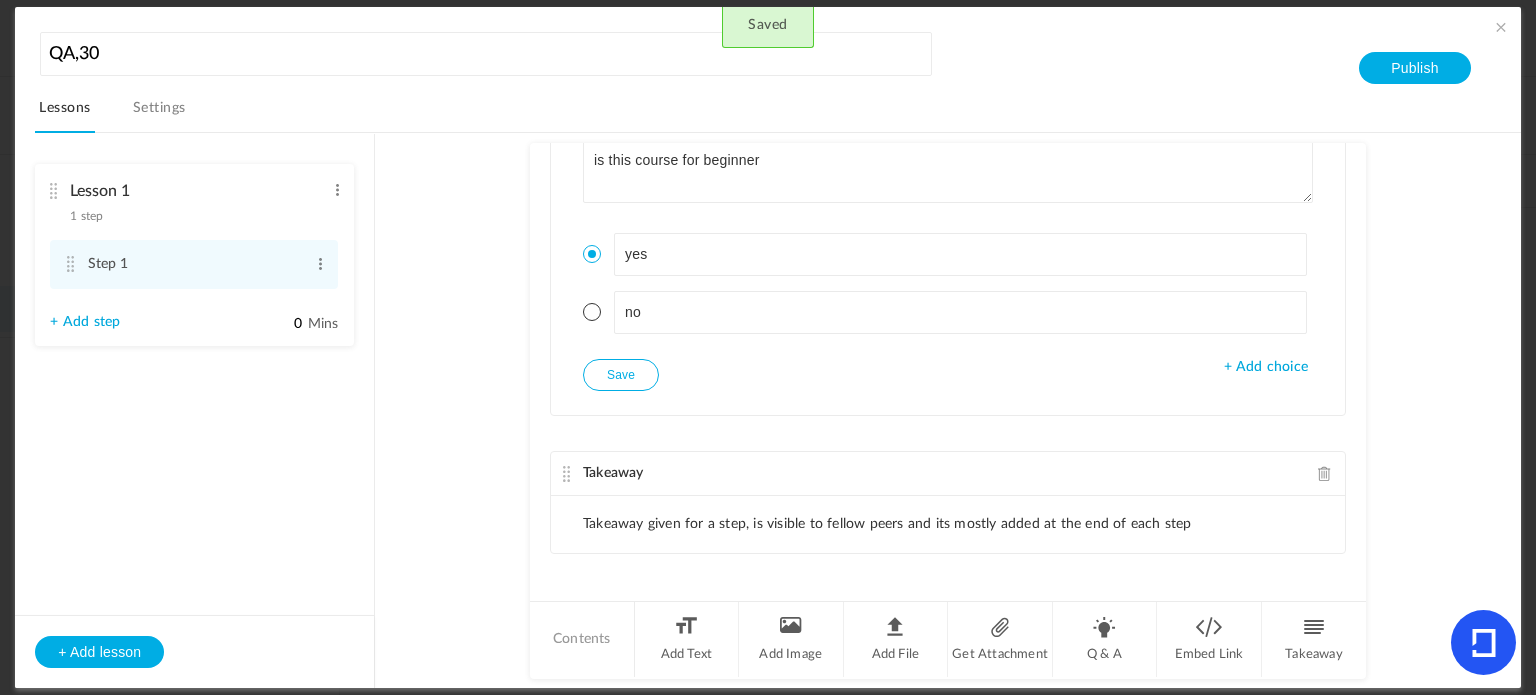click on "Takeaway given for a step, is visible to fellow peers and its mostly added at the end of each step" 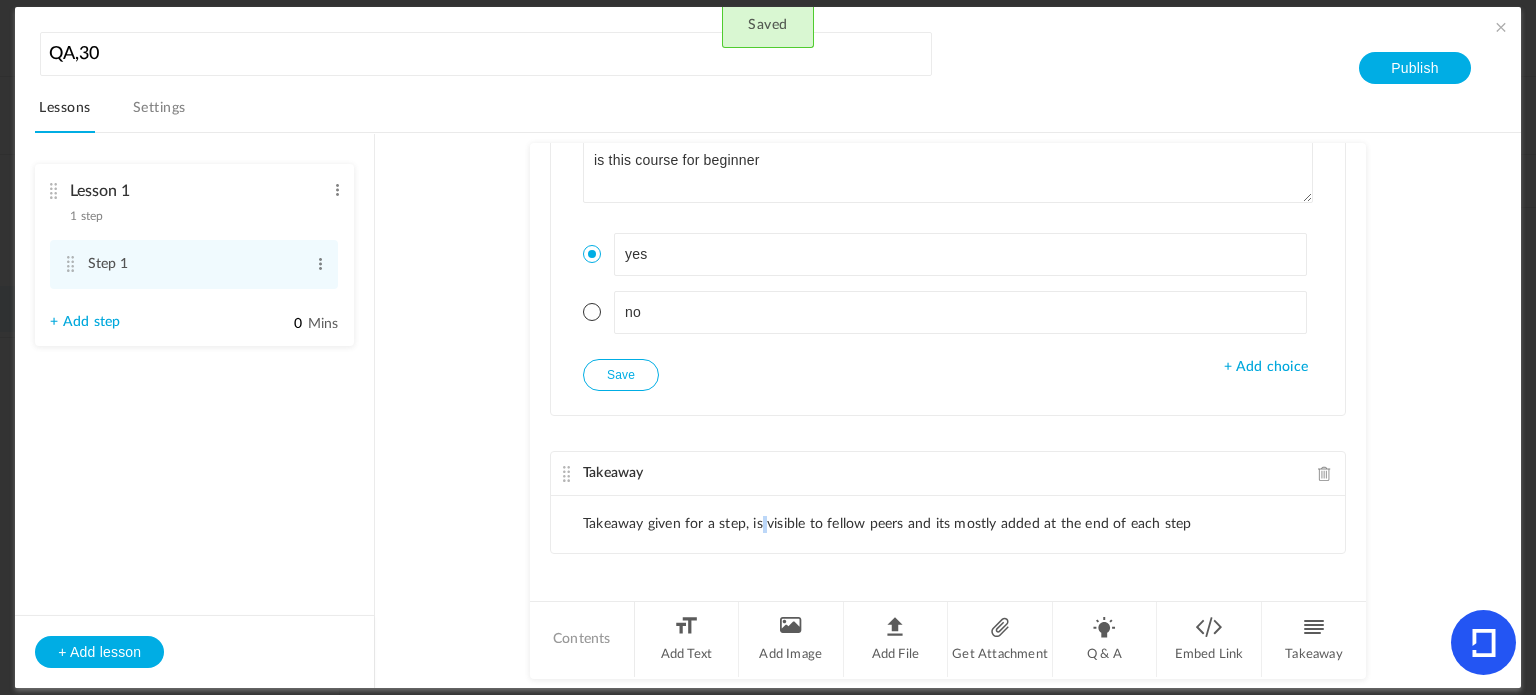 click on "Takeaway given for a step, is visible to fellow peers and its mostly added at the end of each step" 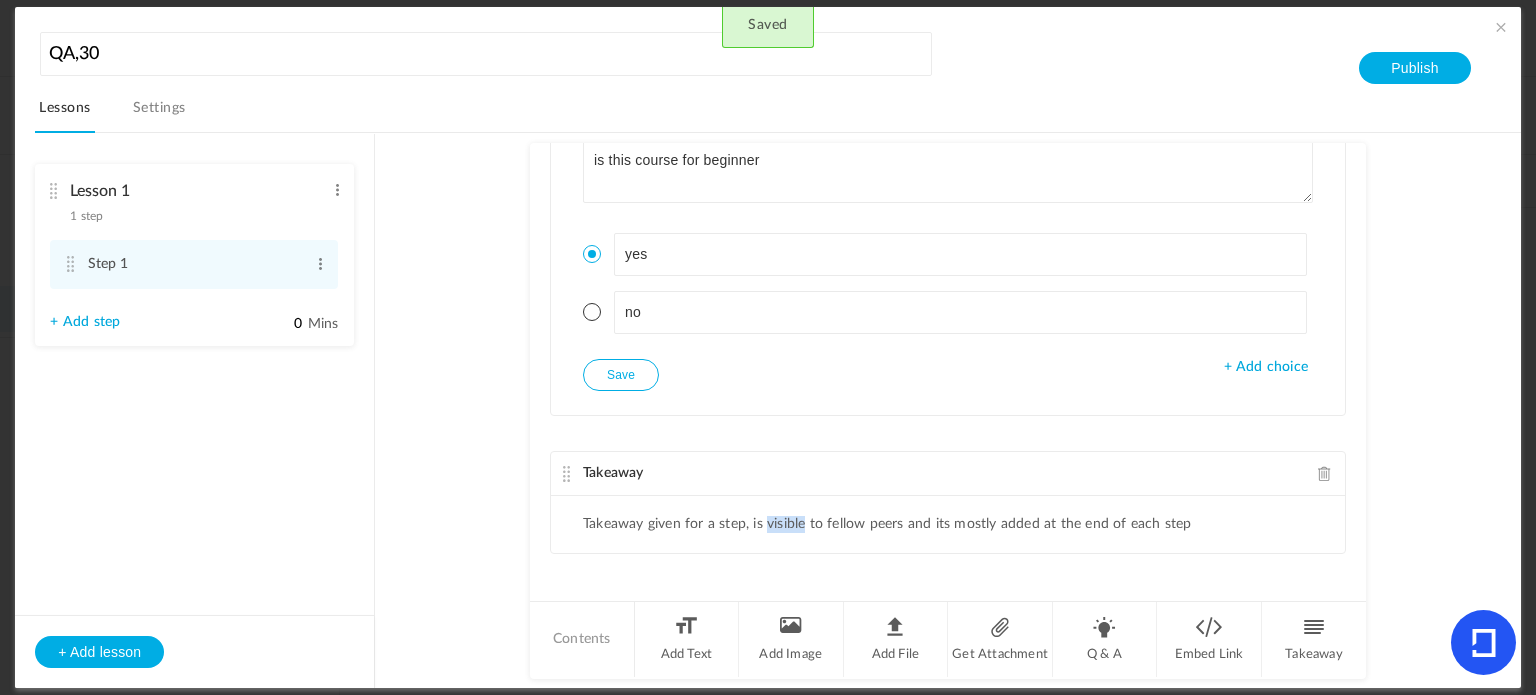 drag, startPoint x: 761, startPoint y: 520, endPoint x: 784, endPoint y: 530, distance: 25.079872 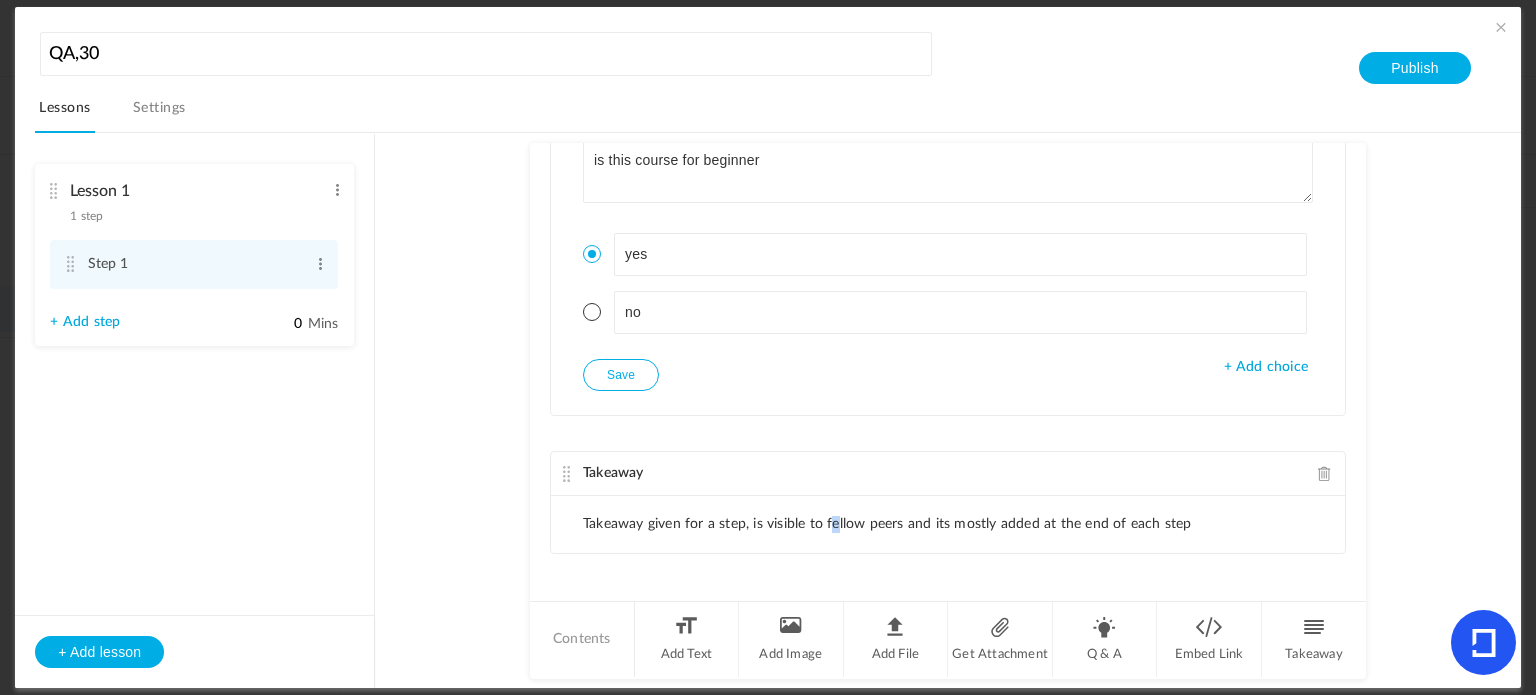 click on "Takeaway given for a step, is visible to fellow peers and its mostly added at the end of each step" 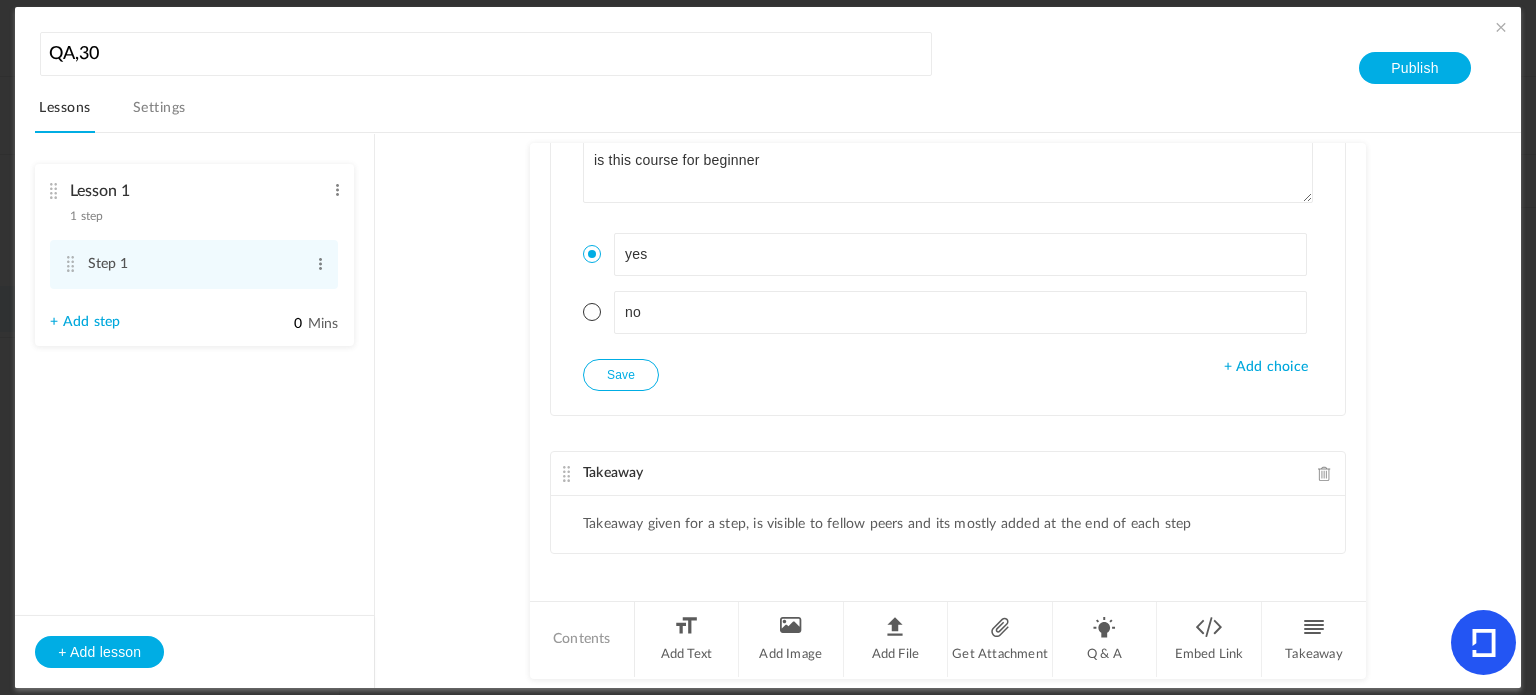 click on "Takeaway given for a step, is visible to fellow peers and its mostly added at the end of each step" 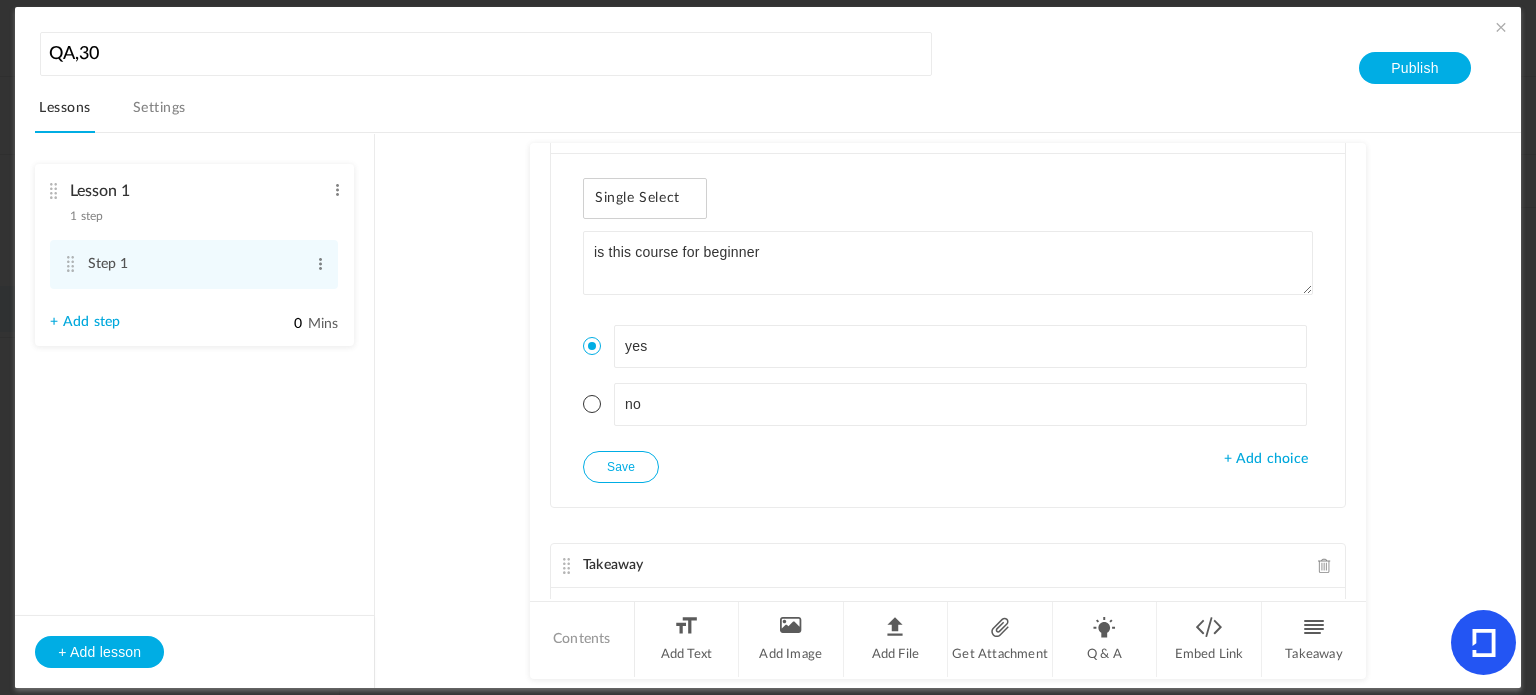 scroll, scrollTop: 1232, scrollLeft: 0, axis: vertical 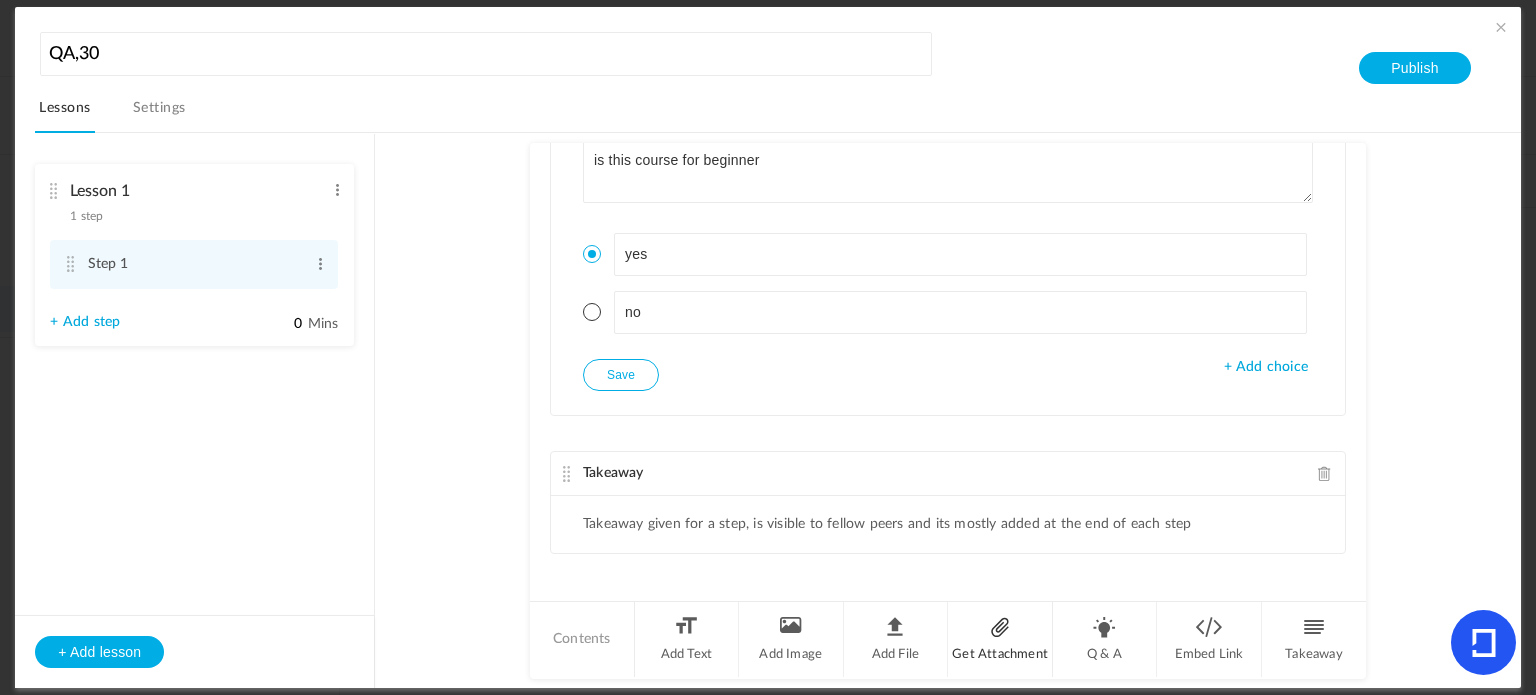 click on "Get Attachment" 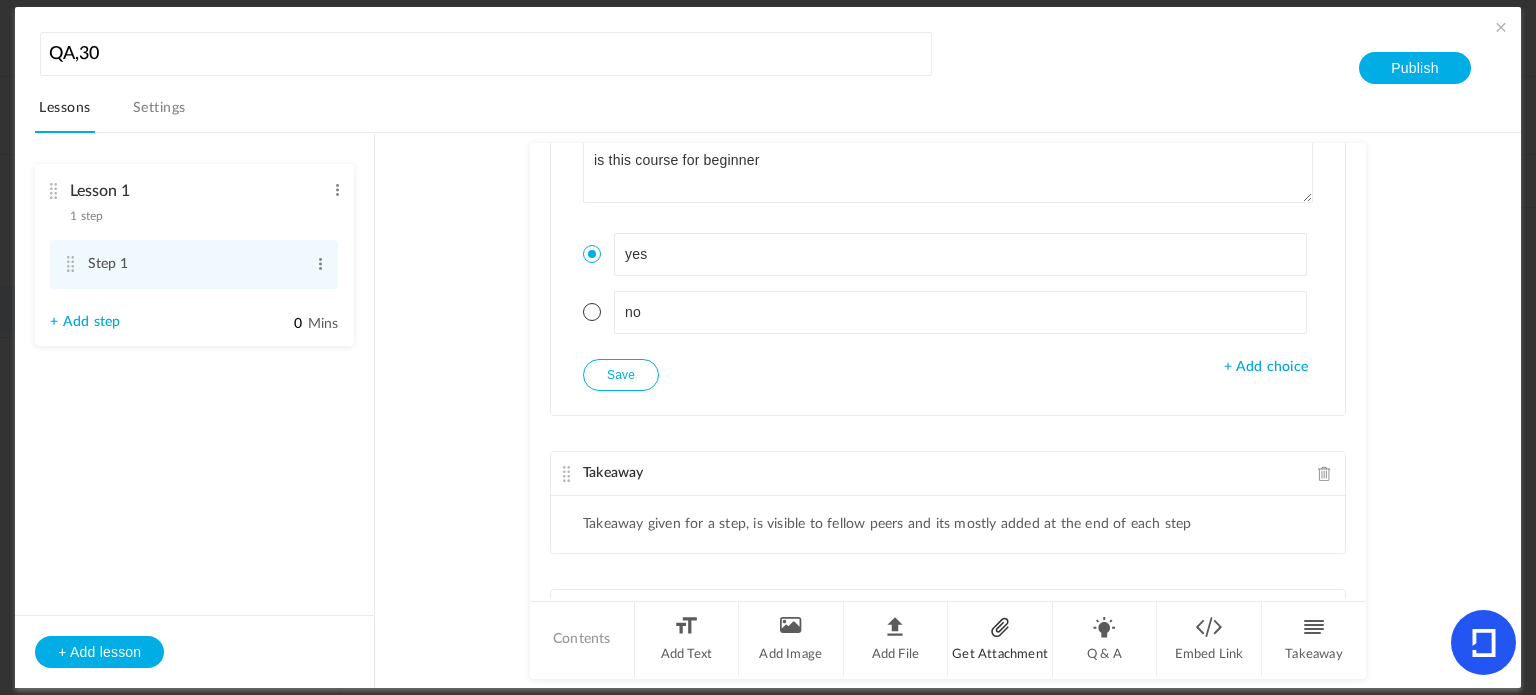 scroll, scrollTop: 1372, scrollLeft: 0, axis: vertical 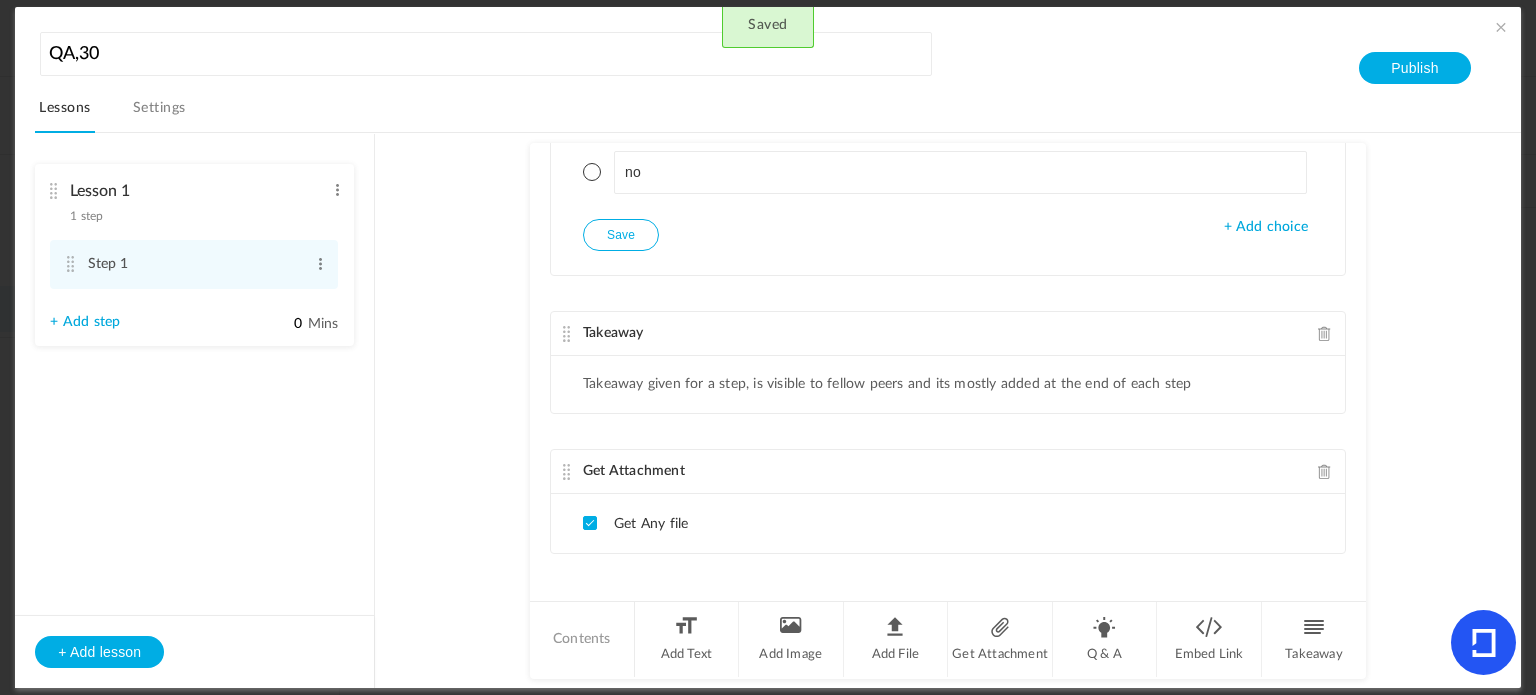 click on "Get Any file" 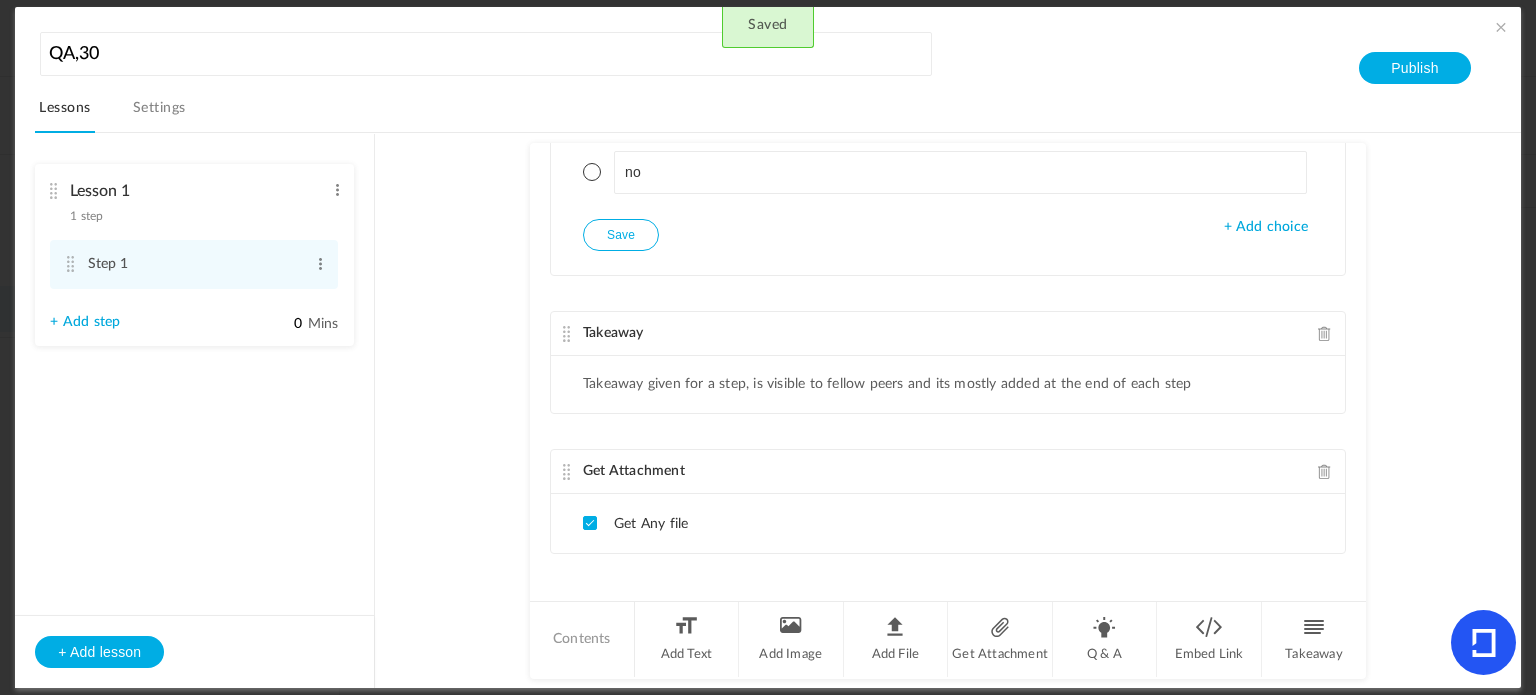 click 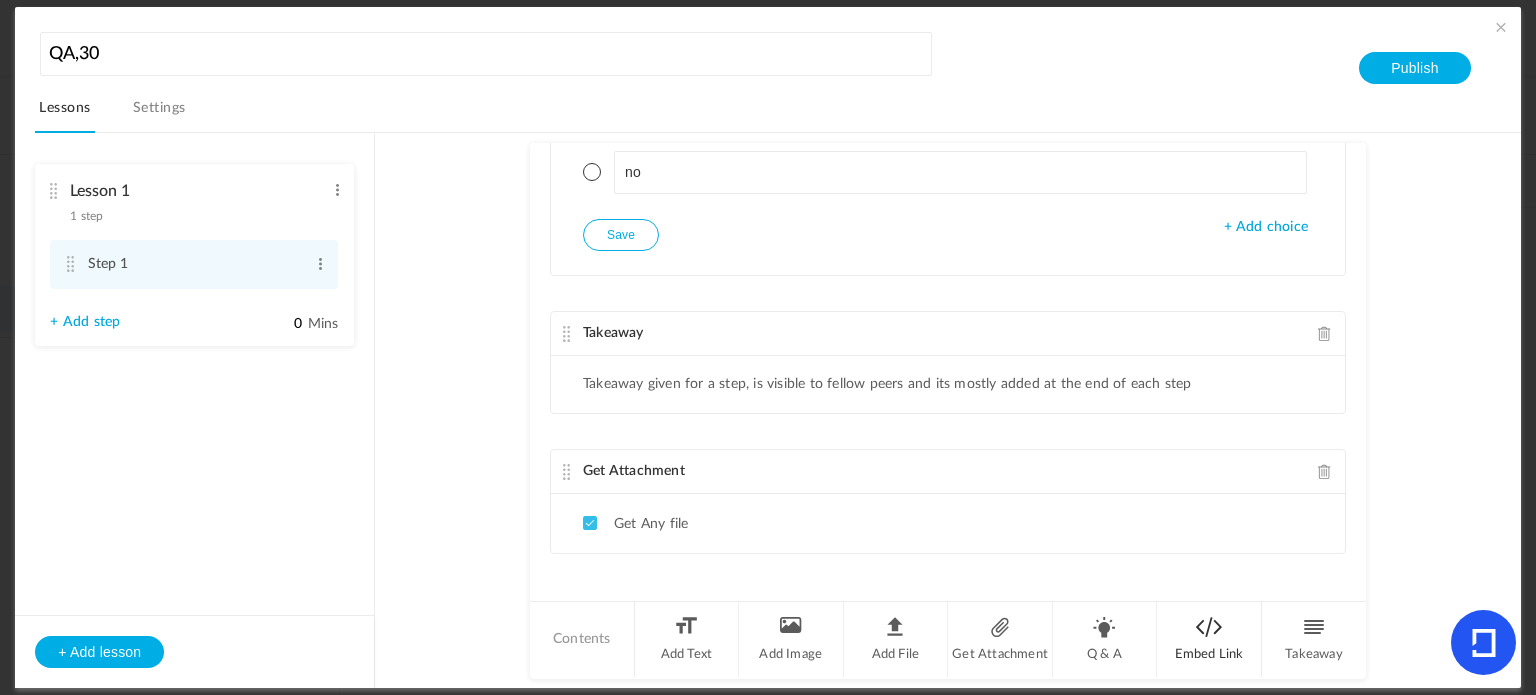 click on "Embed Link" 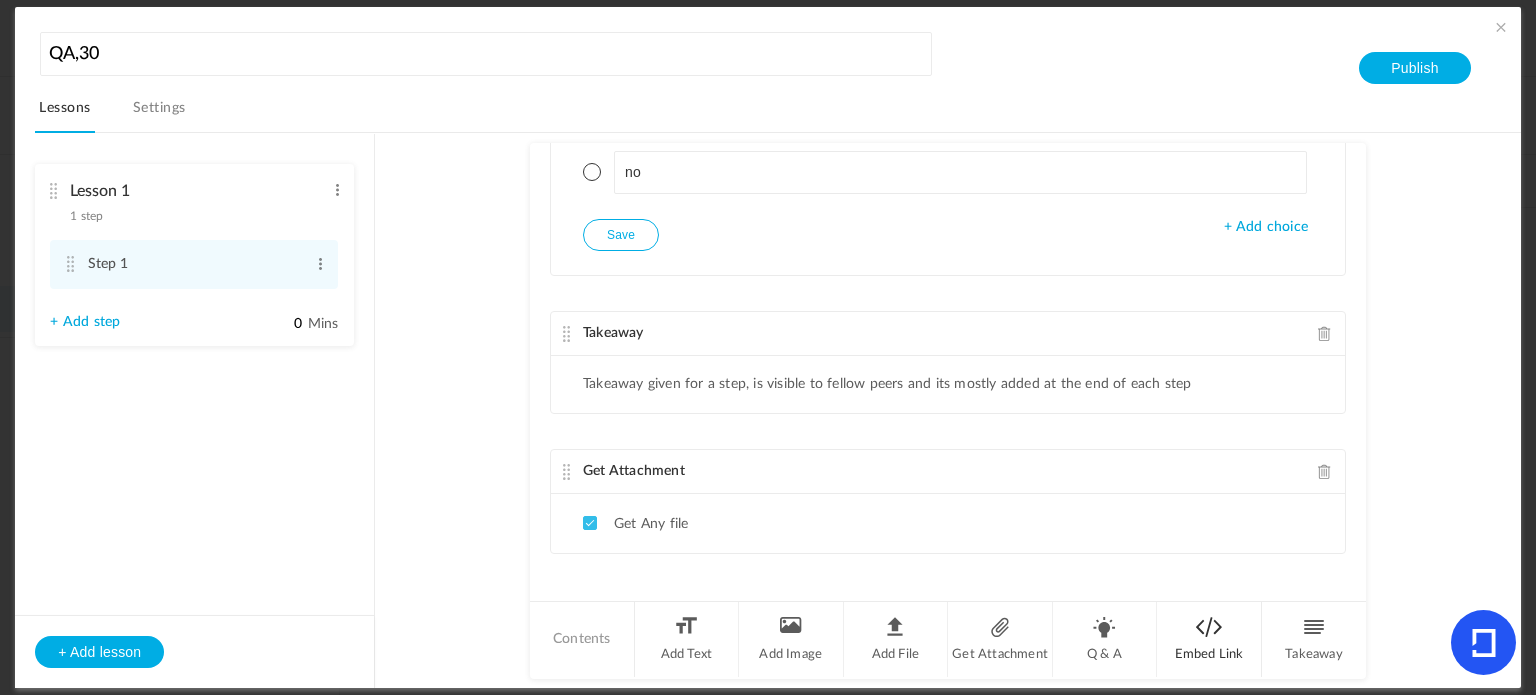 scroll, scrollTop: 1566, scrollLeft: 0, axis: vertical 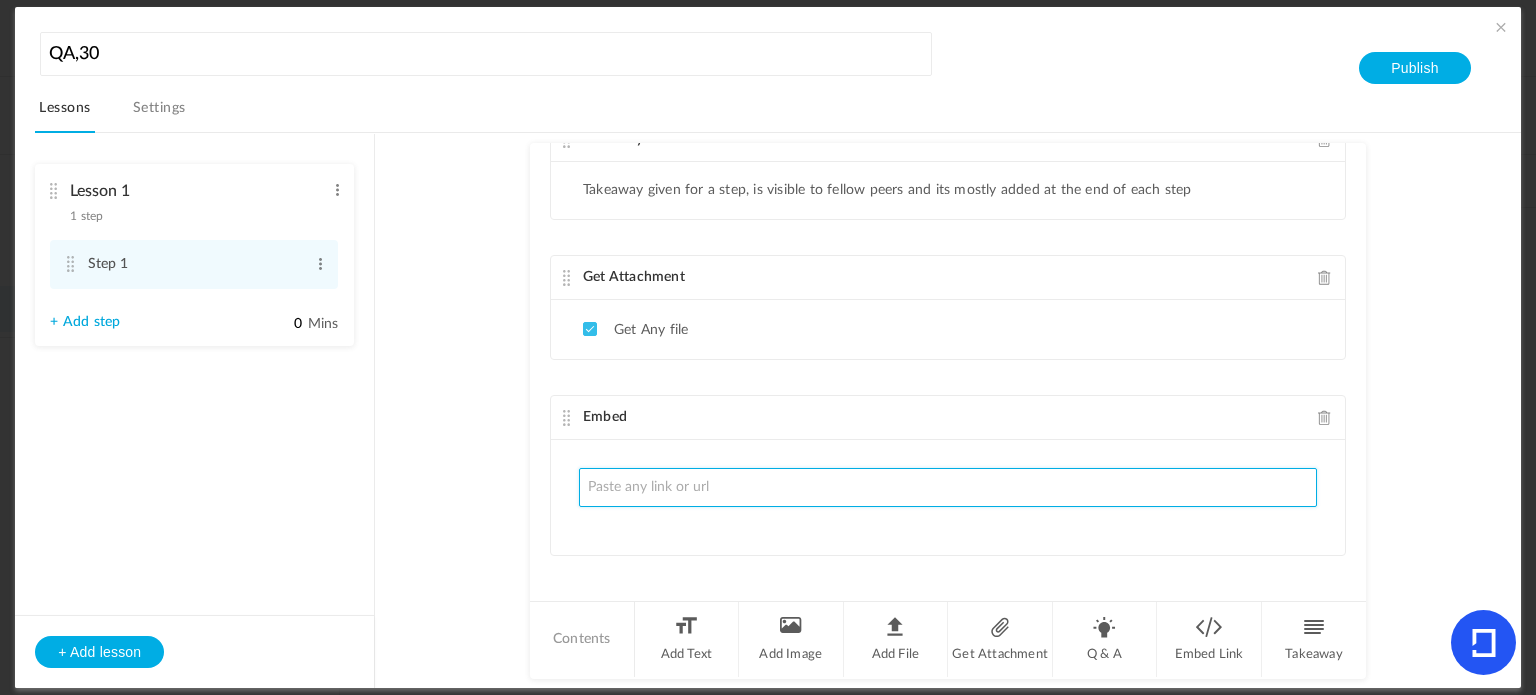 click 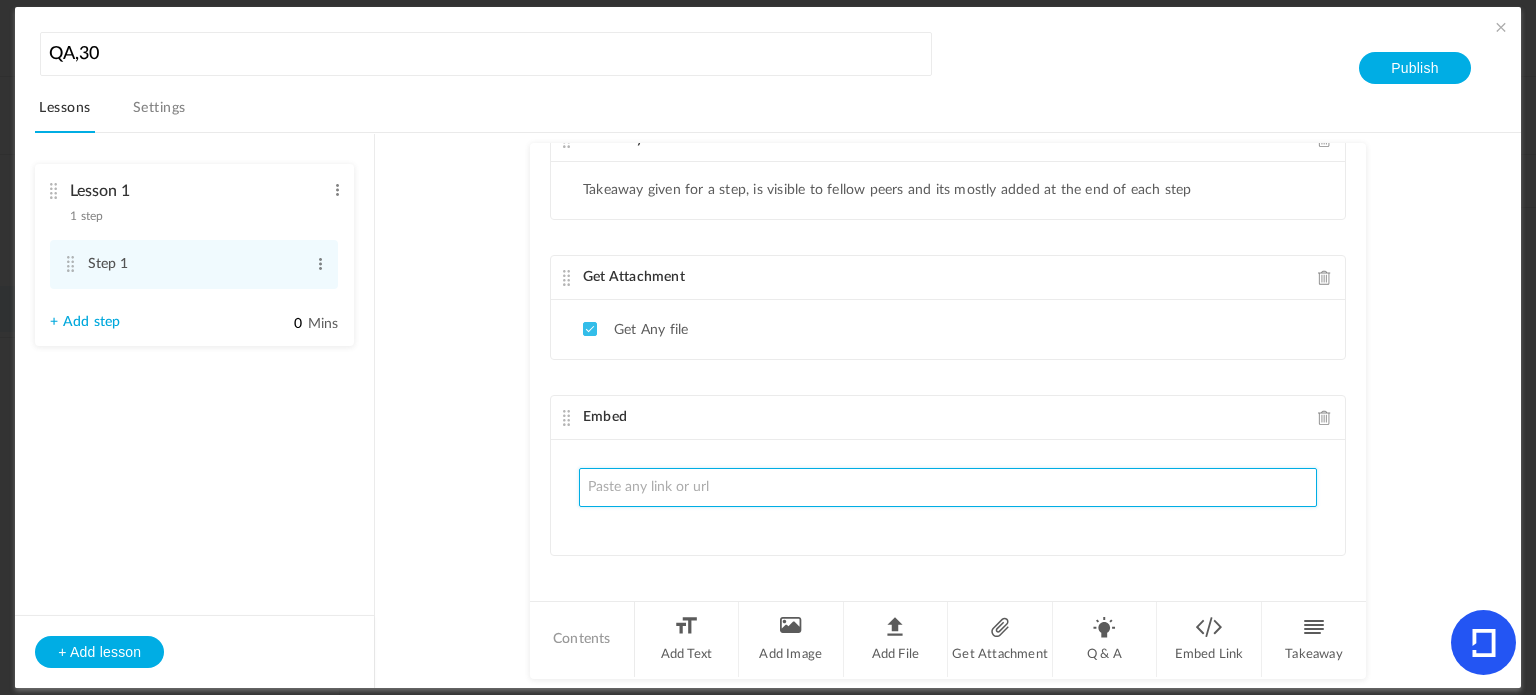 paste on "<iframe width="560" height="315" src="[URL][DOMAIN_NAME]" title="YouTube video player" frameborder="0" allow="accelerometer; autoplay; clipboard-write; encrypted-media; gyroscope; picture-in-picture; web-share" referrerpolicy="strict-origin-when-cross-origin" allowfullscreen></iframe>" 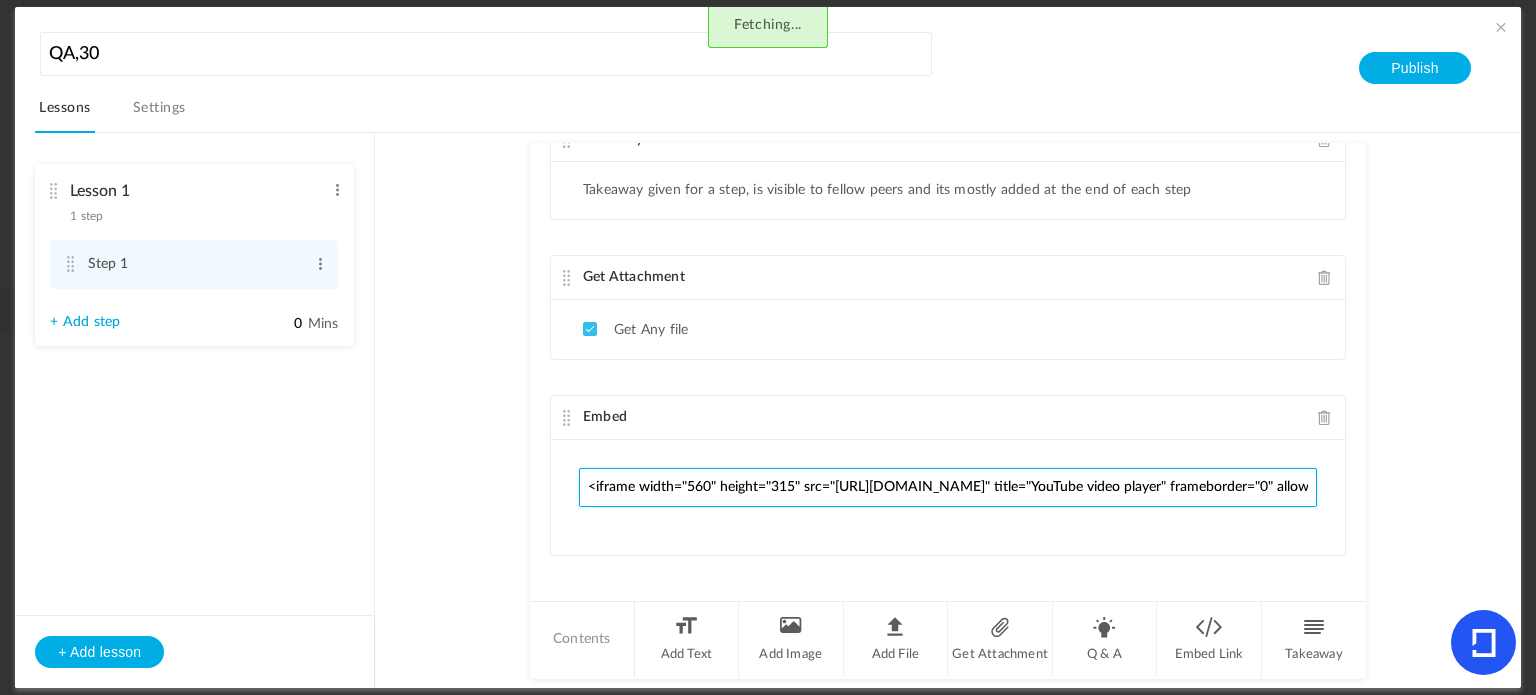 scroll, scrollTop: 0, scrollLeft: 1405, axis: horizontal 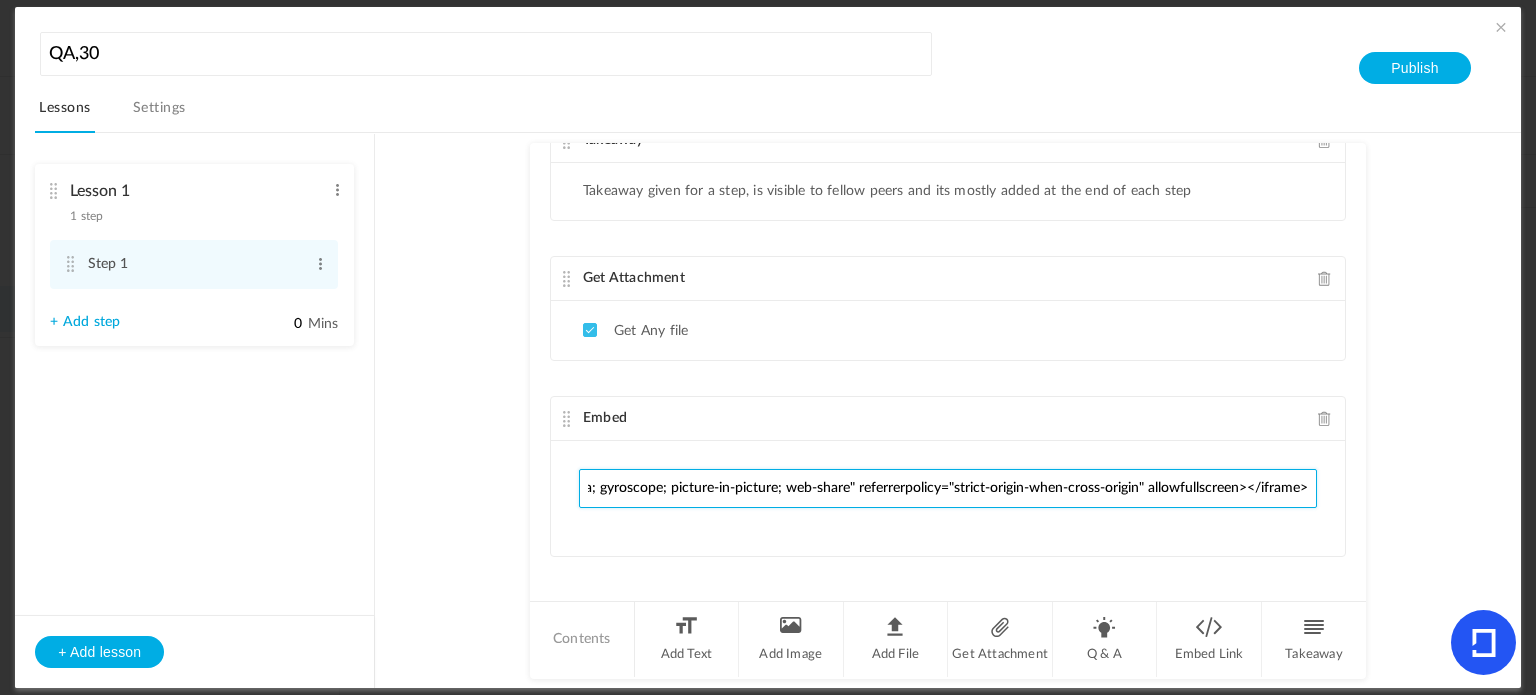 type on "<iframe width="560" height="315" src="[URL][DOMAIN_NAME]" title="YouTube video player" frameborder="0" allow="accelerometer; autoplay; clipboard-write; encrypted-media; gyroscope; picture-in-picture; web-share" referrerpolicy="strict-origin-when-cross-origin" allowfullscreen></iframe>" 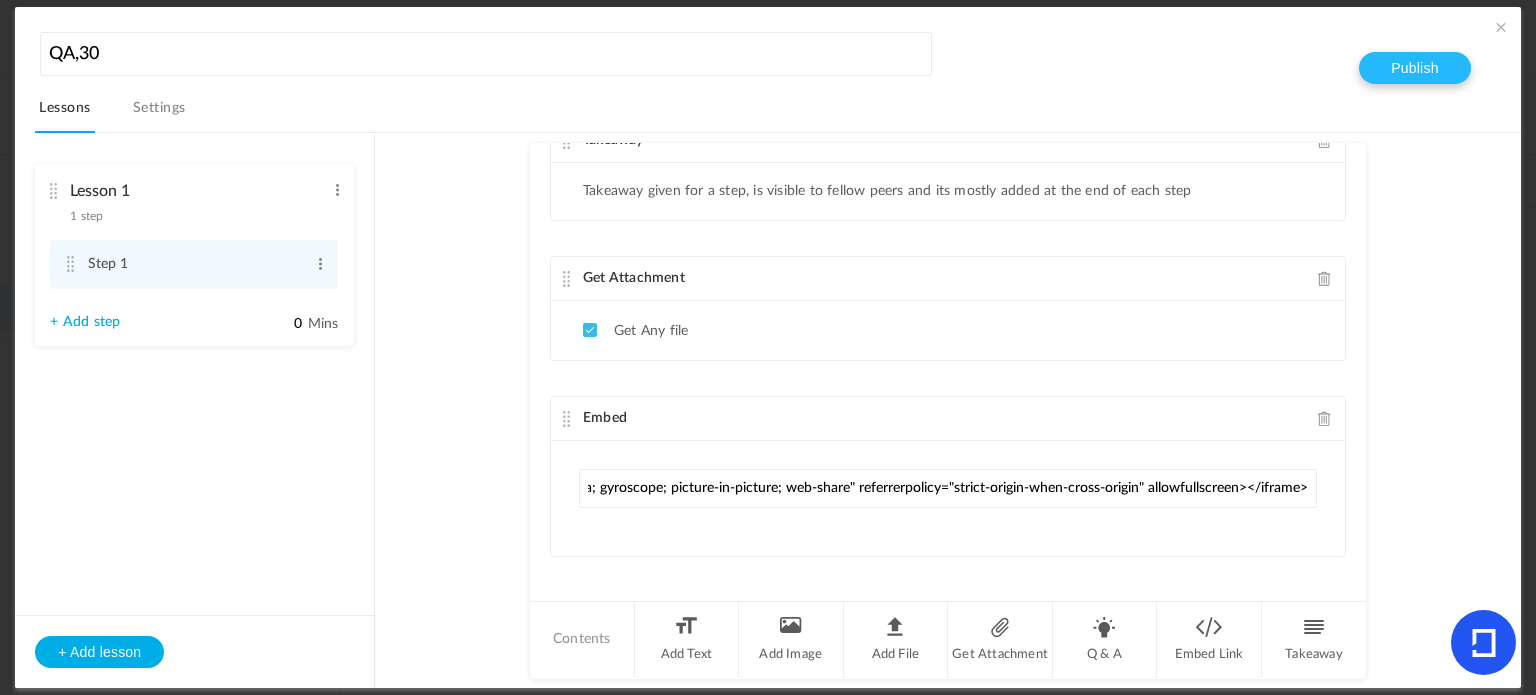 click on "Publish" at bounding box center (1414, 68) 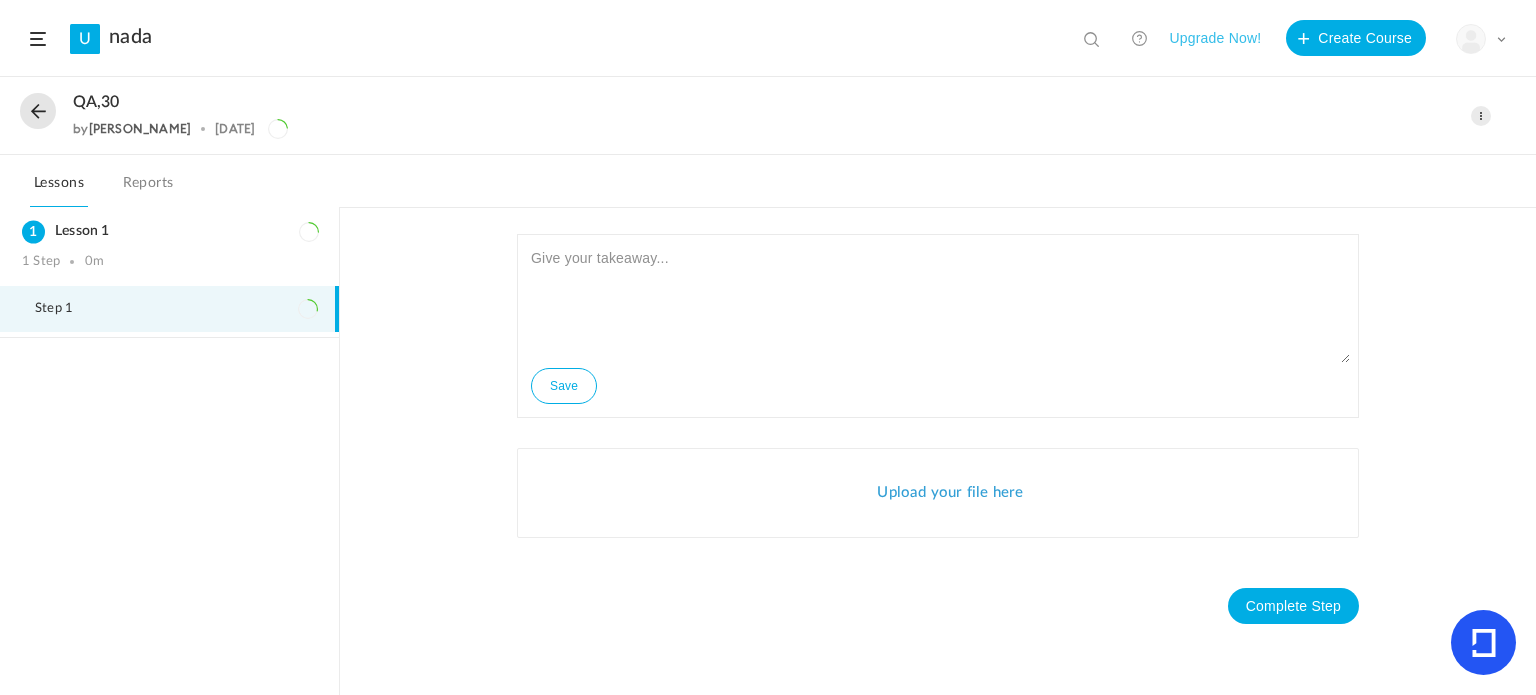 scroll, scrollTop: 754, scrollLeft: 0, axis: vertical 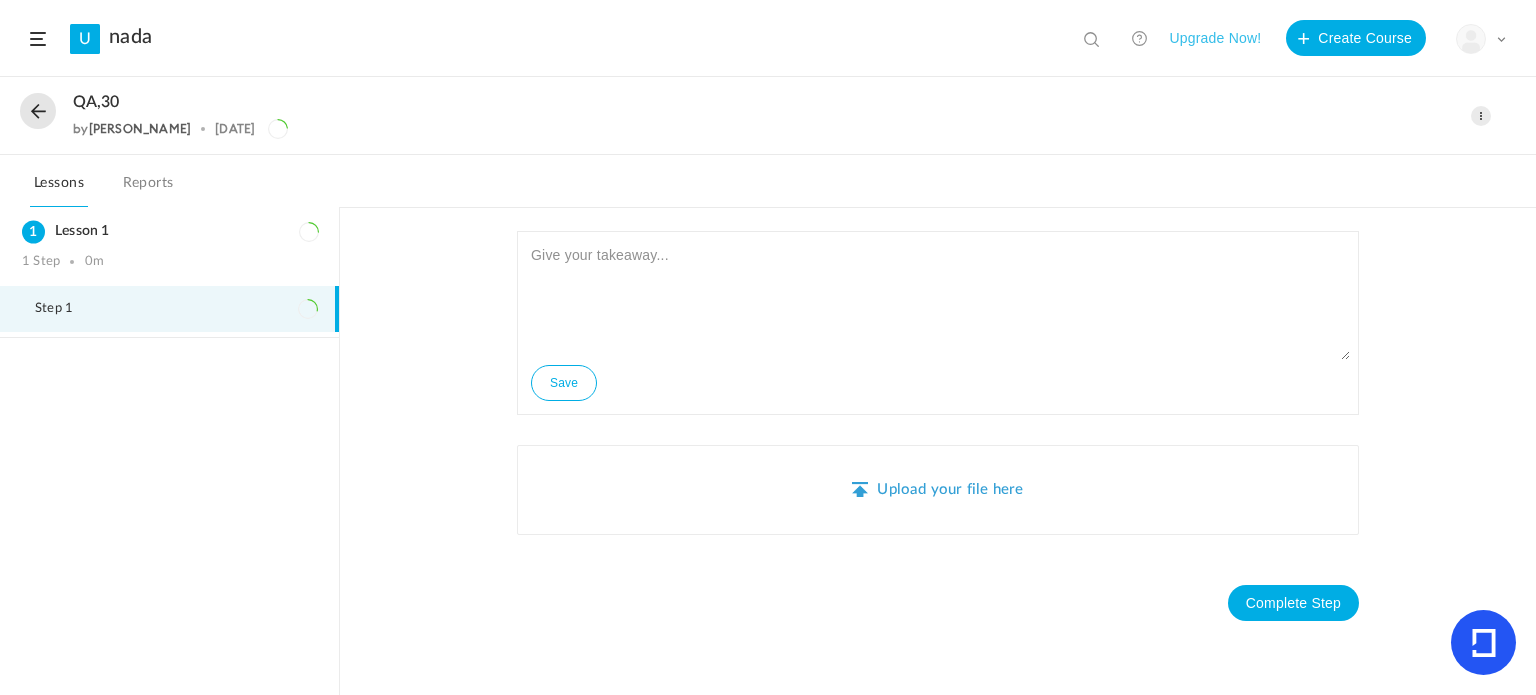 click on "Upload your file here" 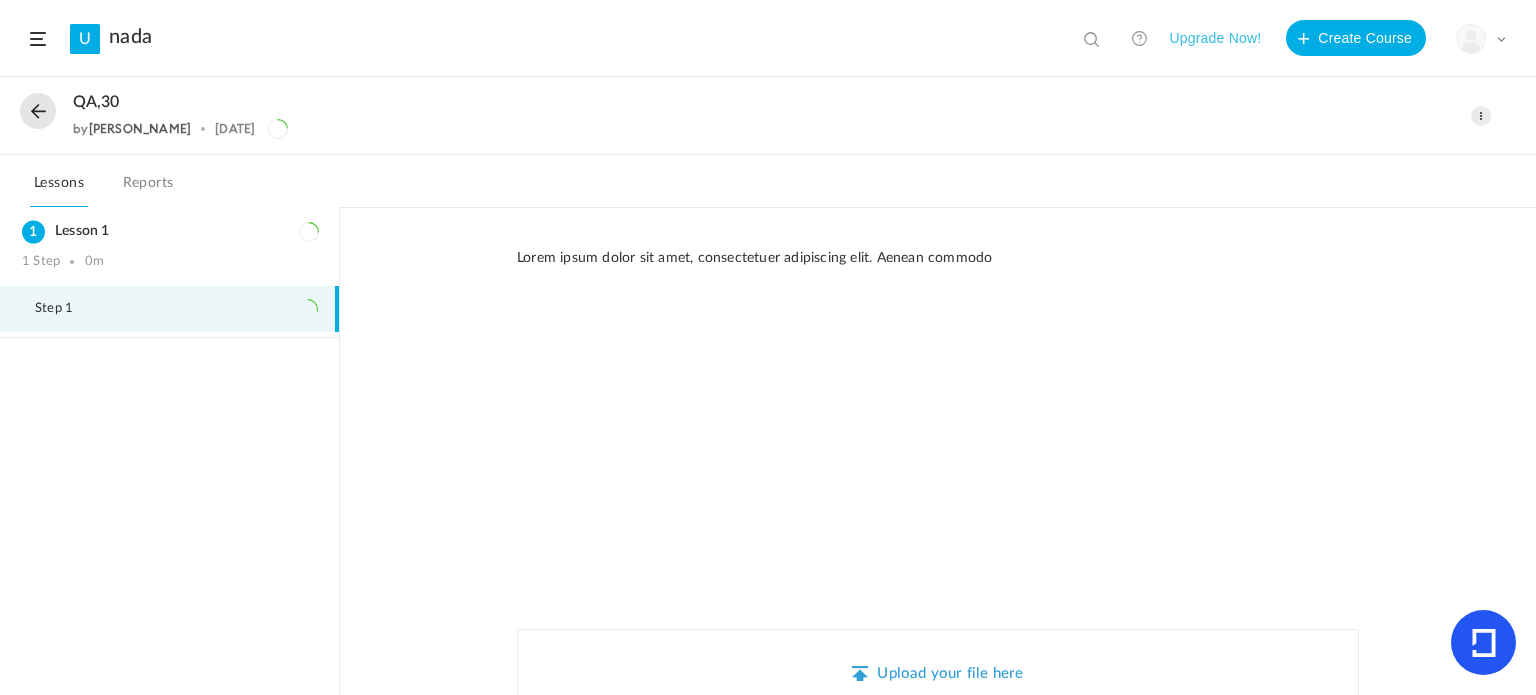 scroll, scrollTop: 0, scrollLeft: 0, axis: both 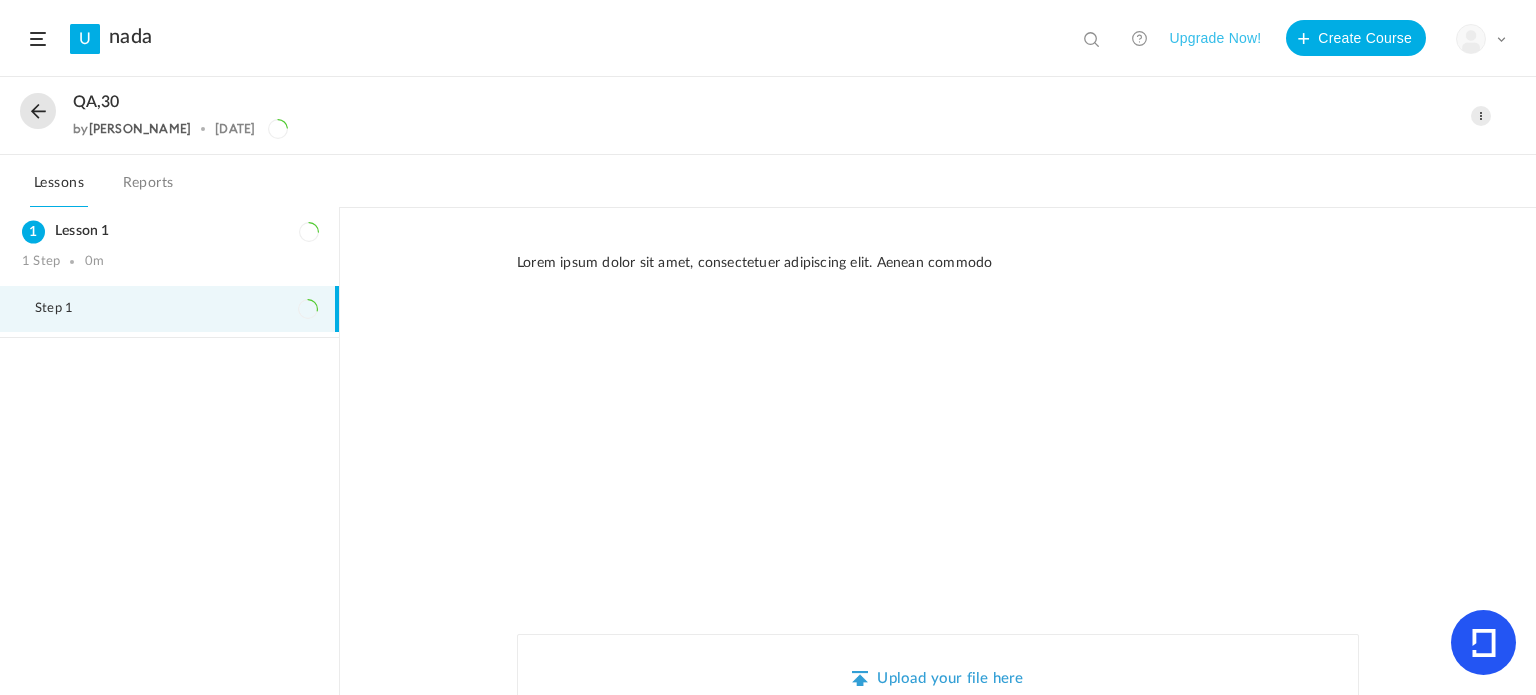 click 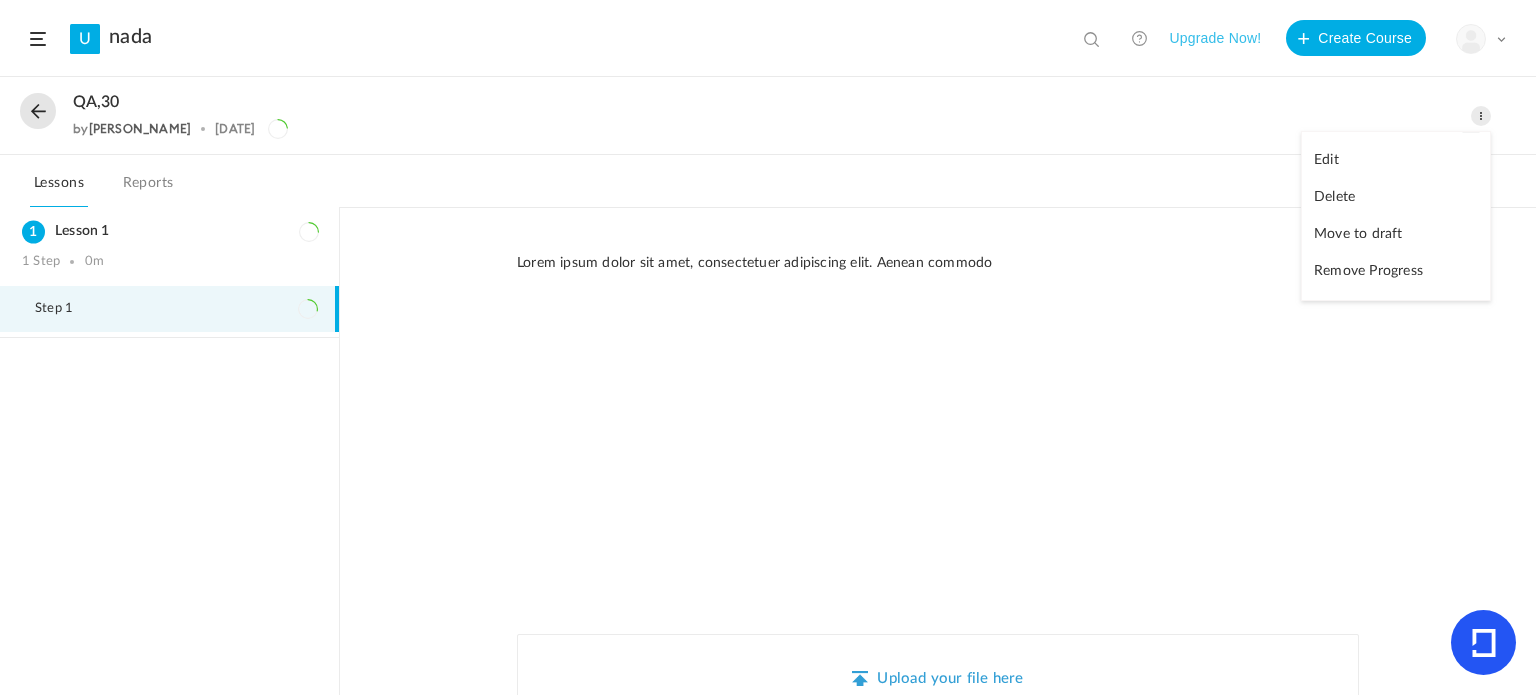 drag, startPoint x: 1373, startPoint y: 161, endPoint x: 1392, endPoint y: 177, distance: 24.839485 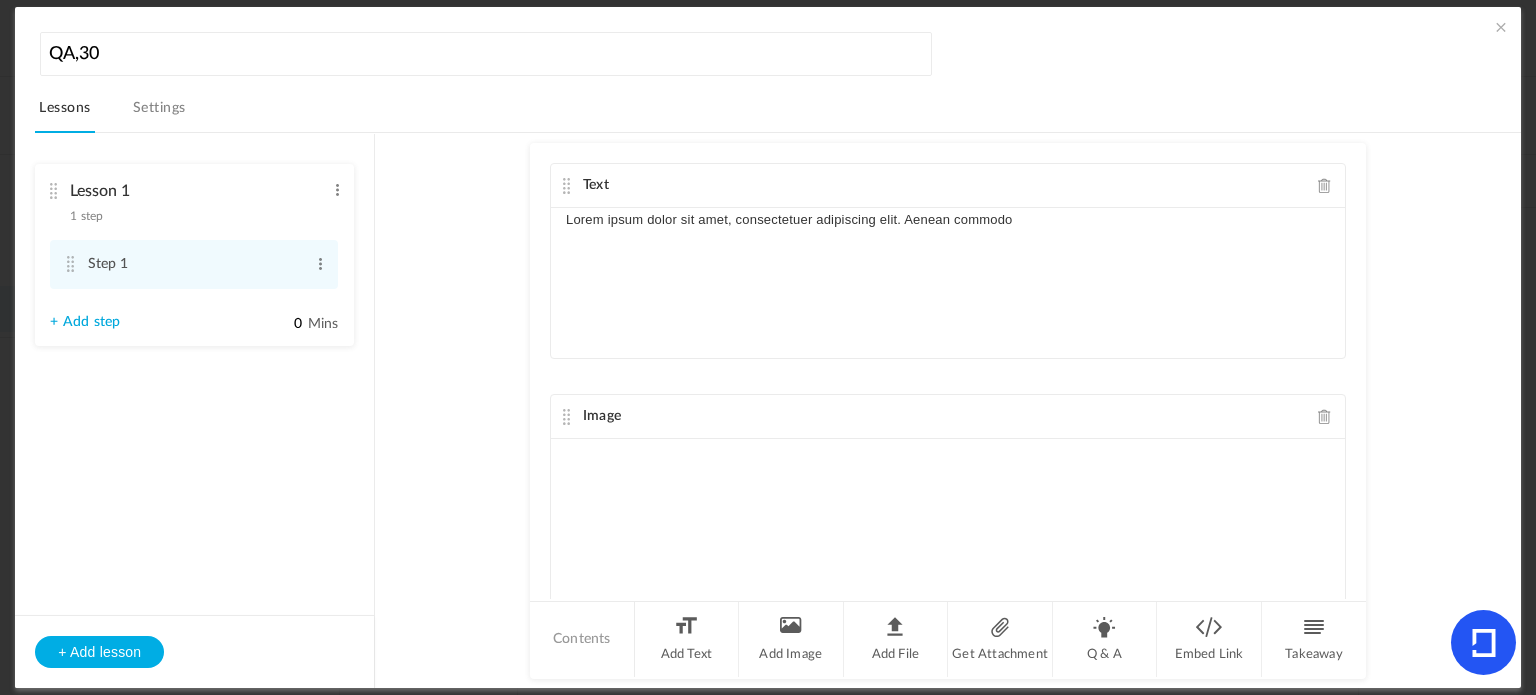click at bounding box center (1501, 27) 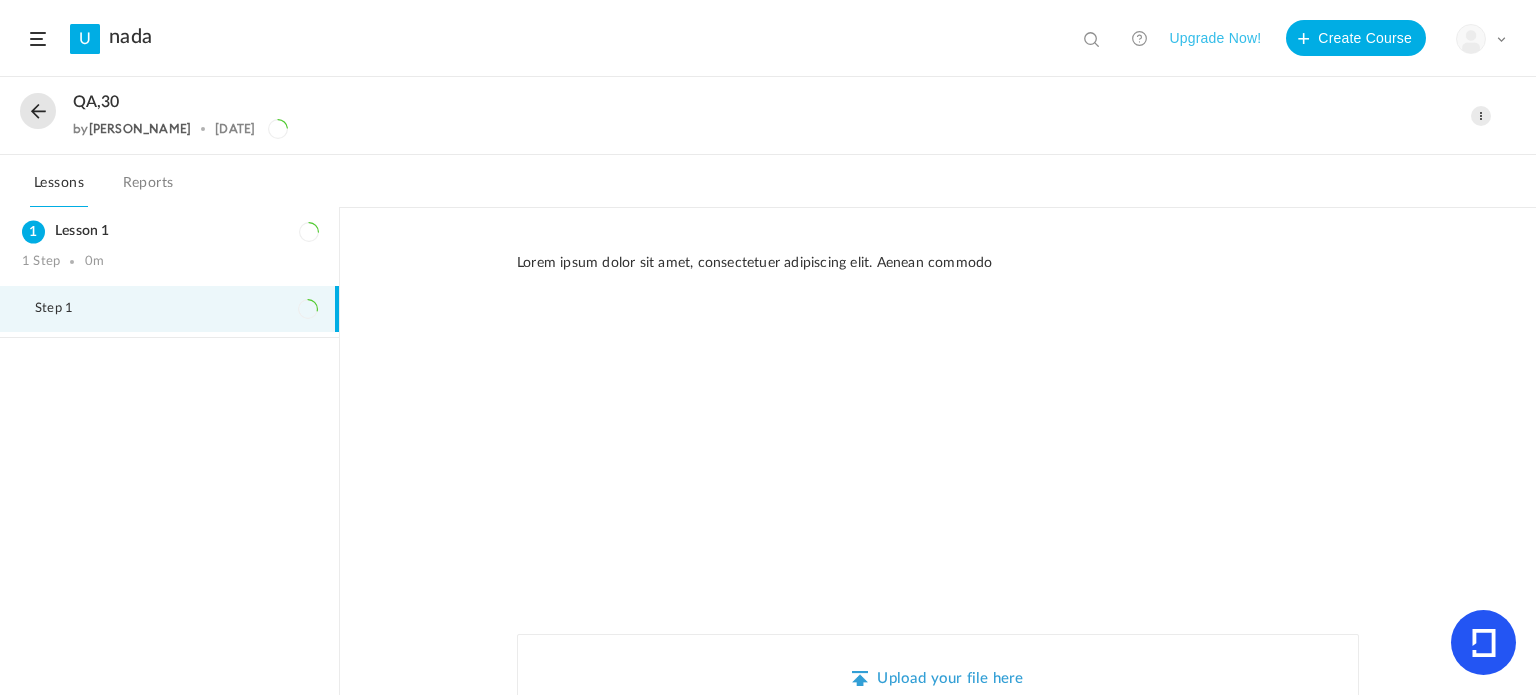 click 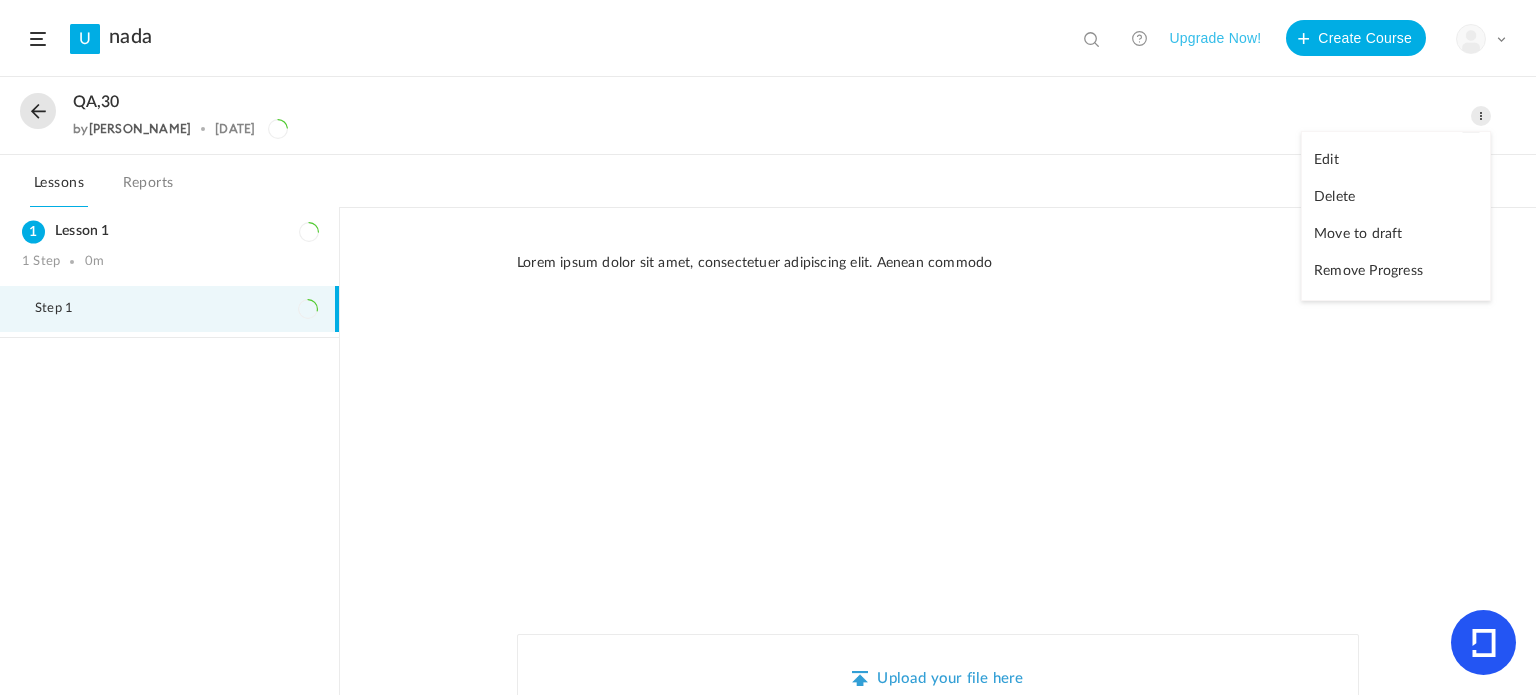 click on "Delete" 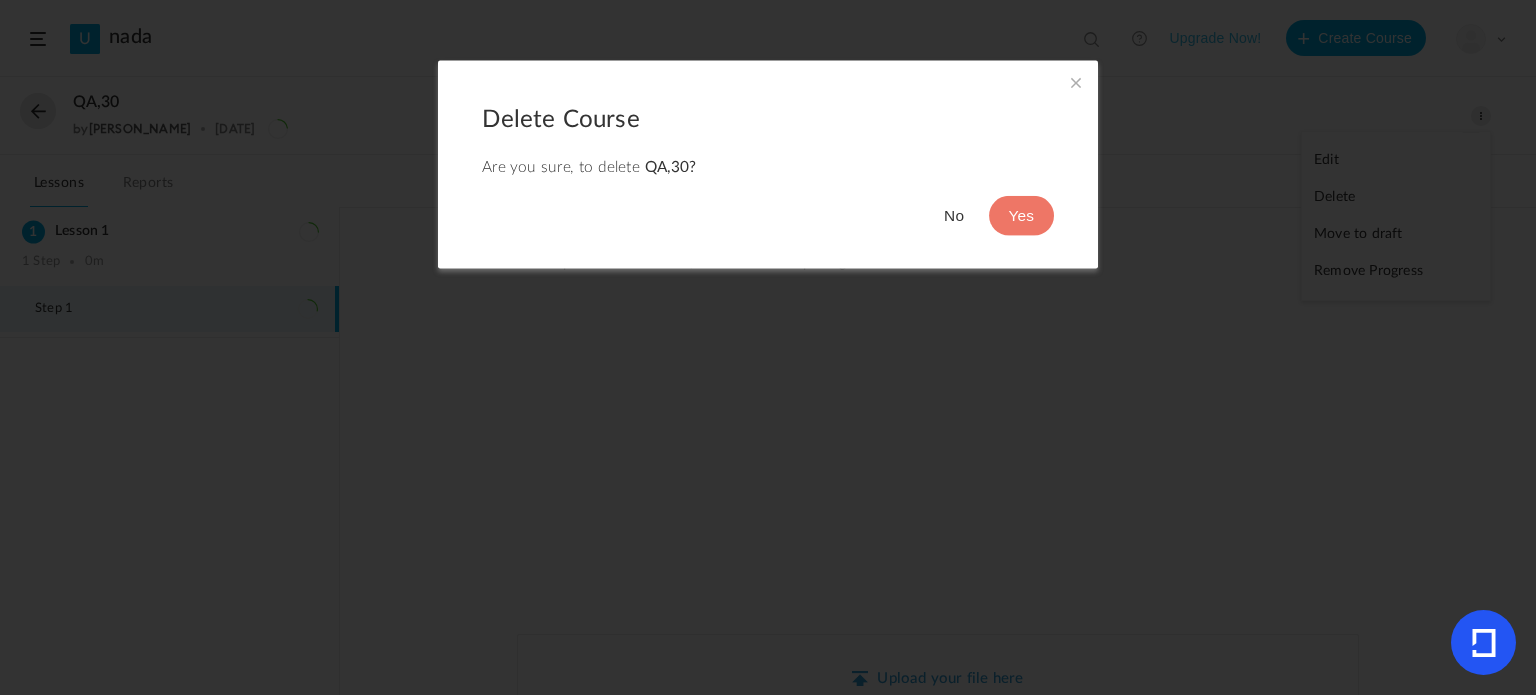 click at bounding box center [1076, 82] 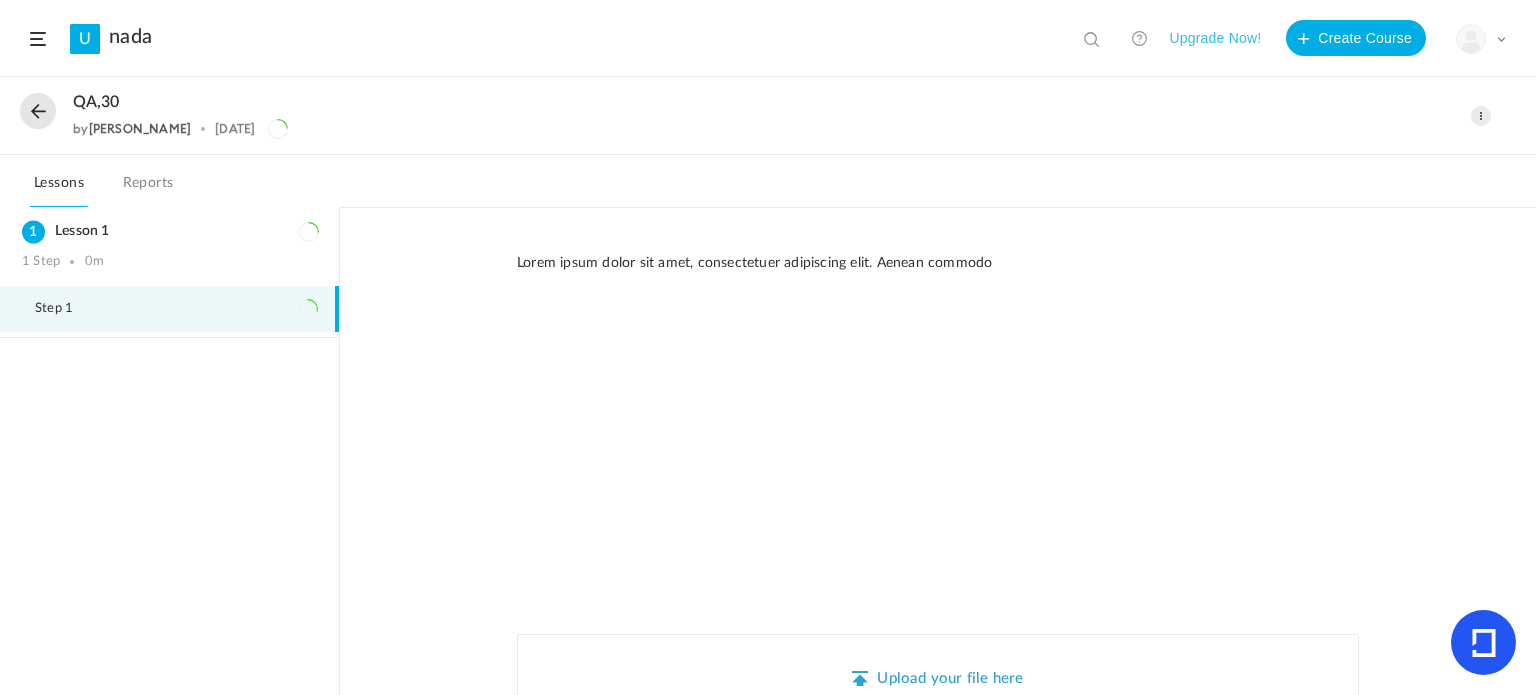 click 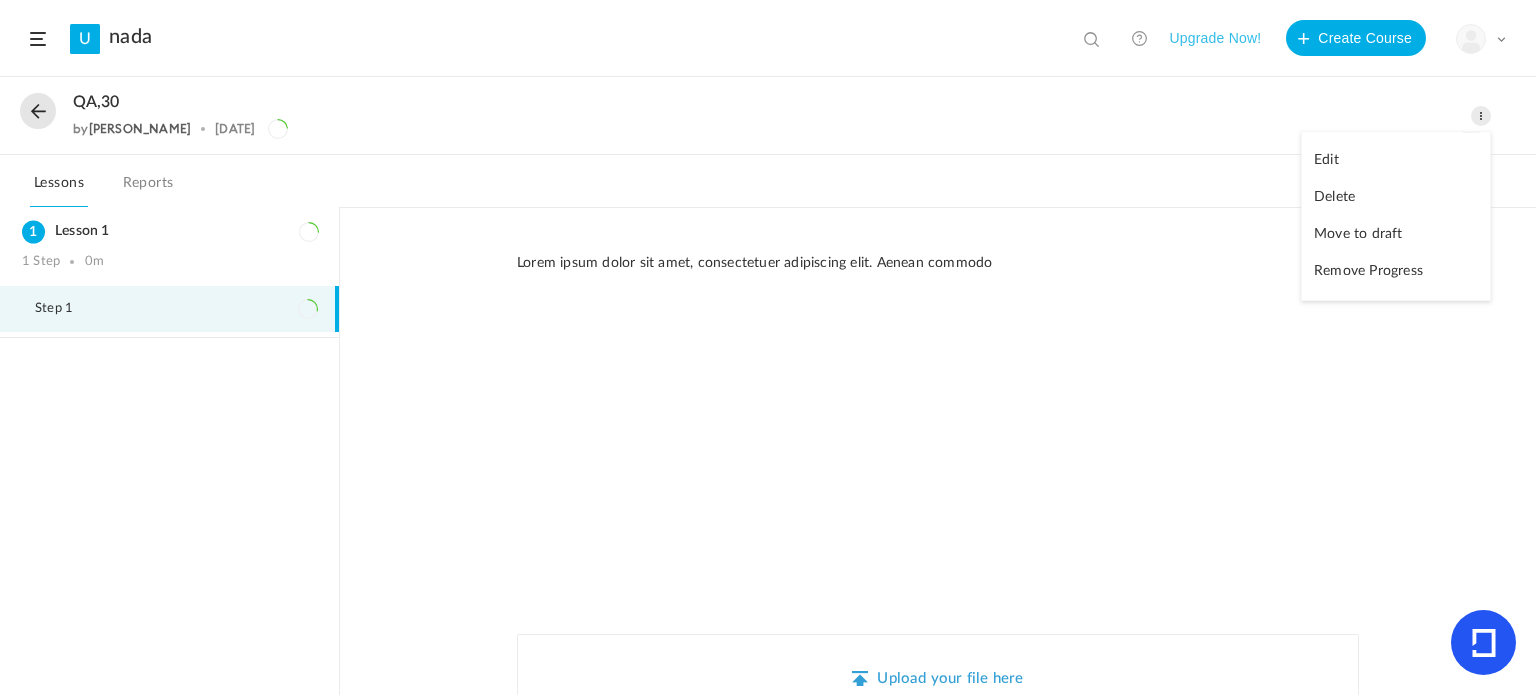 click on "Remove Progress" 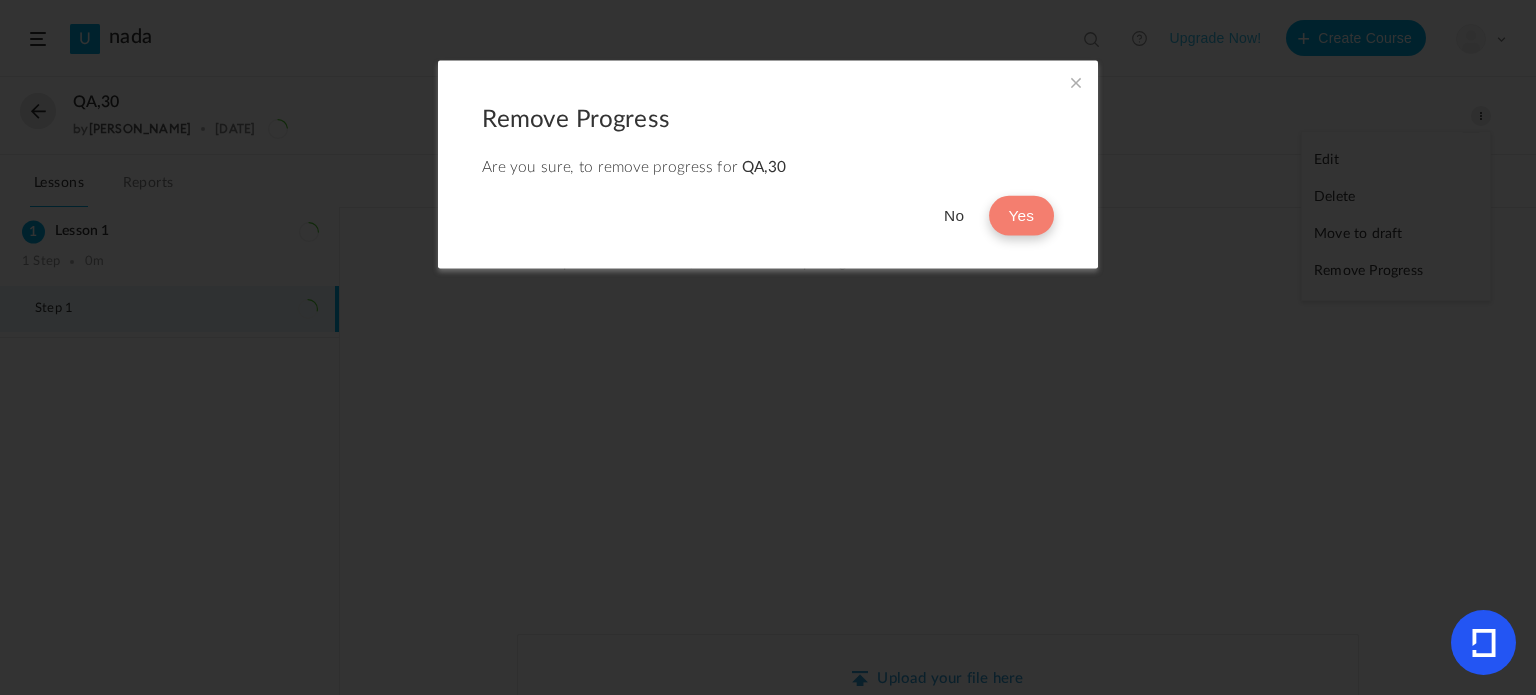 click on "Yes" at bounding box center [1021, 216] 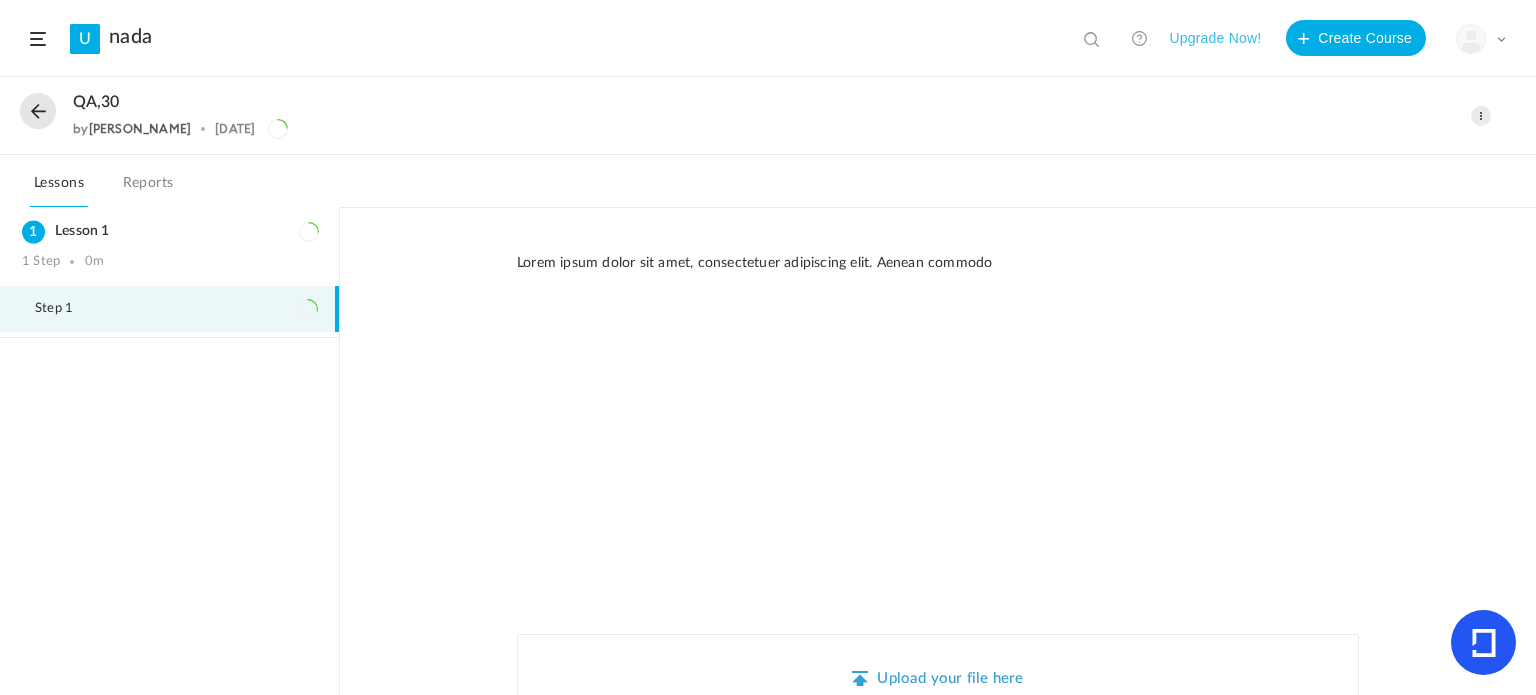 click on "Step 1" at bounding box center [169, 309] 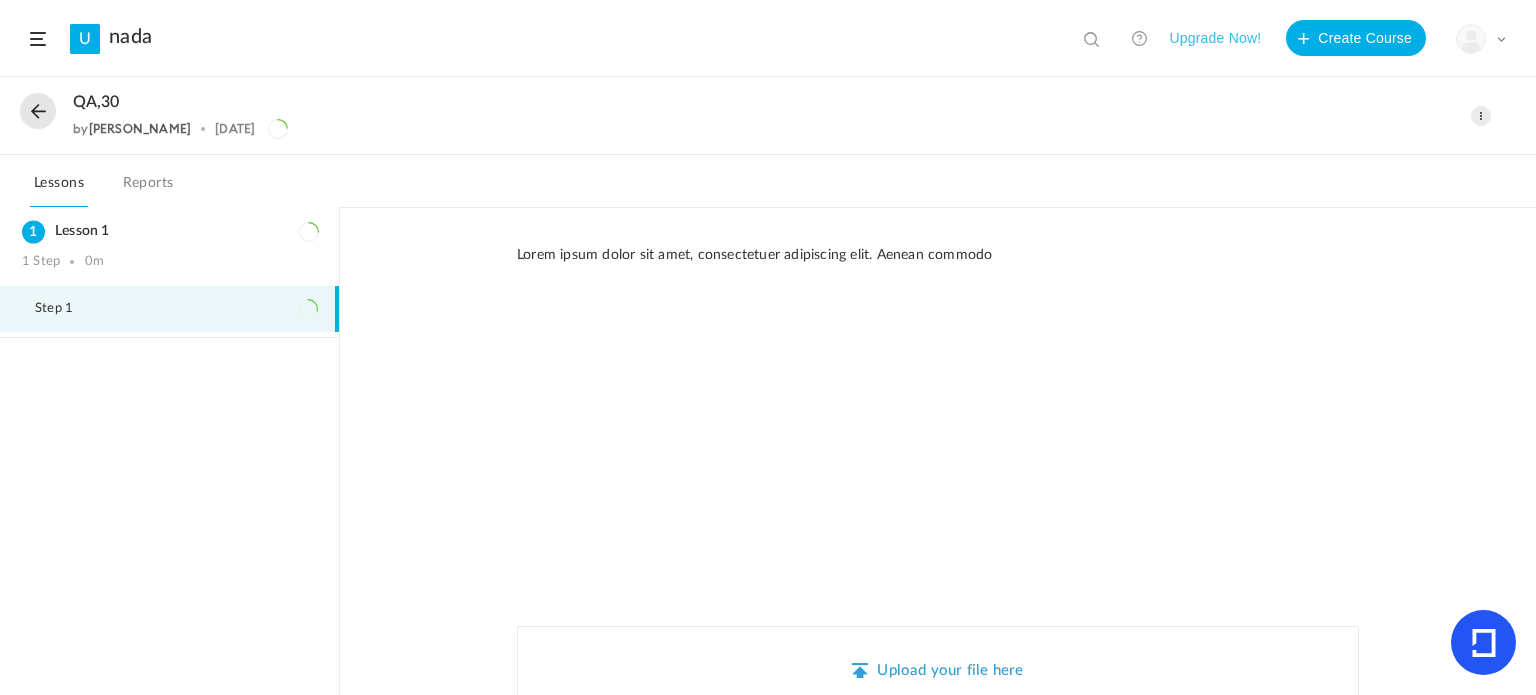scroll, scrollTop: 0, scrollLeft: 0, axis: both 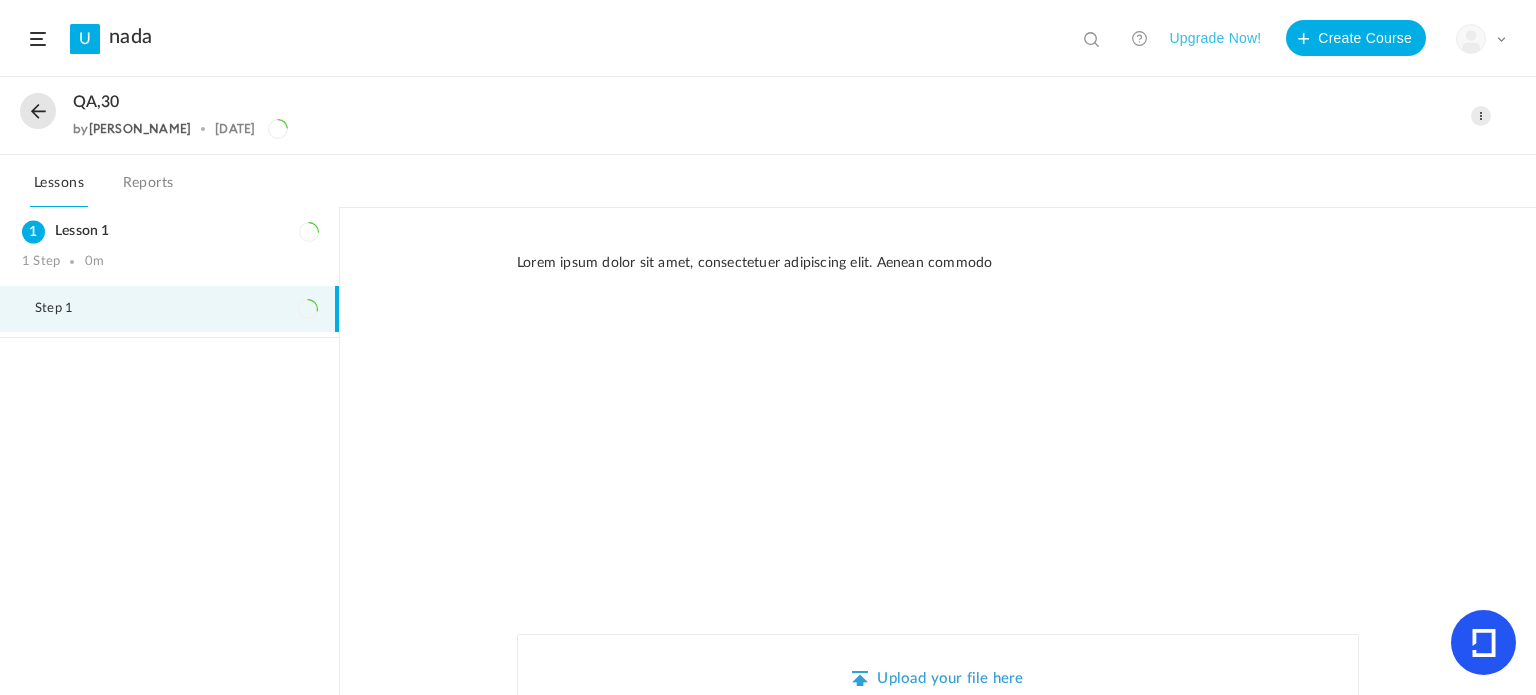 click 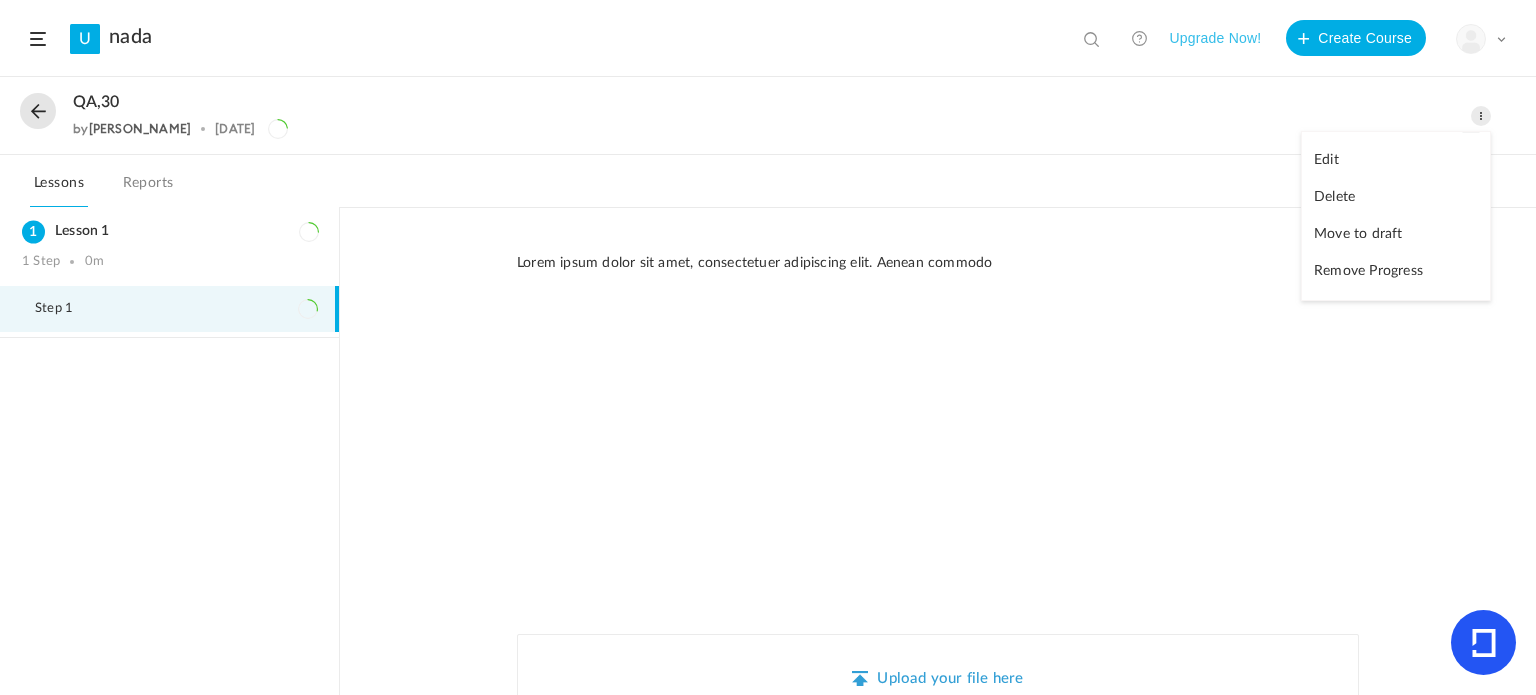 click on "Edit" 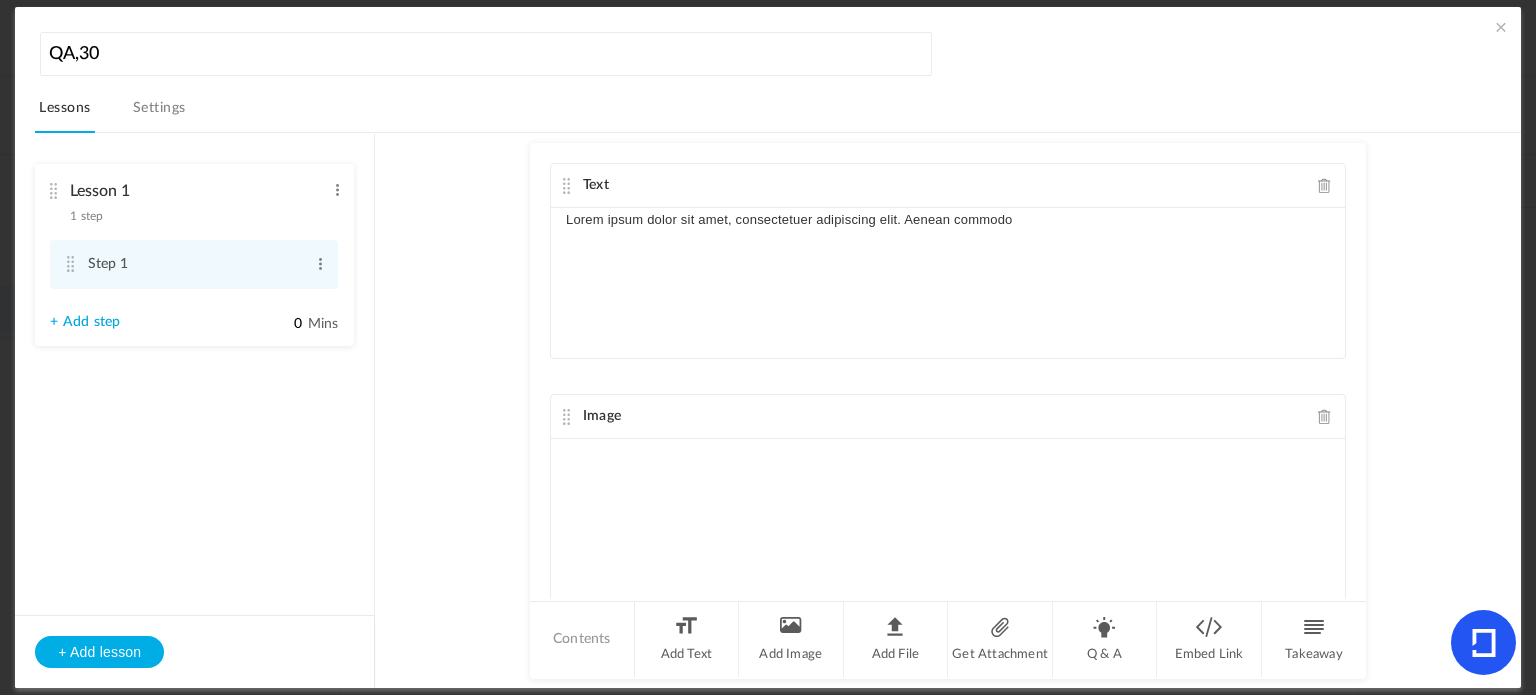 click 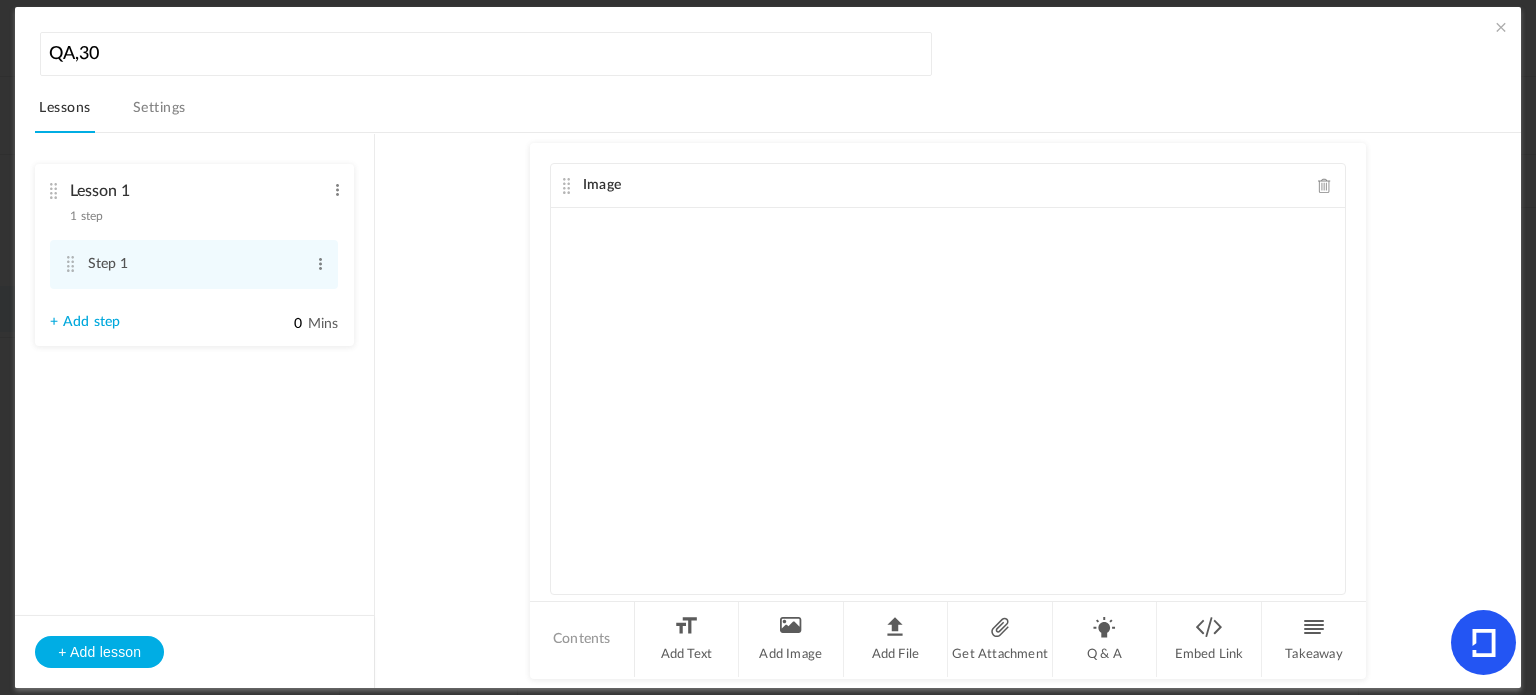 click 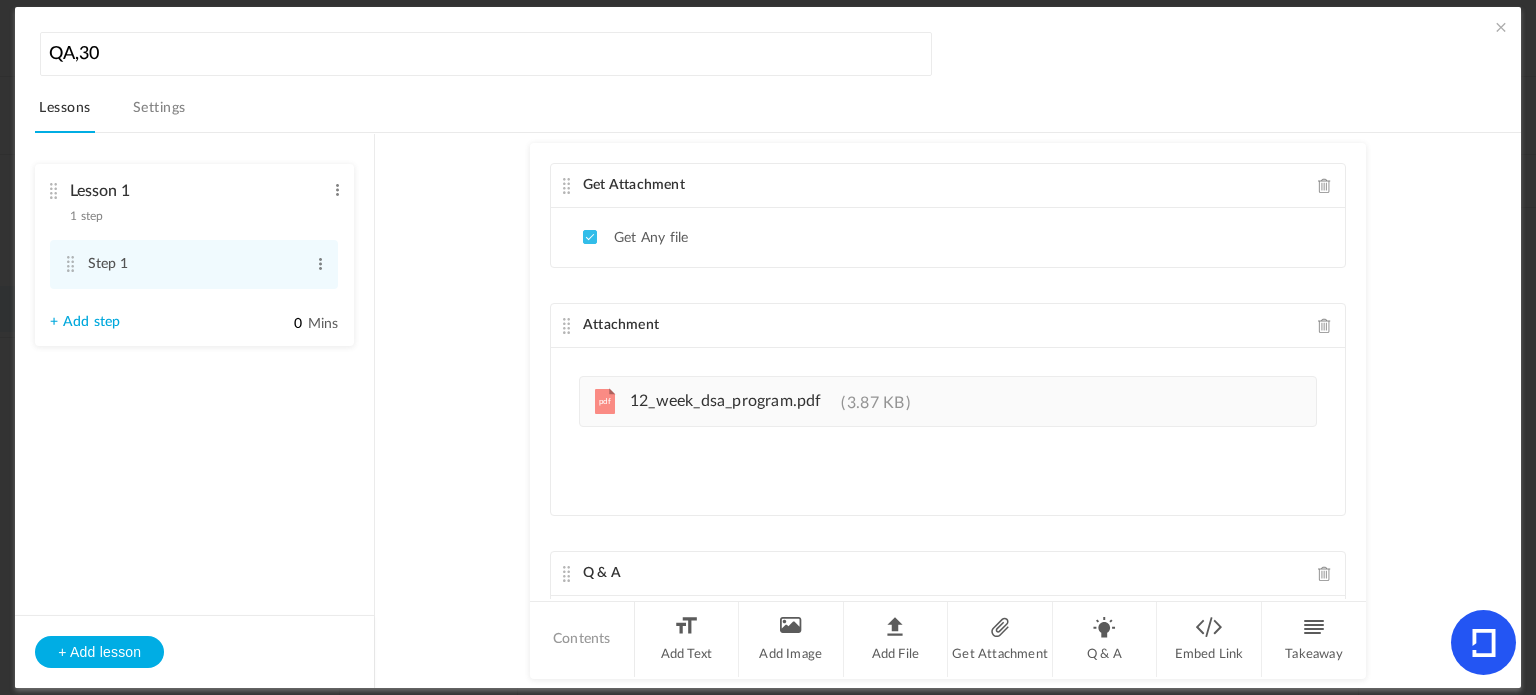 click 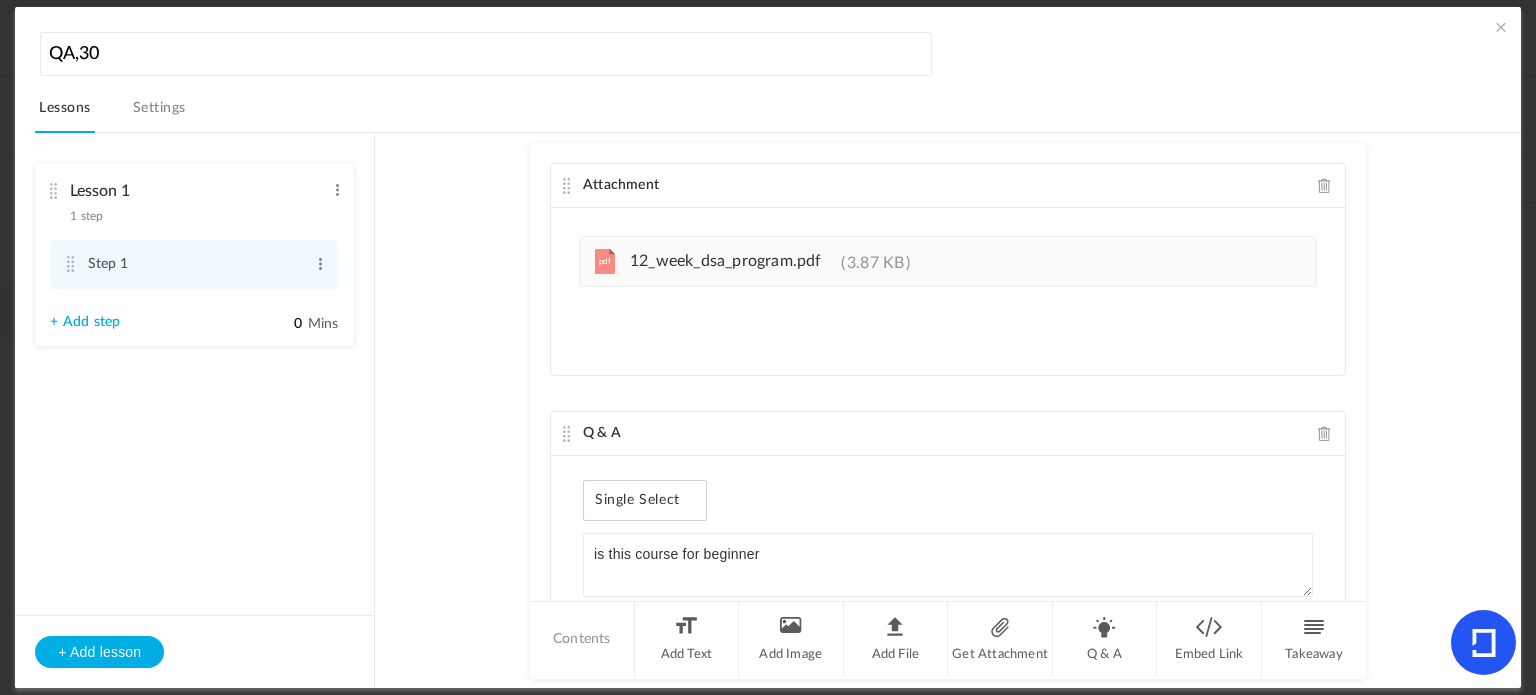 click 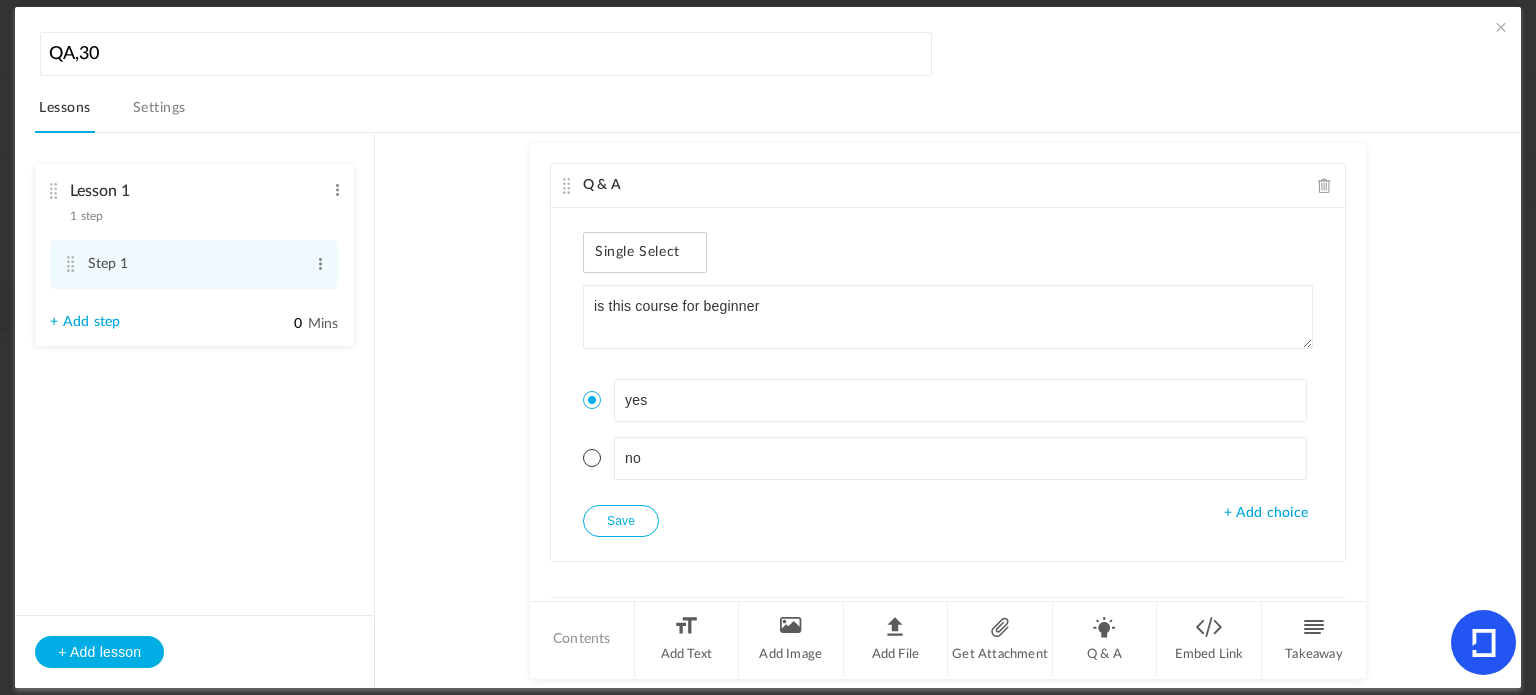 click 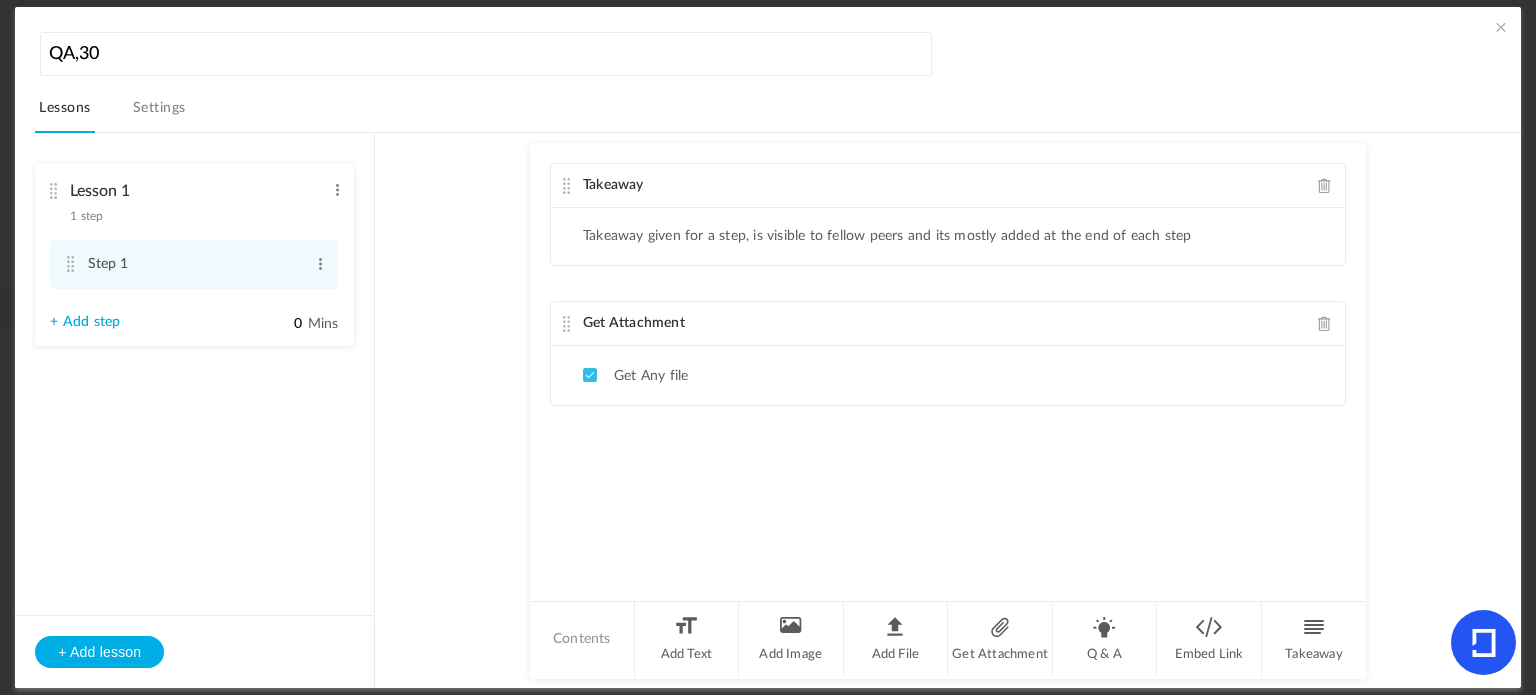 click on "Takeaway" 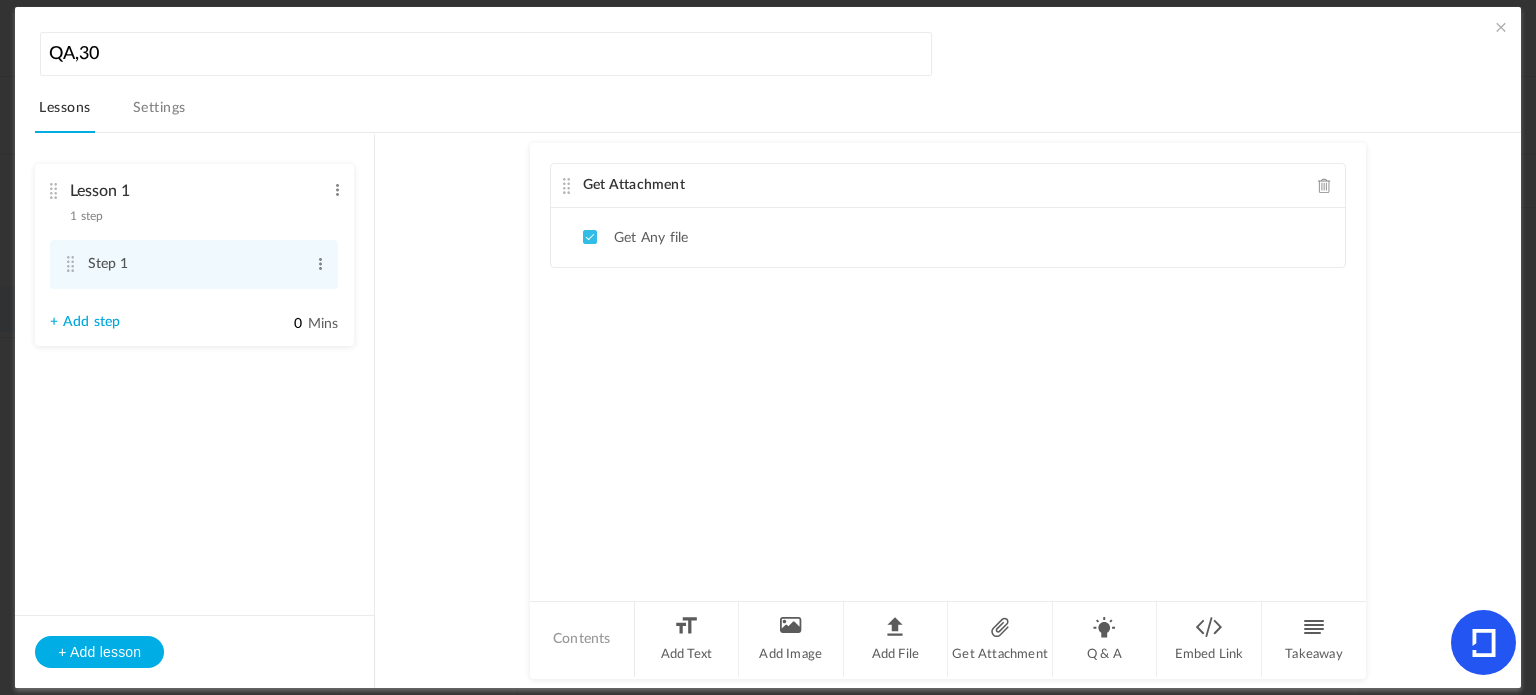 click 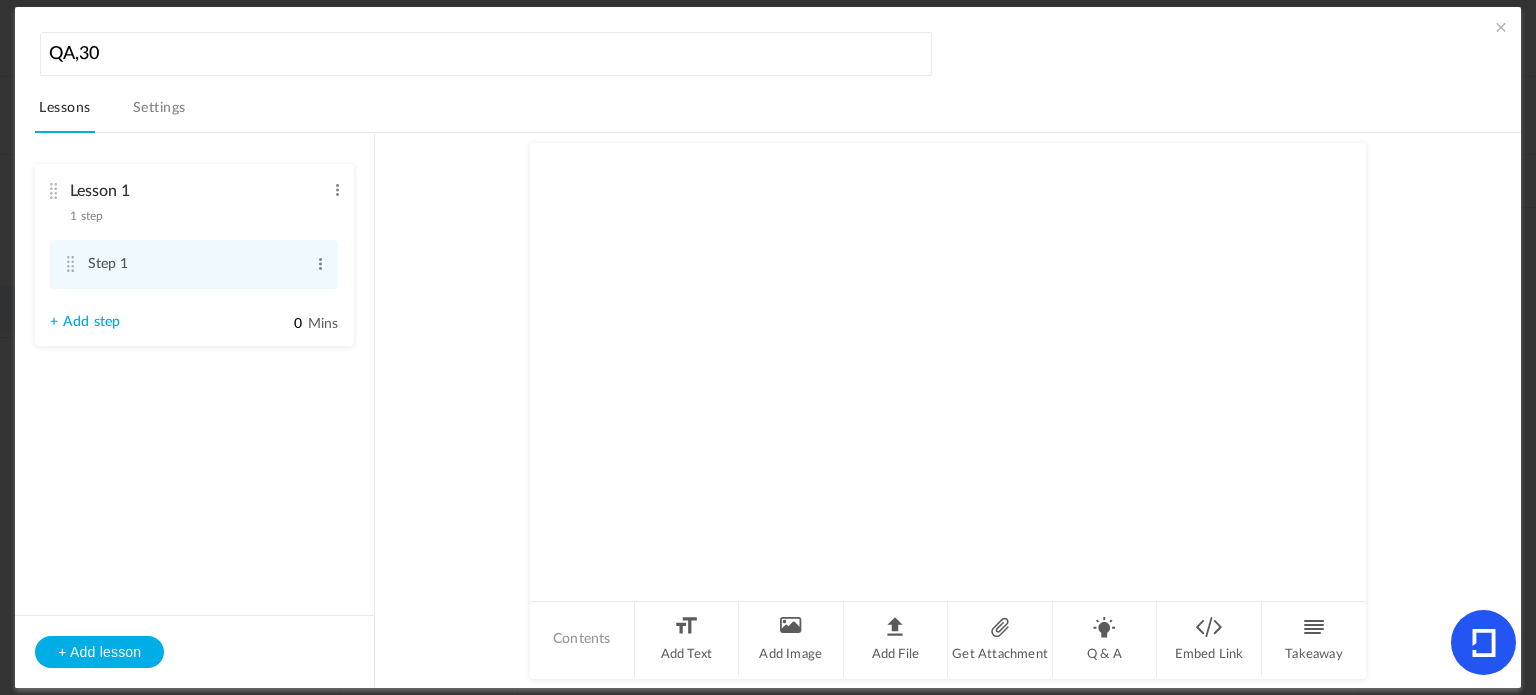 click at bounding box center (1501, 27) 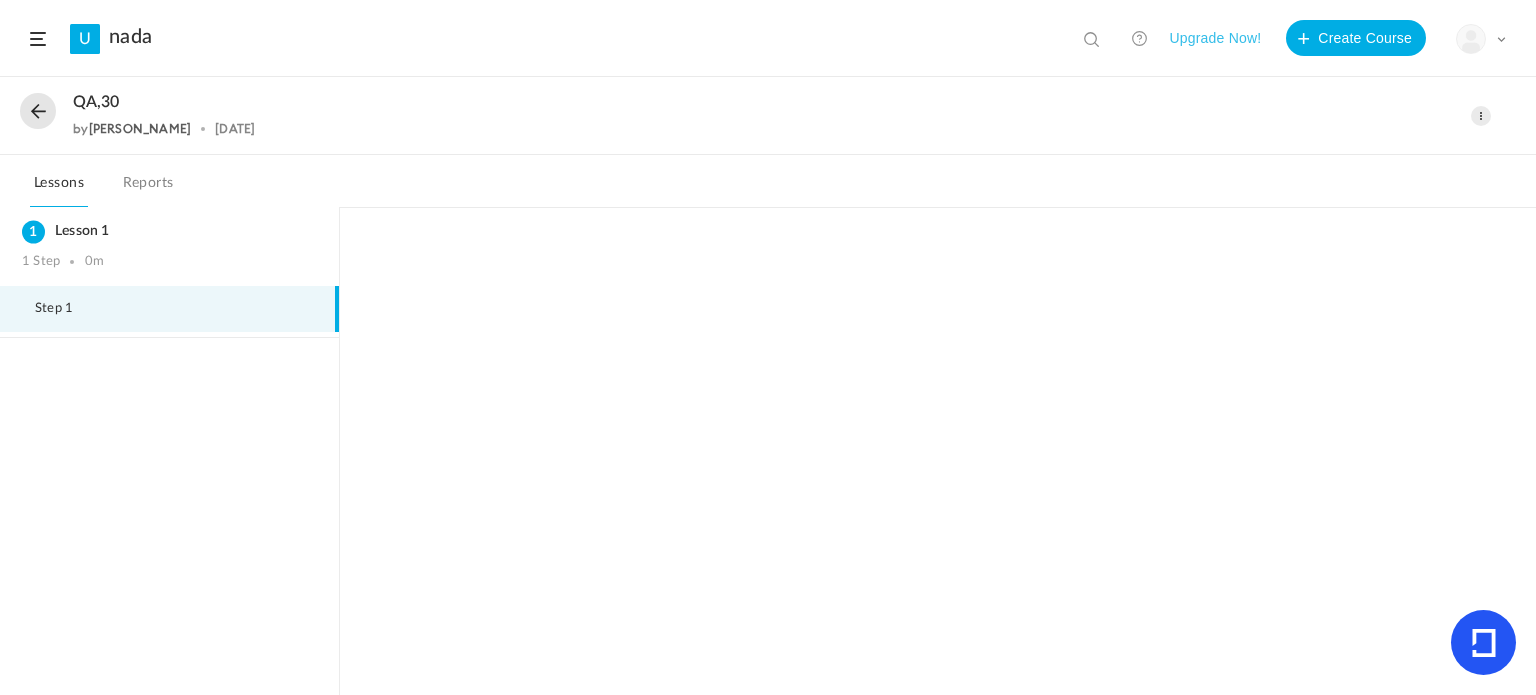 click 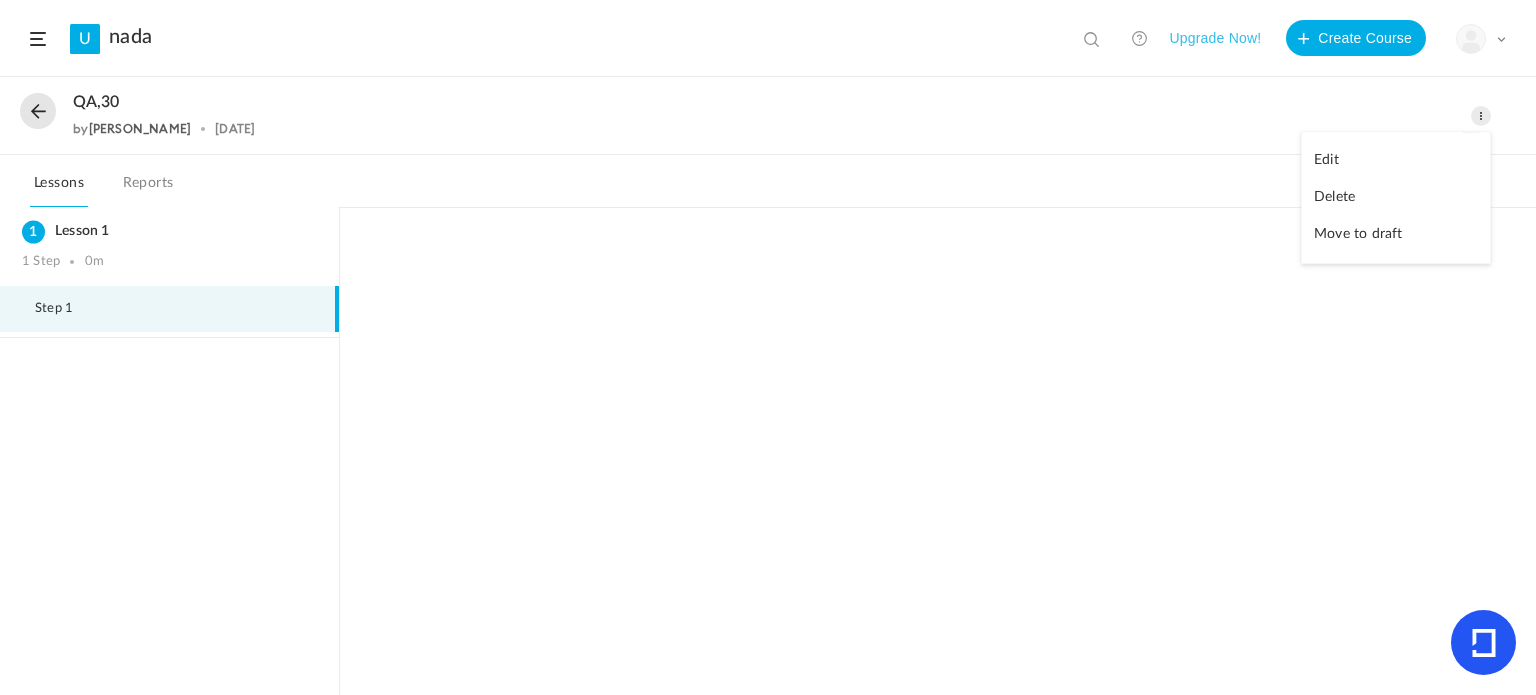 click on "Move to draft" 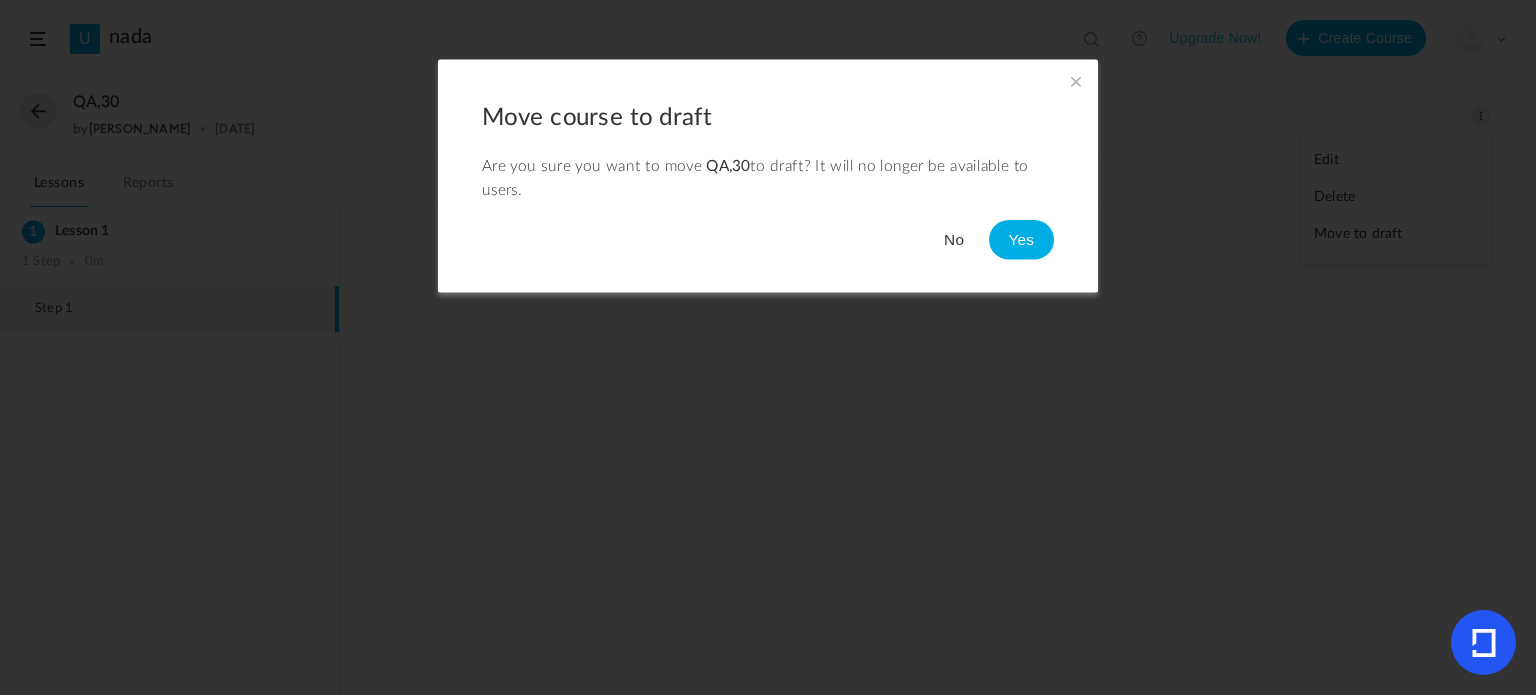 click on "No" at bounding box center [954, 239] 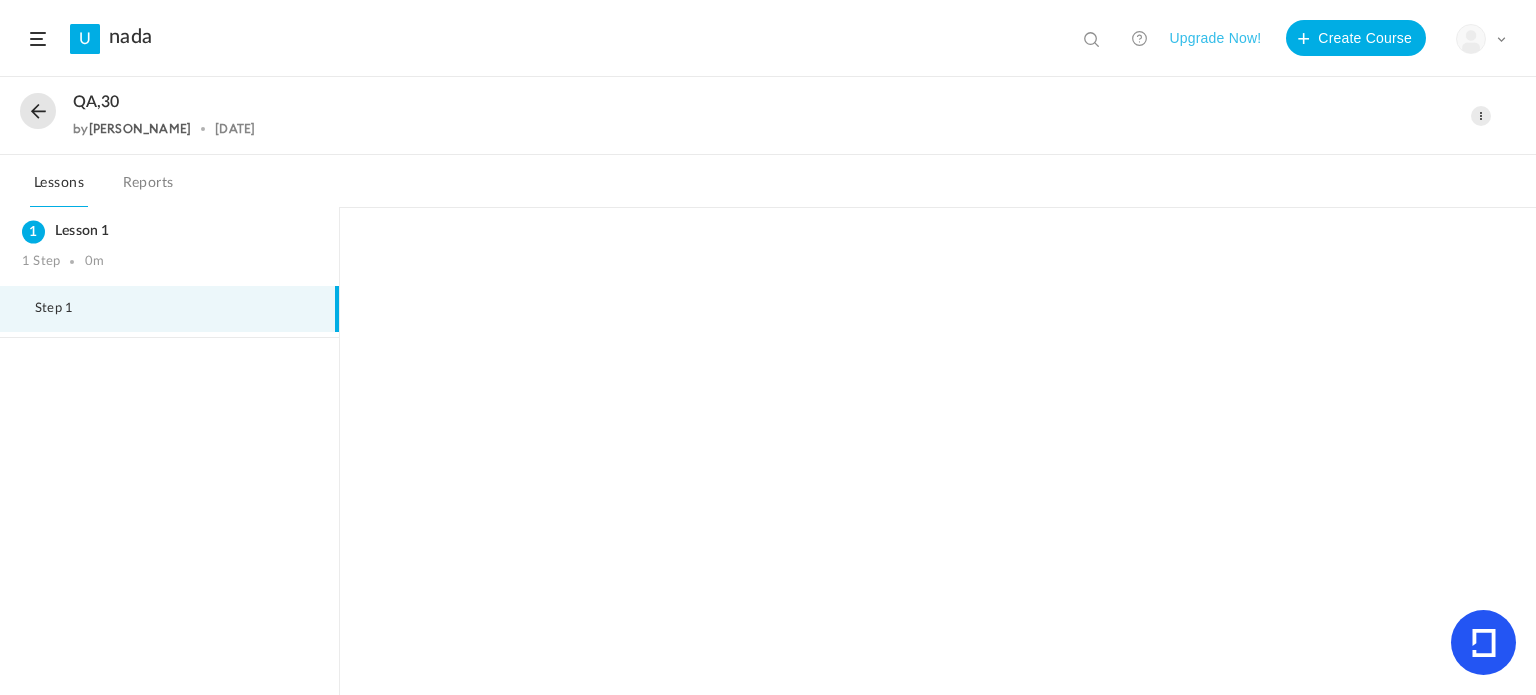 click on "[DATE]" 